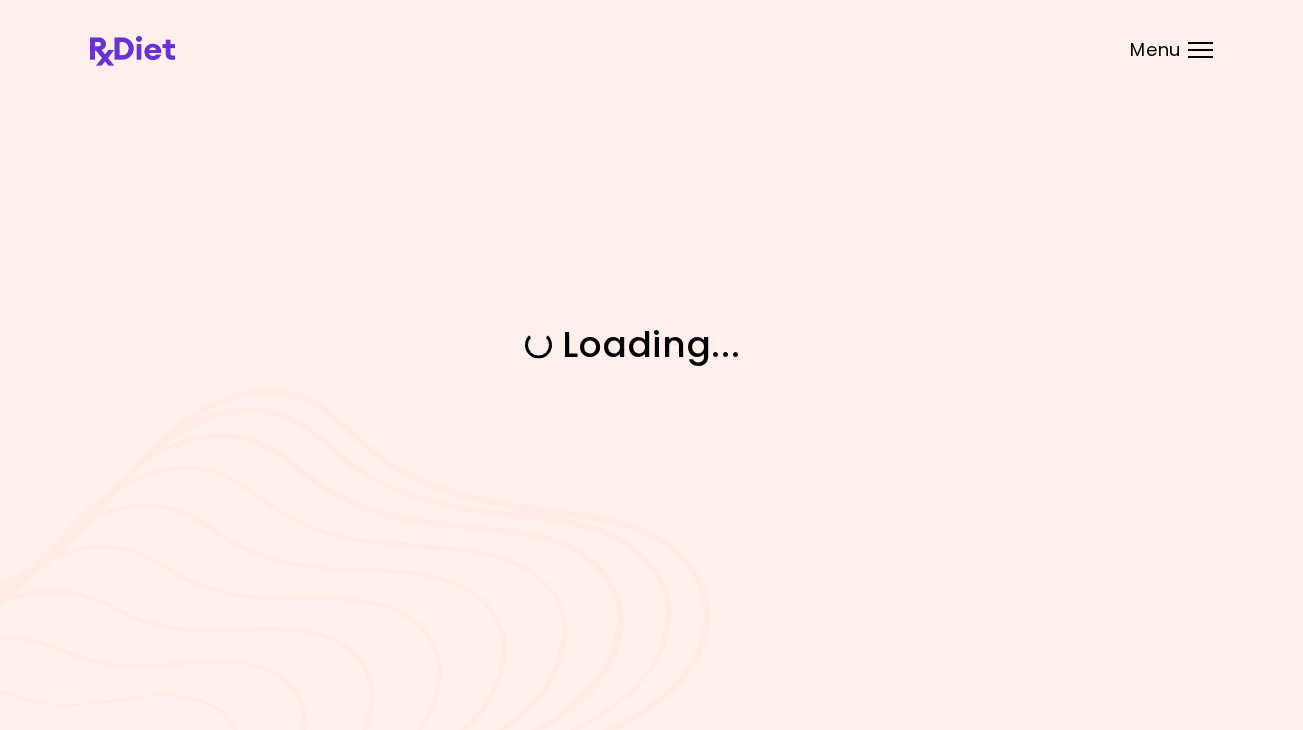 scroll, scrollTop: 0, scrollLeft: 0, axis: both 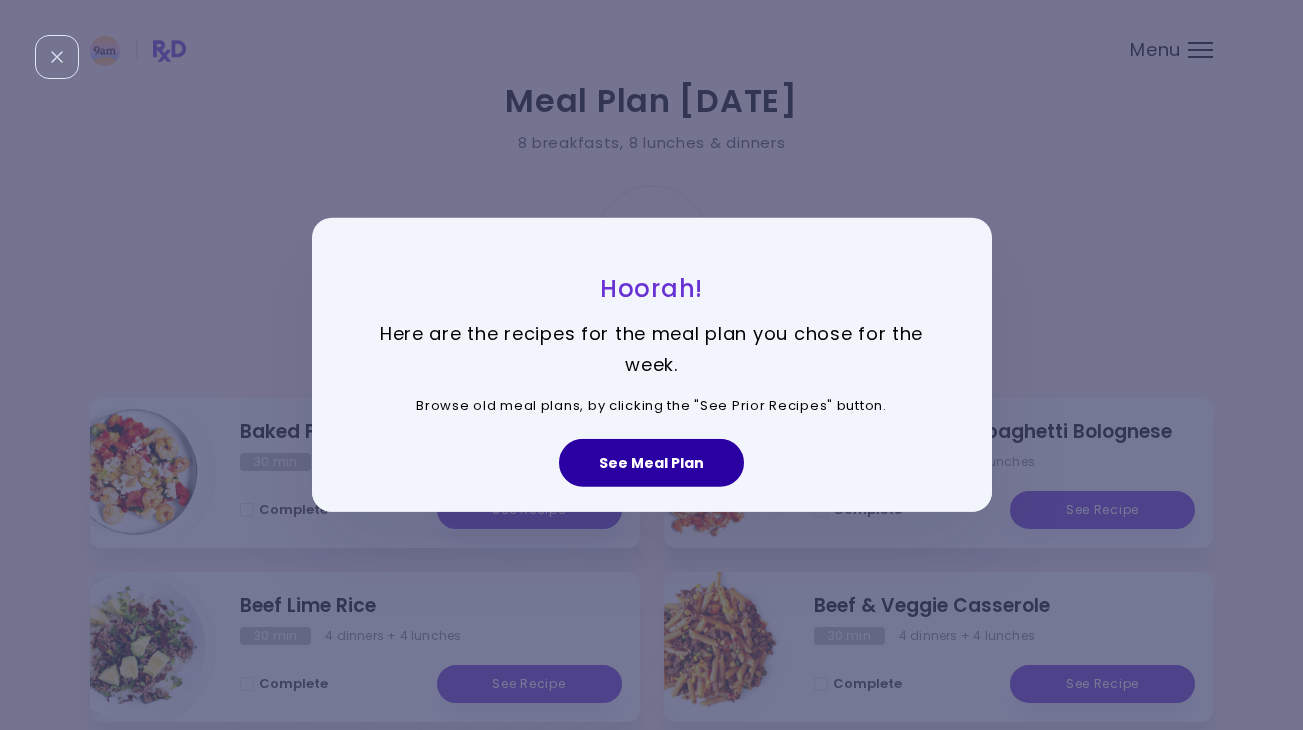 click on "See Meal Plan" at bounding box center [651, 463] 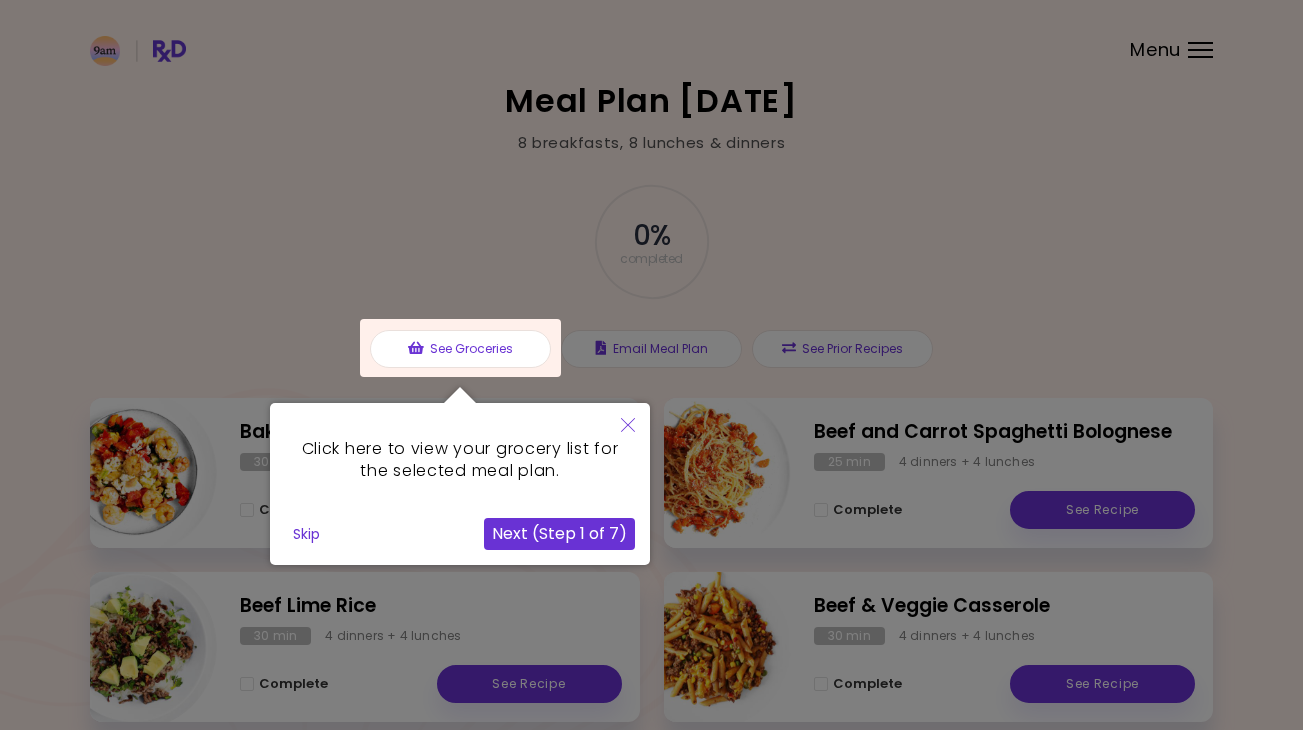 click on "Skip" at bounding box center [306, 534] 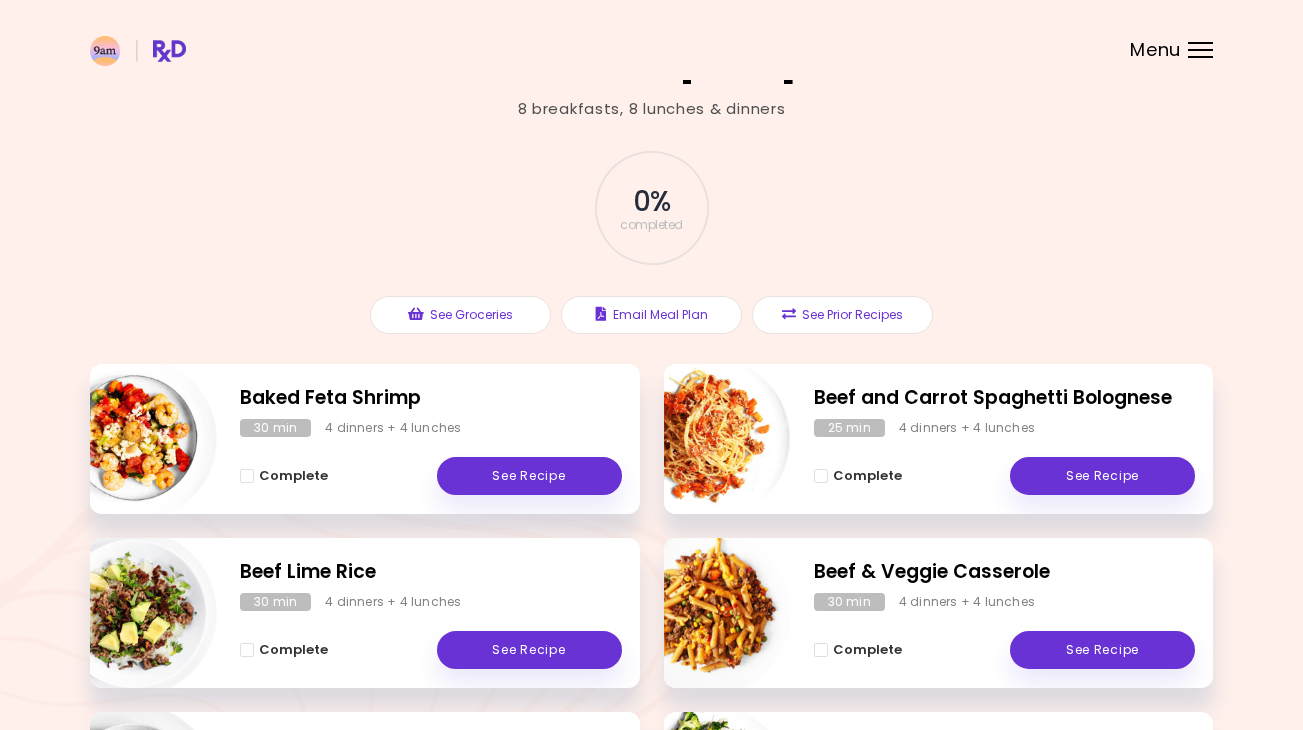 scroll, scrollTop: 46, scrollLeft: 0, axis: vertical 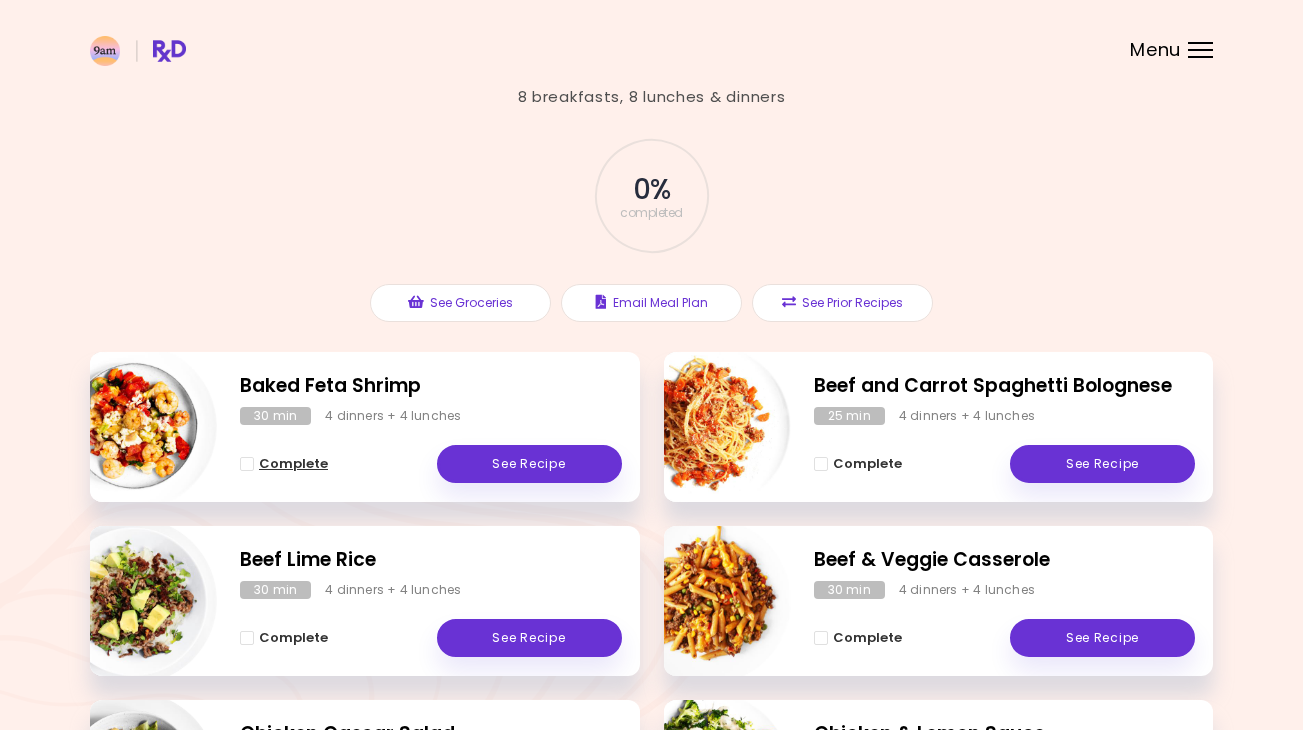 click at bounding box center [247, 464] 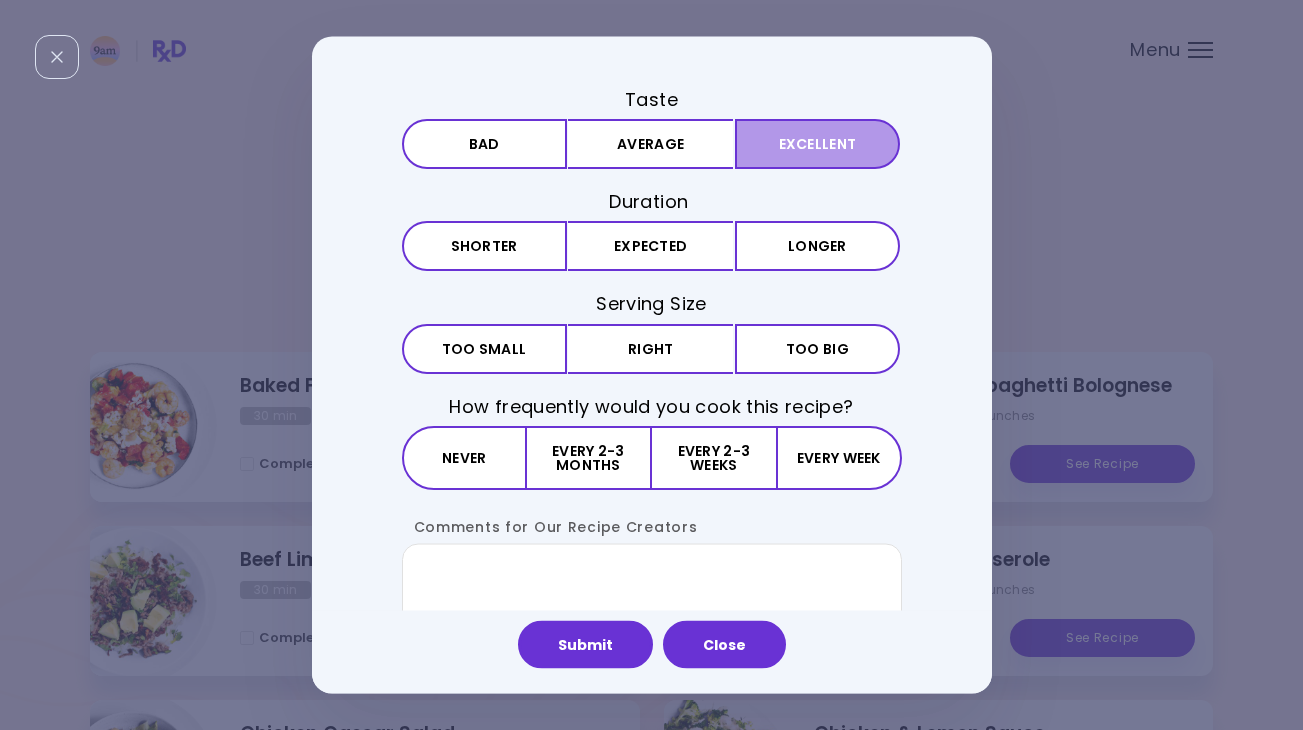 click on "Excellent" at bounding box center (817, 144) 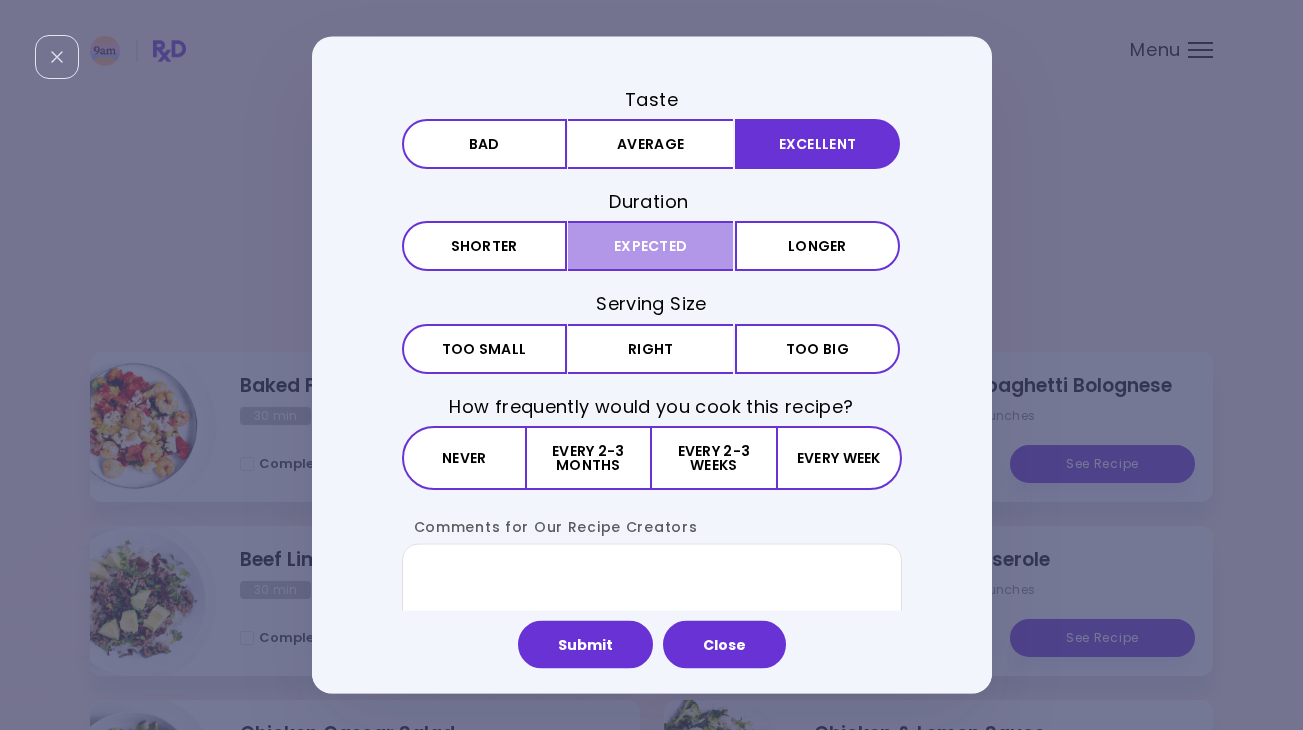 click on "Expected" at bounding box center (650, 246) 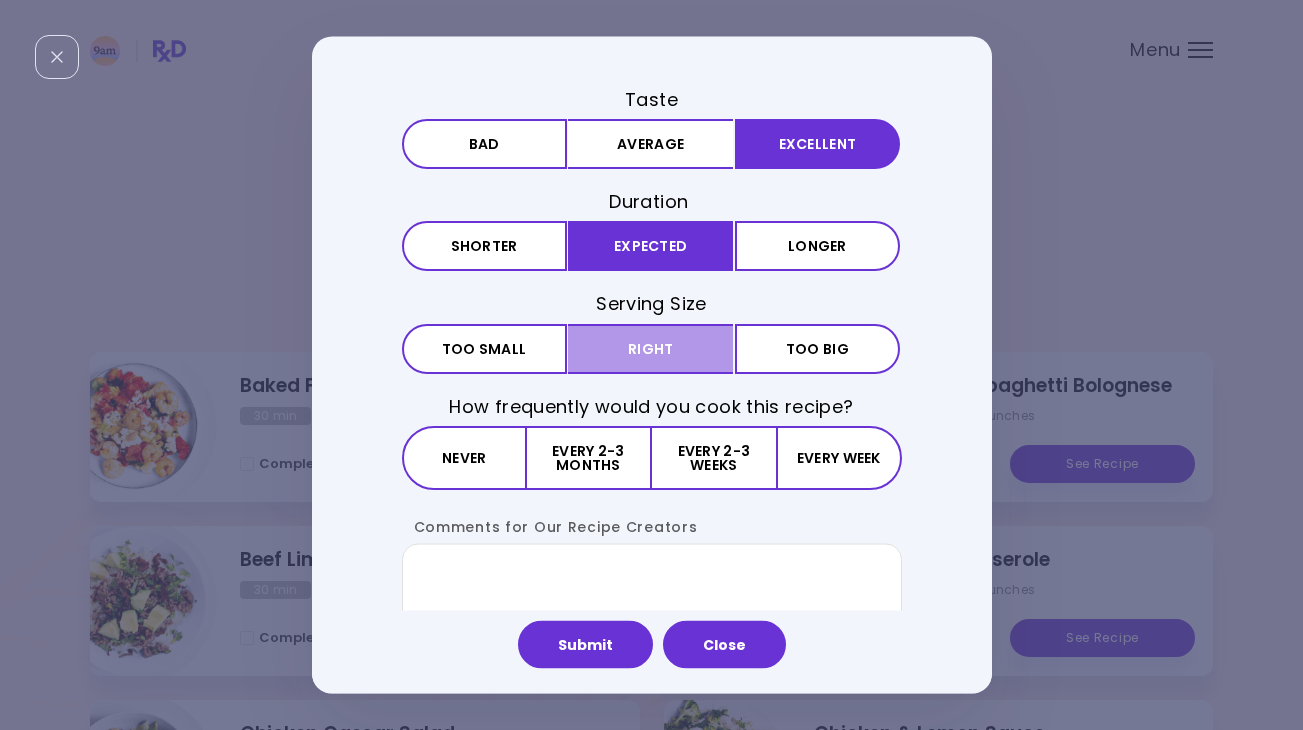 click on "Right" at bounding box center (650, 348) 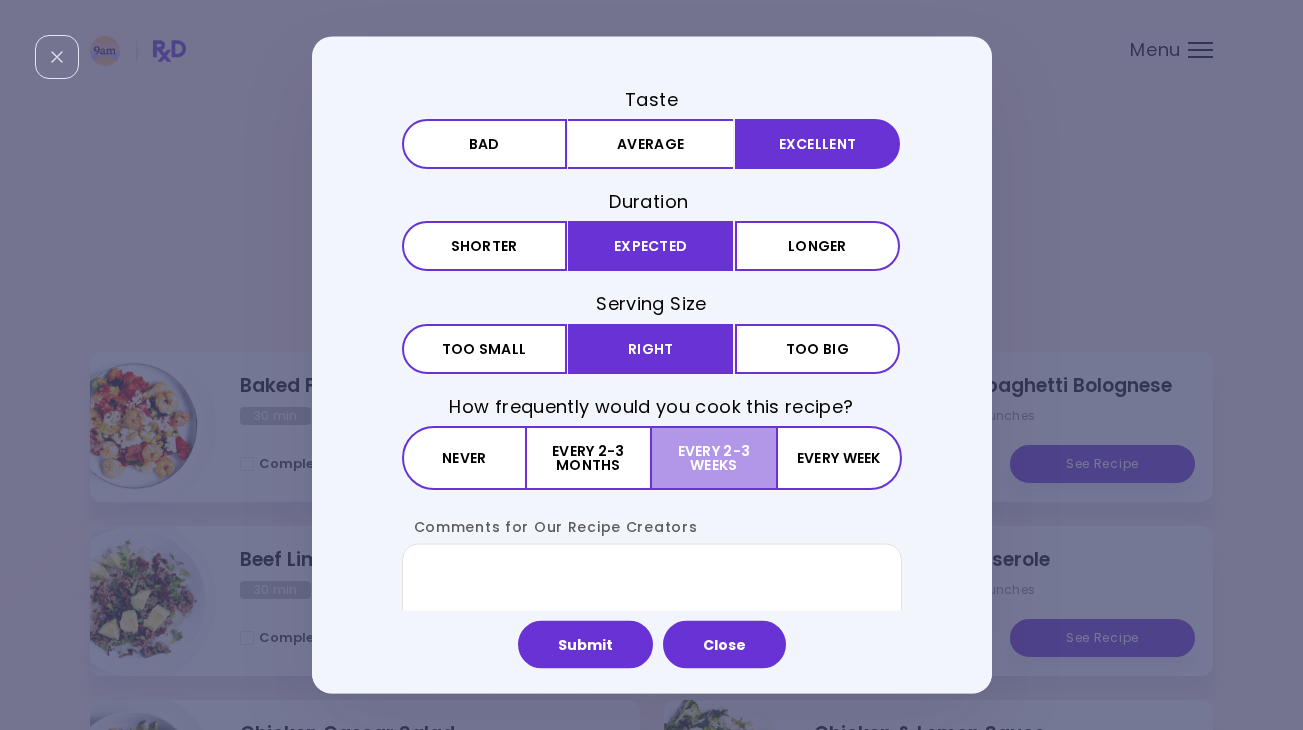 click on "Every 2-3 weeks" at bounding box center (714, 457) 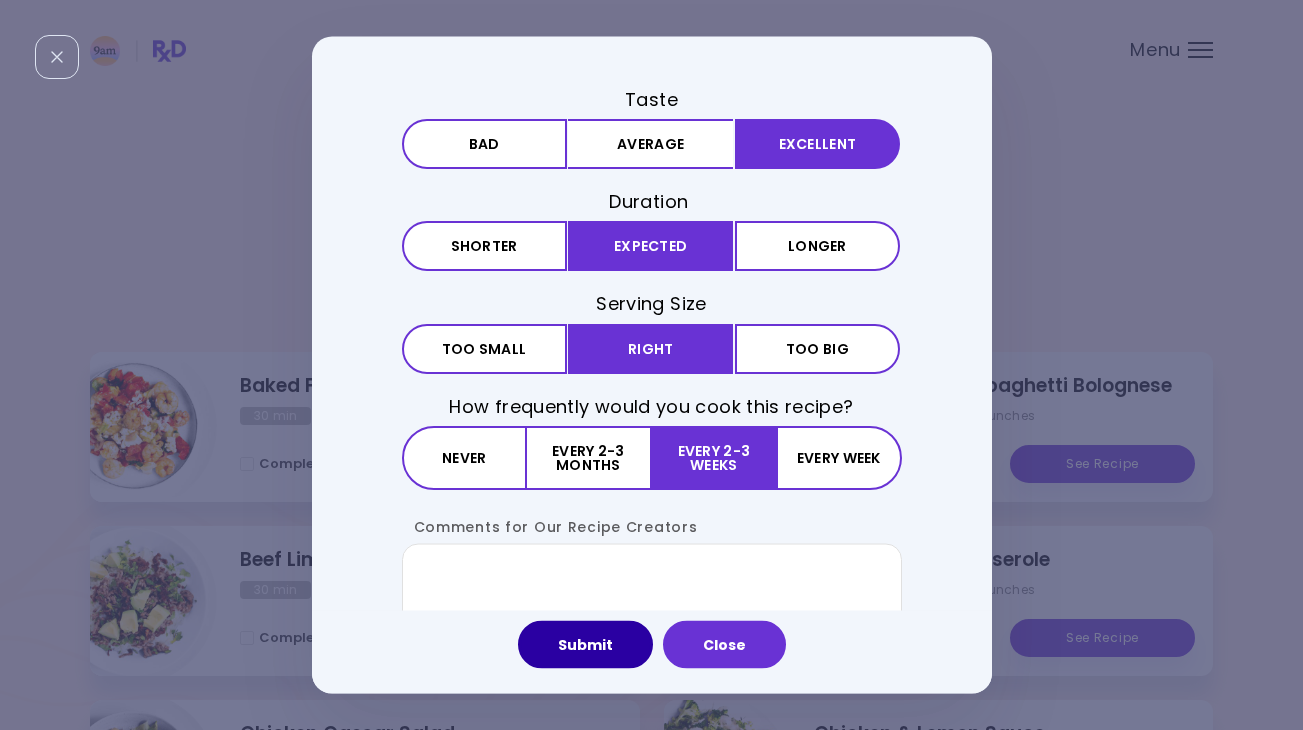click on "Submit" at bounding box center (585, 645) 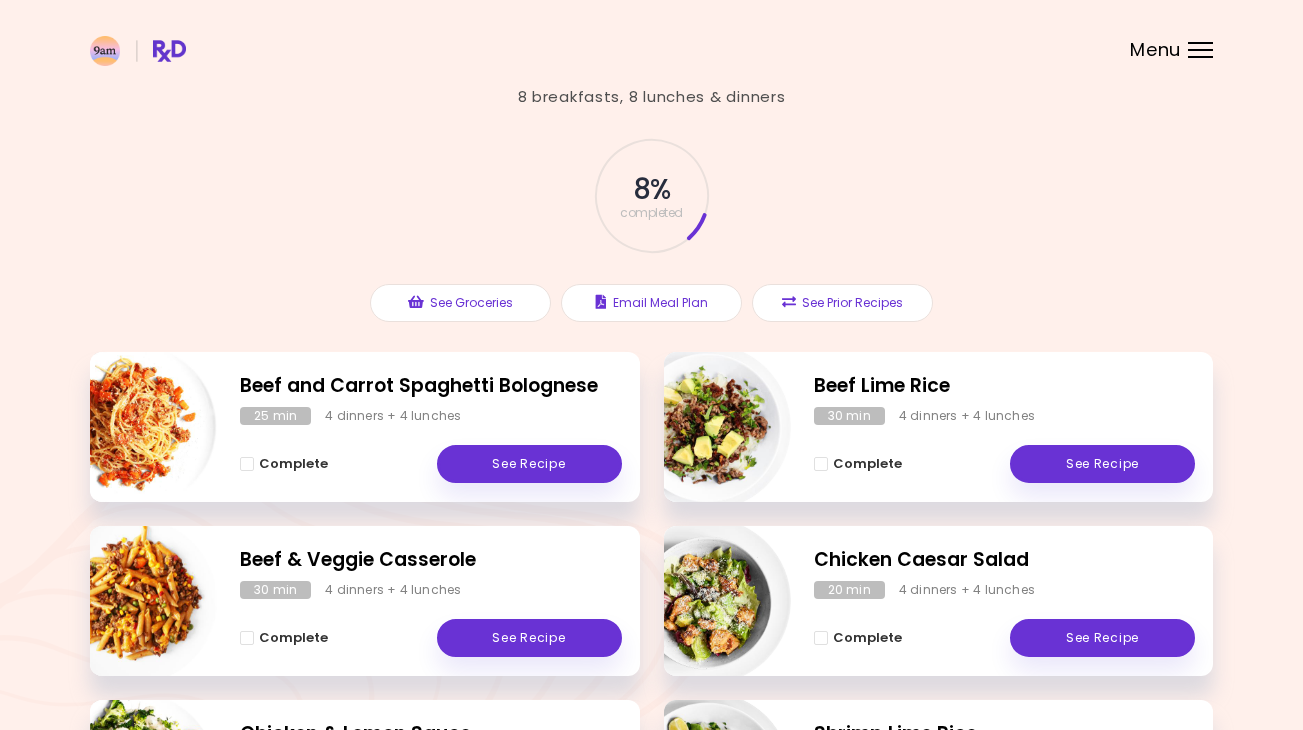 scroll, scrollTop: 0, scrollLeft: 0, axis: both 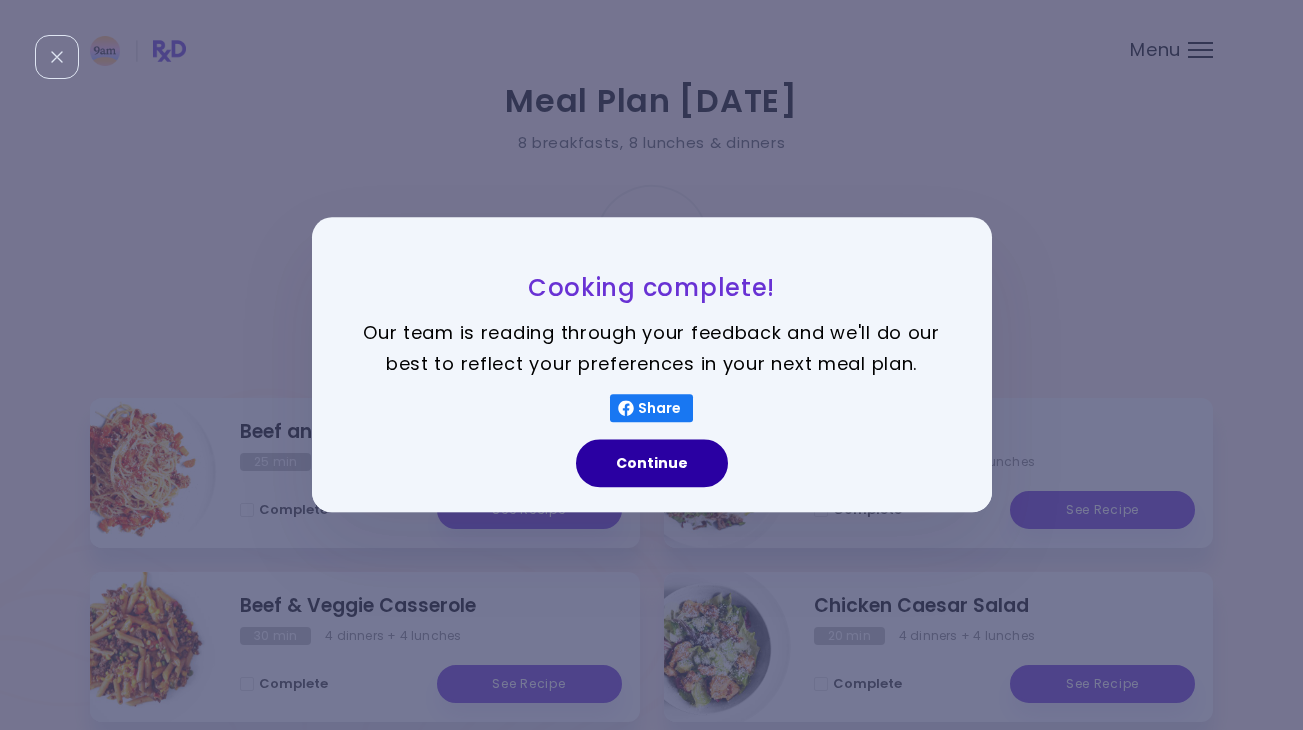 click on "Continue" at bounding box center (652, 464) 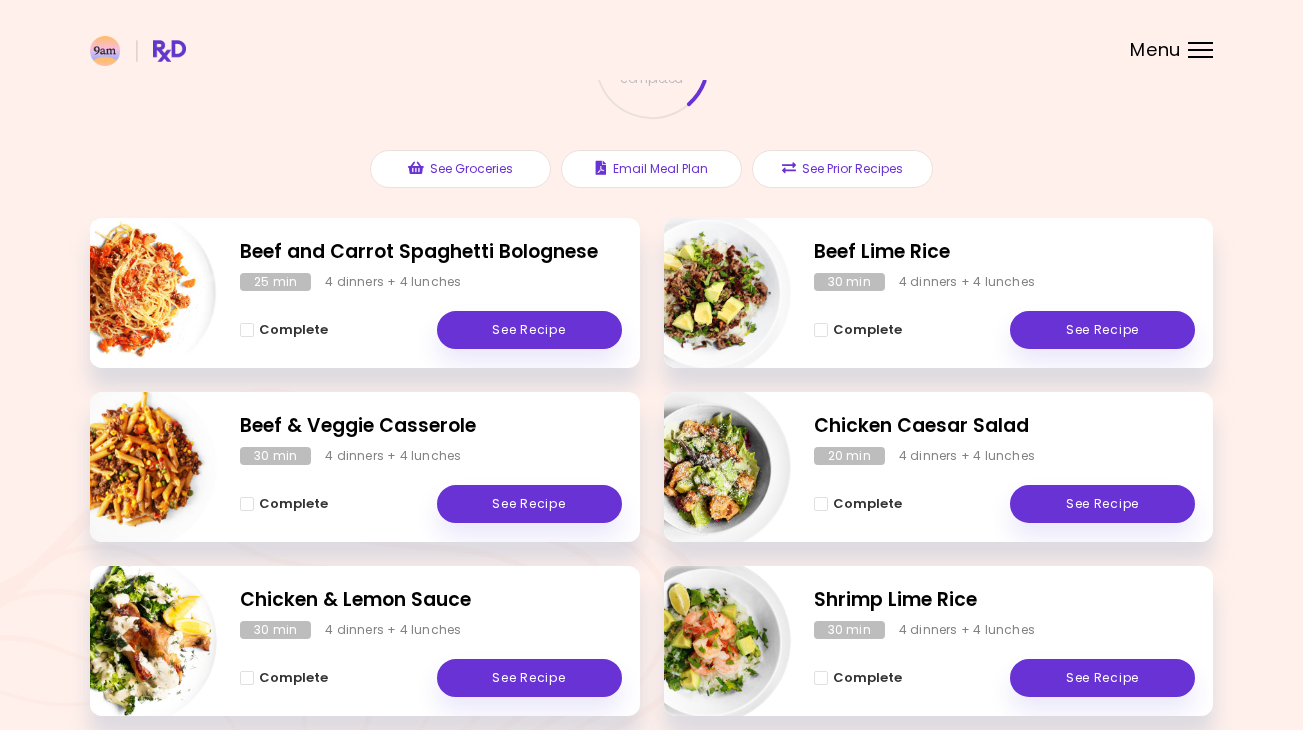 scroll, scrollTop: 184, scrollLeft: 0, axis: vertical 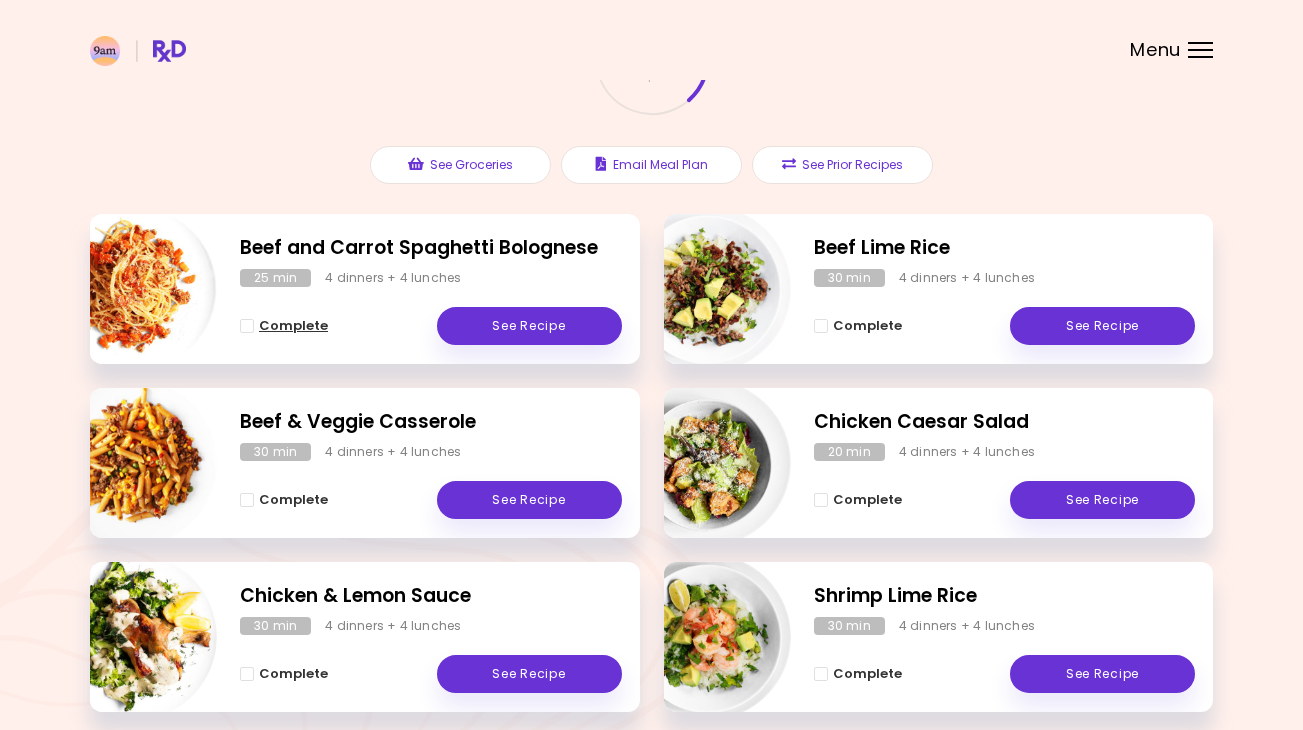 click at bounding box center (247, 326) 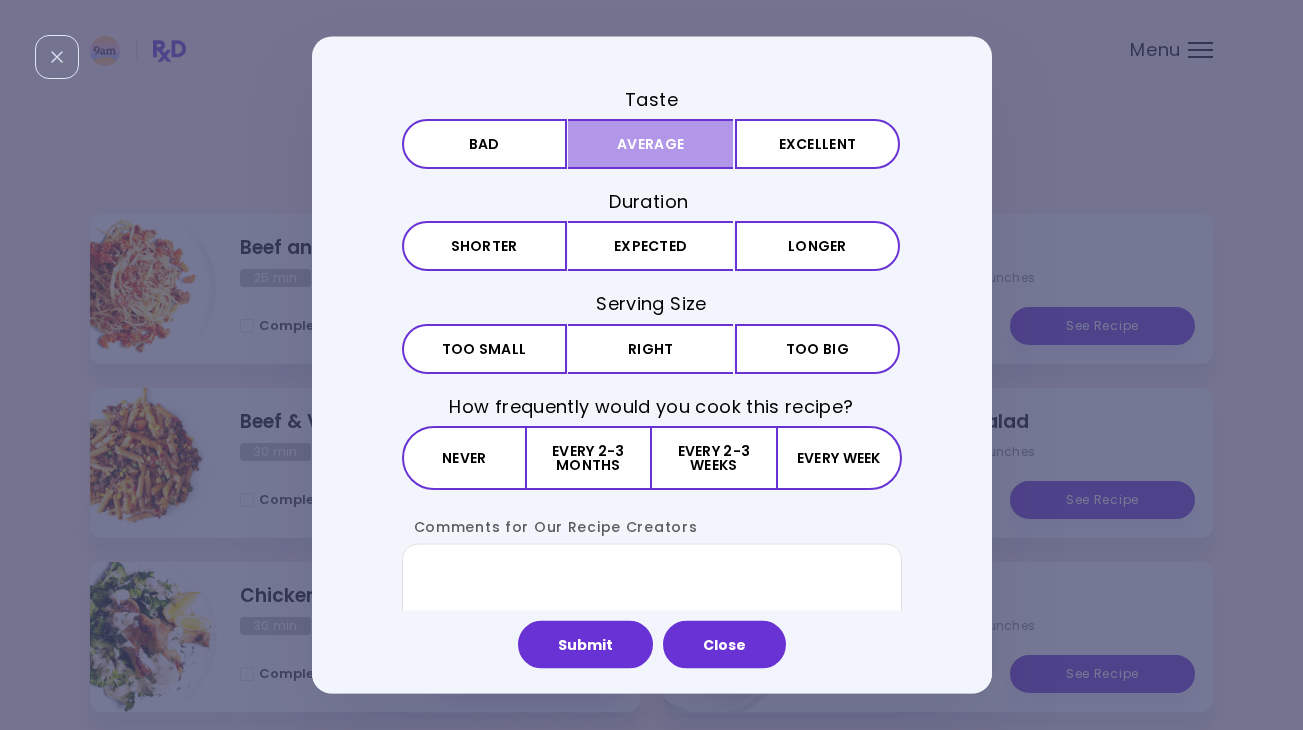 click on "Average" at bounding box center [650, 144] 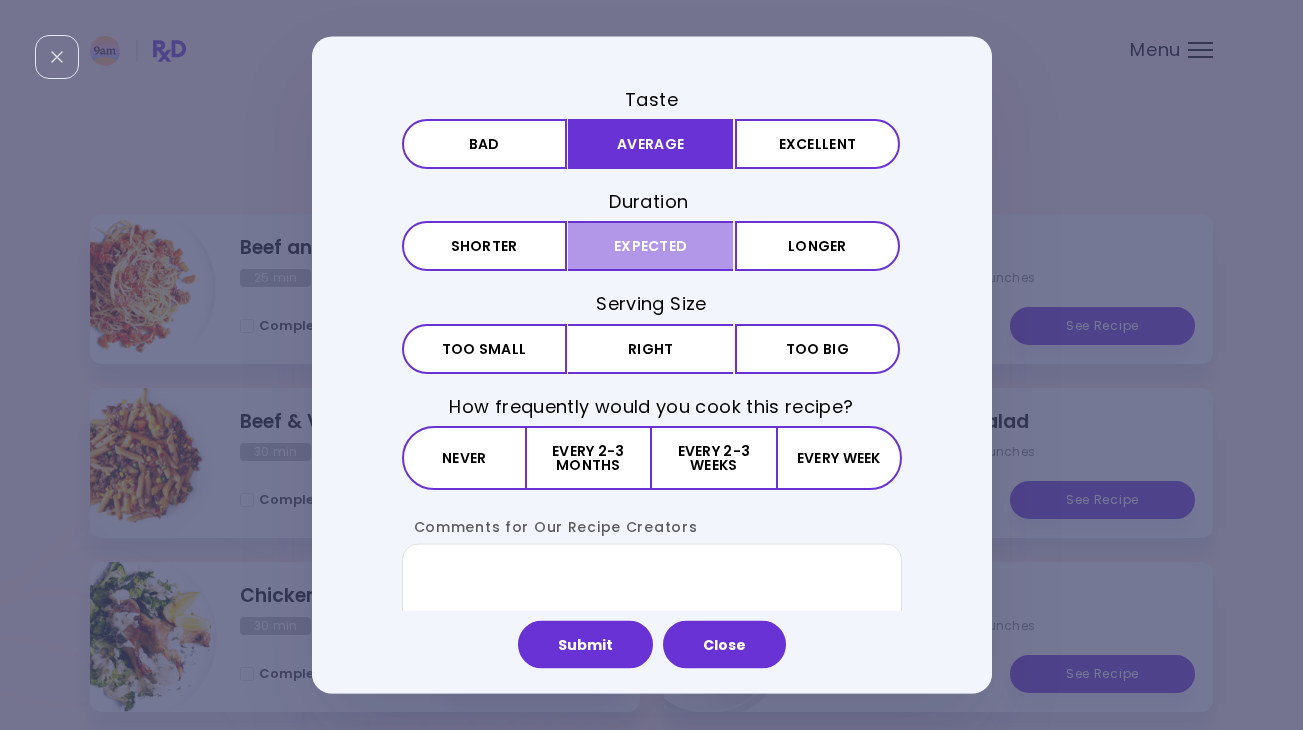 click on "Expected" at bounding box center [650, 246] 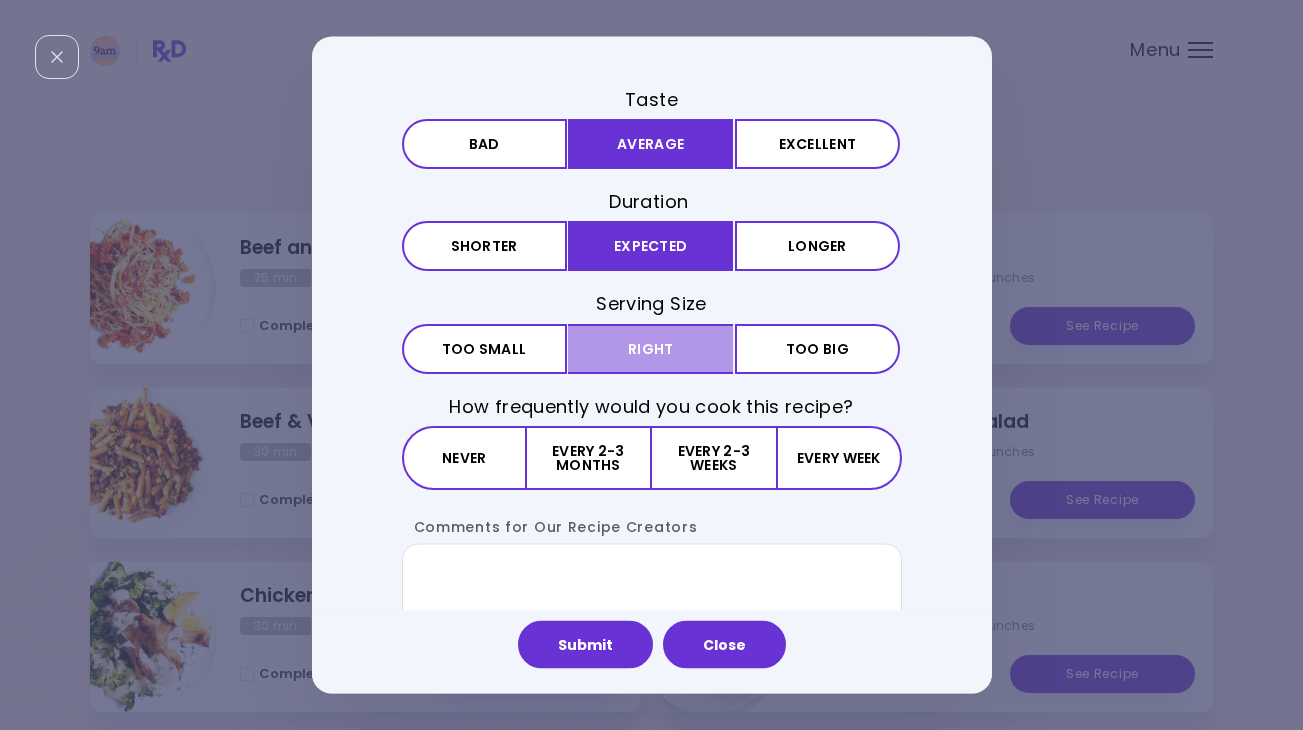 click on "Right" at bounding box center (650, 348) 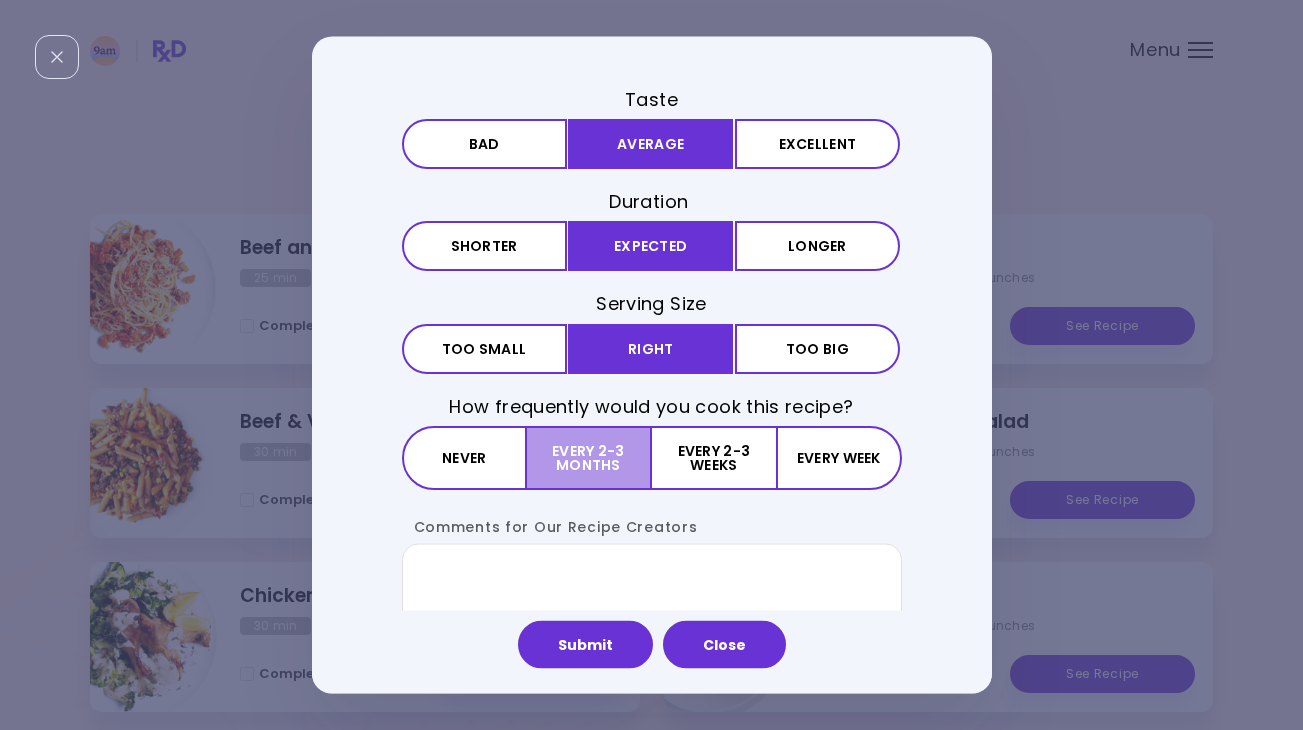 click on "Every 2-3 months" at bounding box center [589, 457] 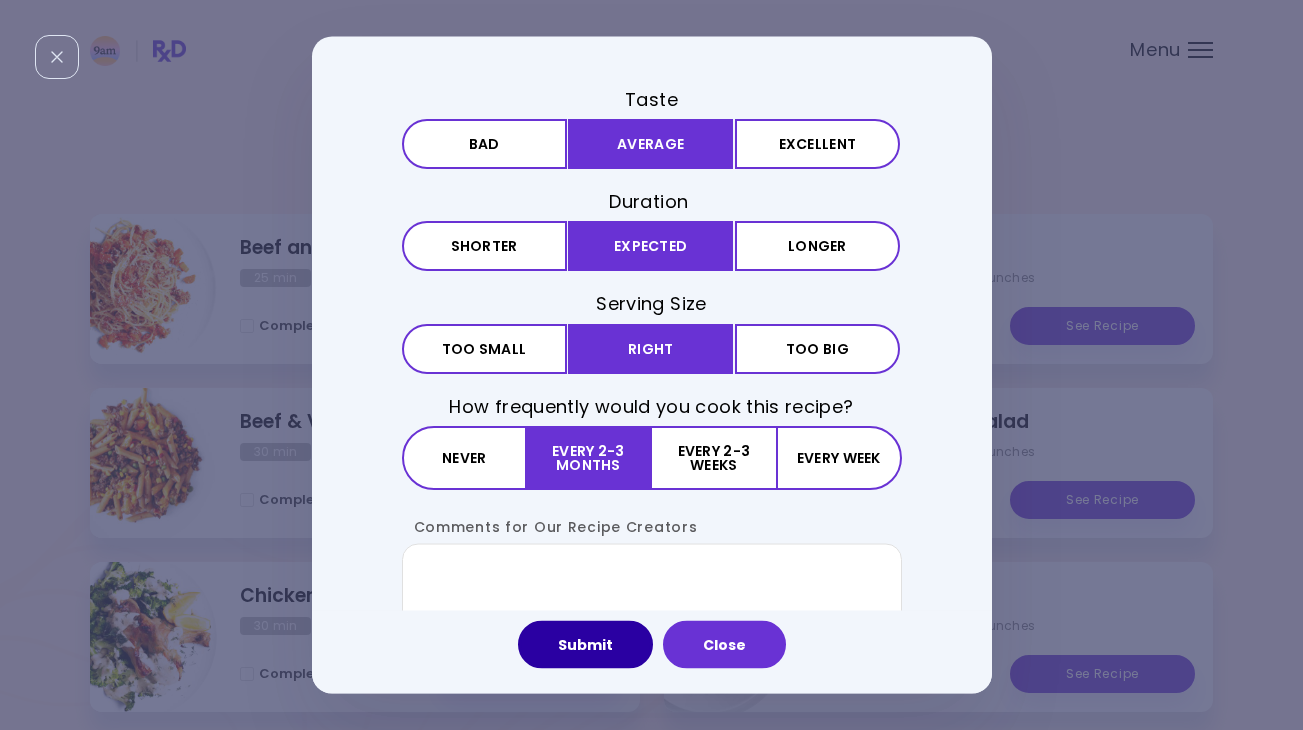 click on "Submit" at bounding box center (585, 645) 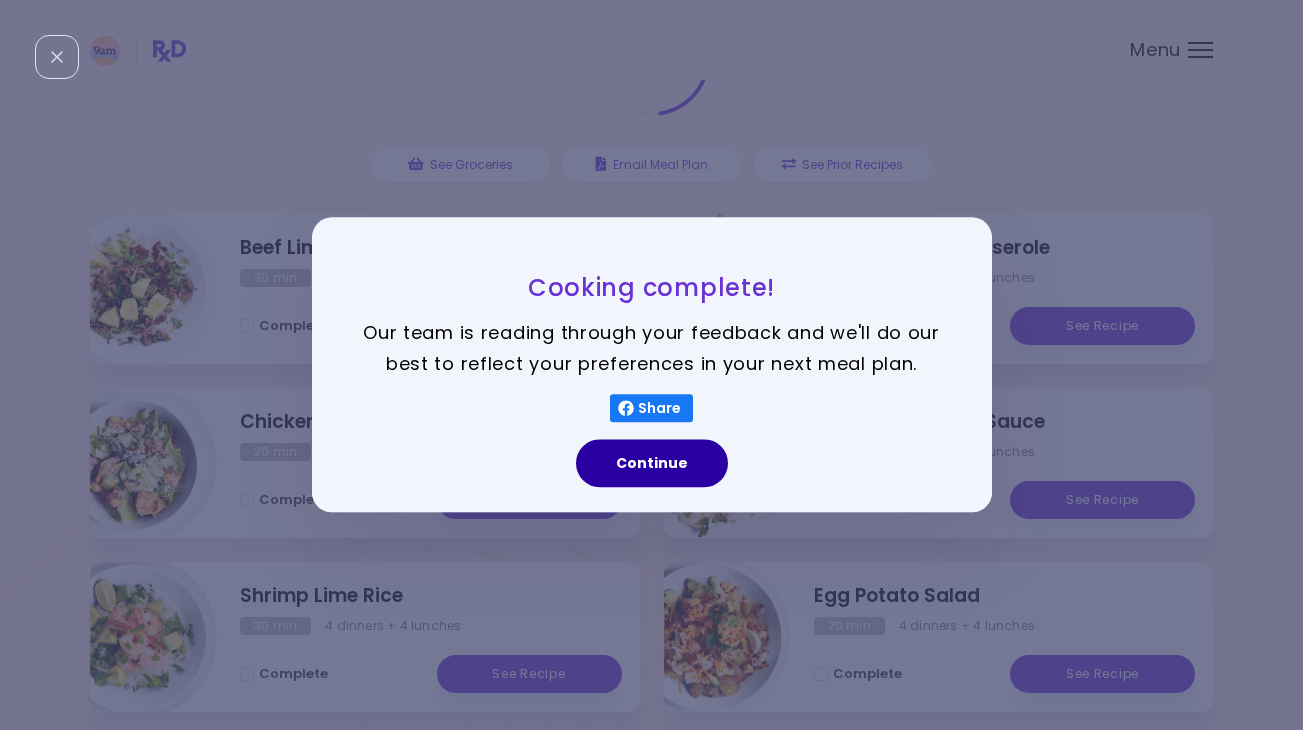 click on "Continue" at bounding box center (652, 464) 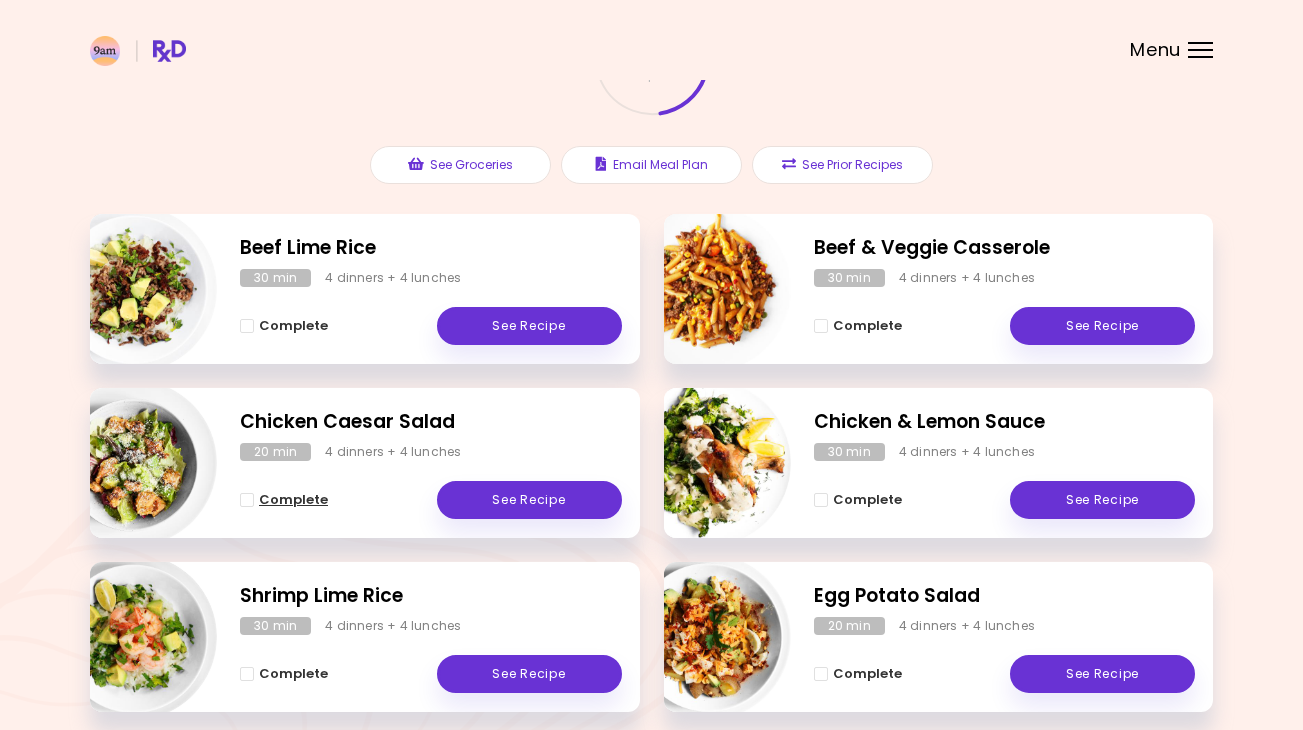 click at bounding box center (247, 500) 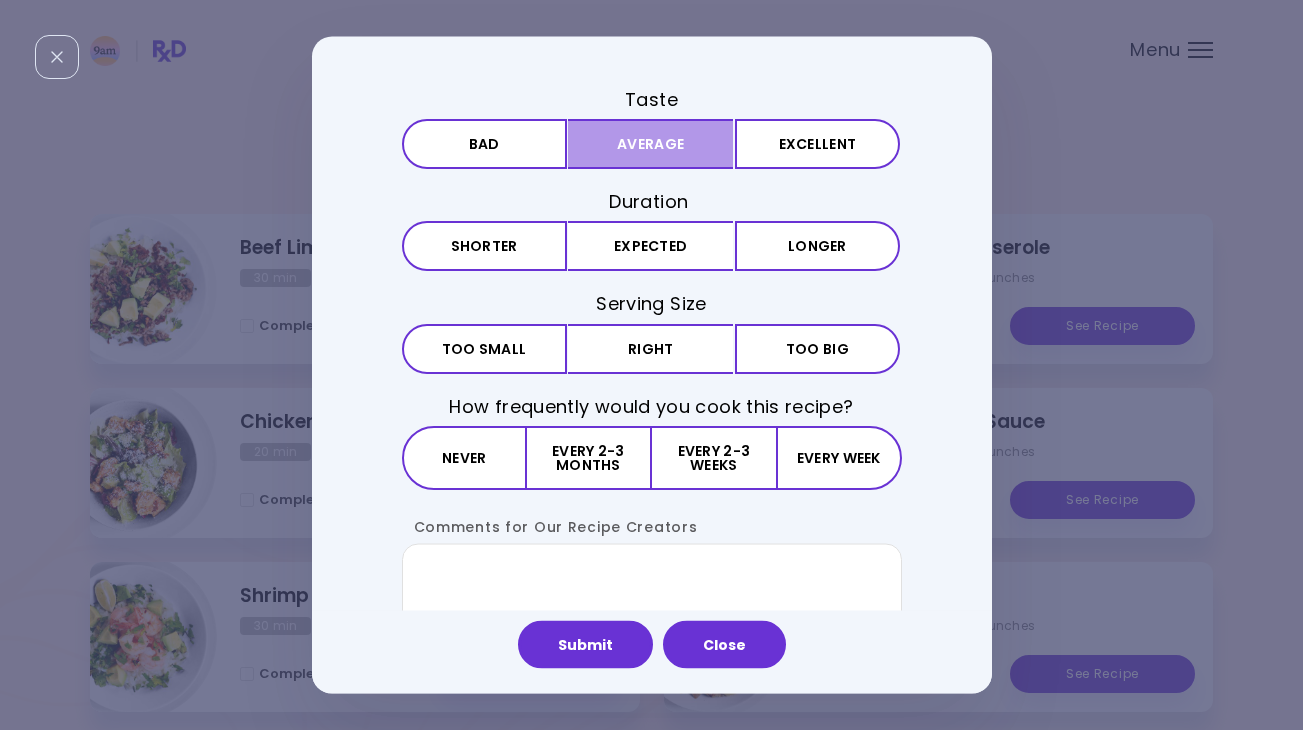 click on "Average" at bounding box center (650, 144) 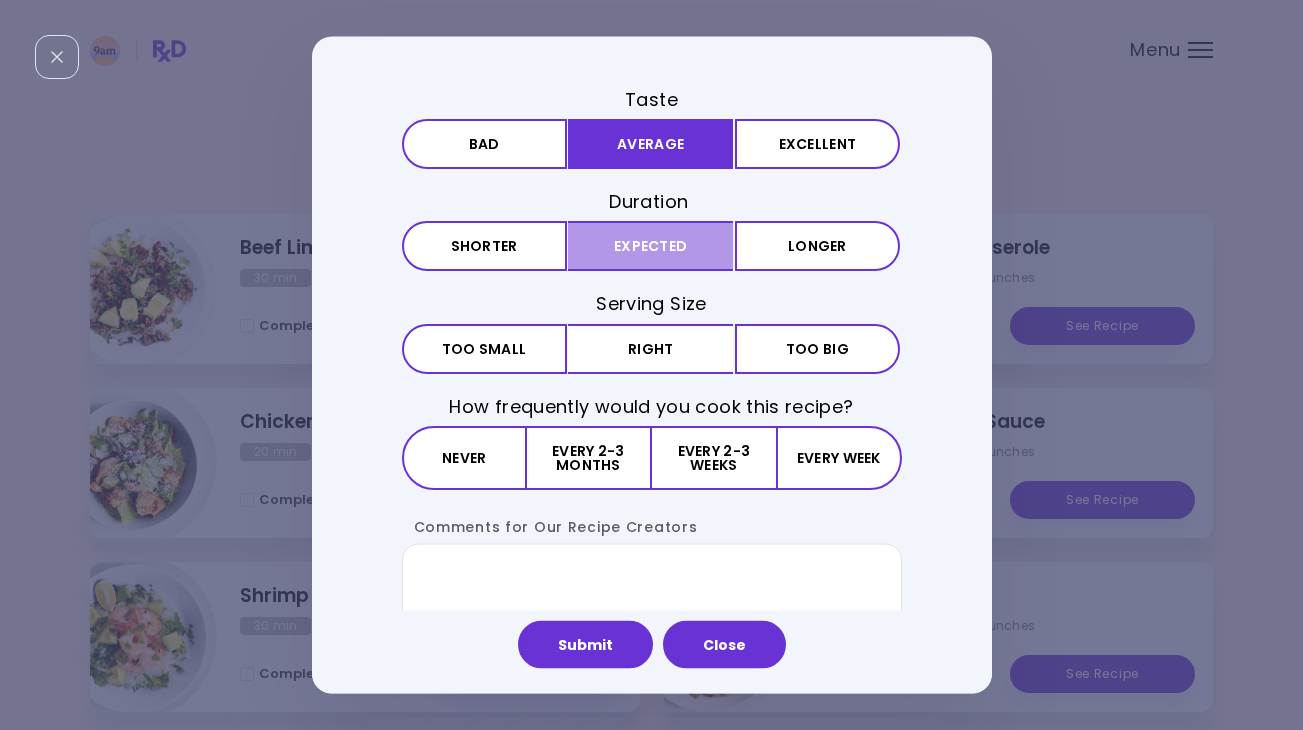 click on "Expected" at bounding box center (650, 246) 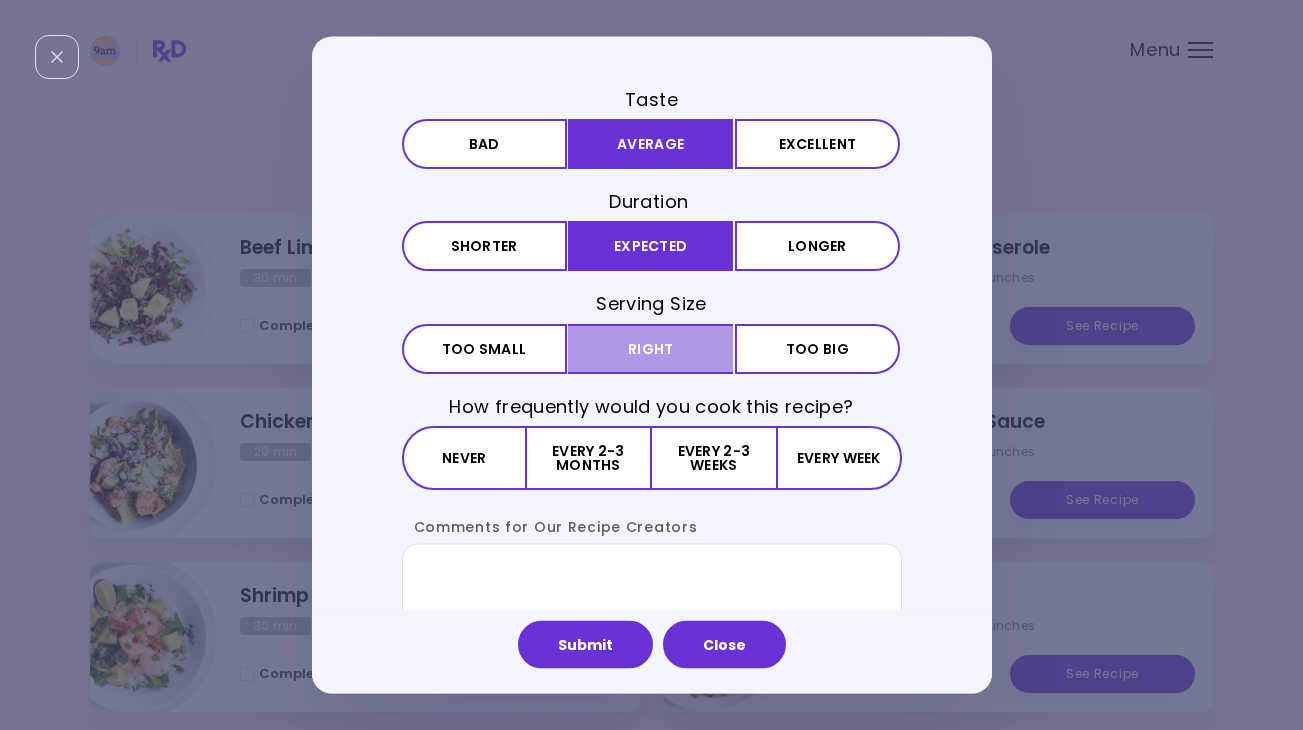 click on "Right" at bounding box center (650, 348) 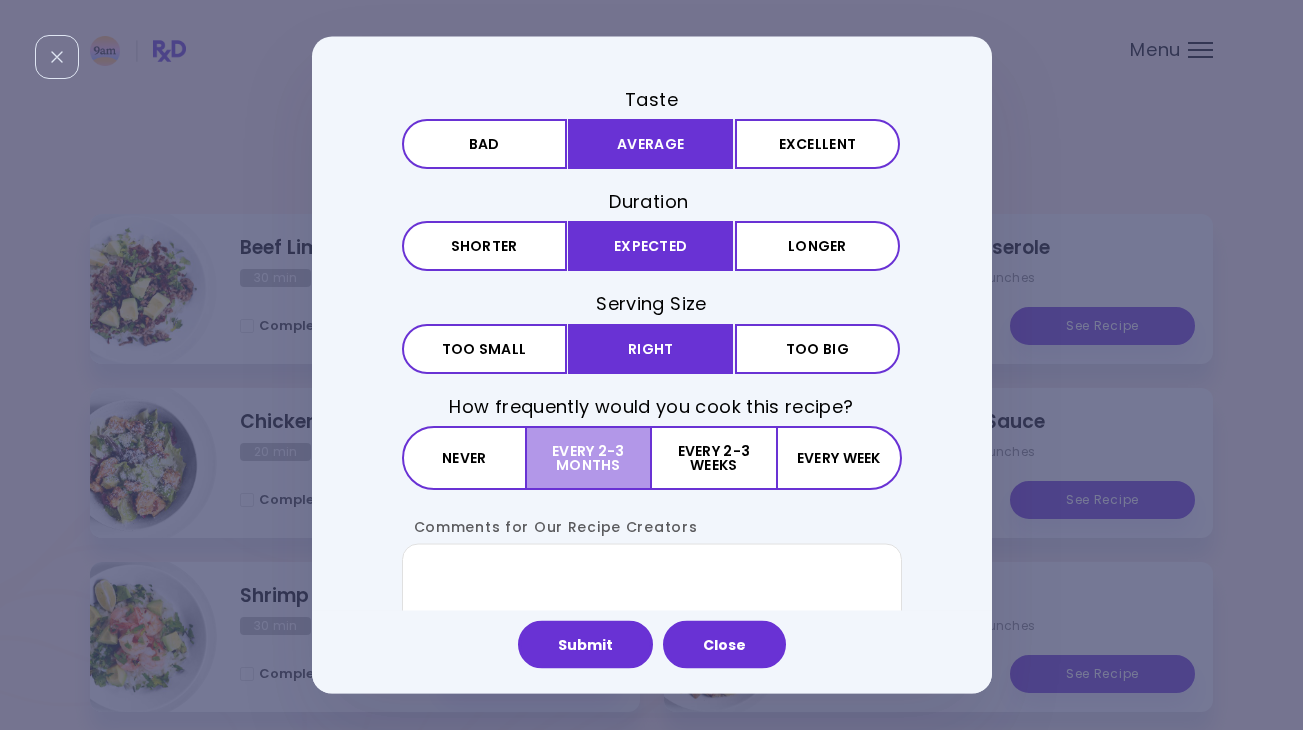 click on "Every 2-3 months" at bounding box center (589, 457) 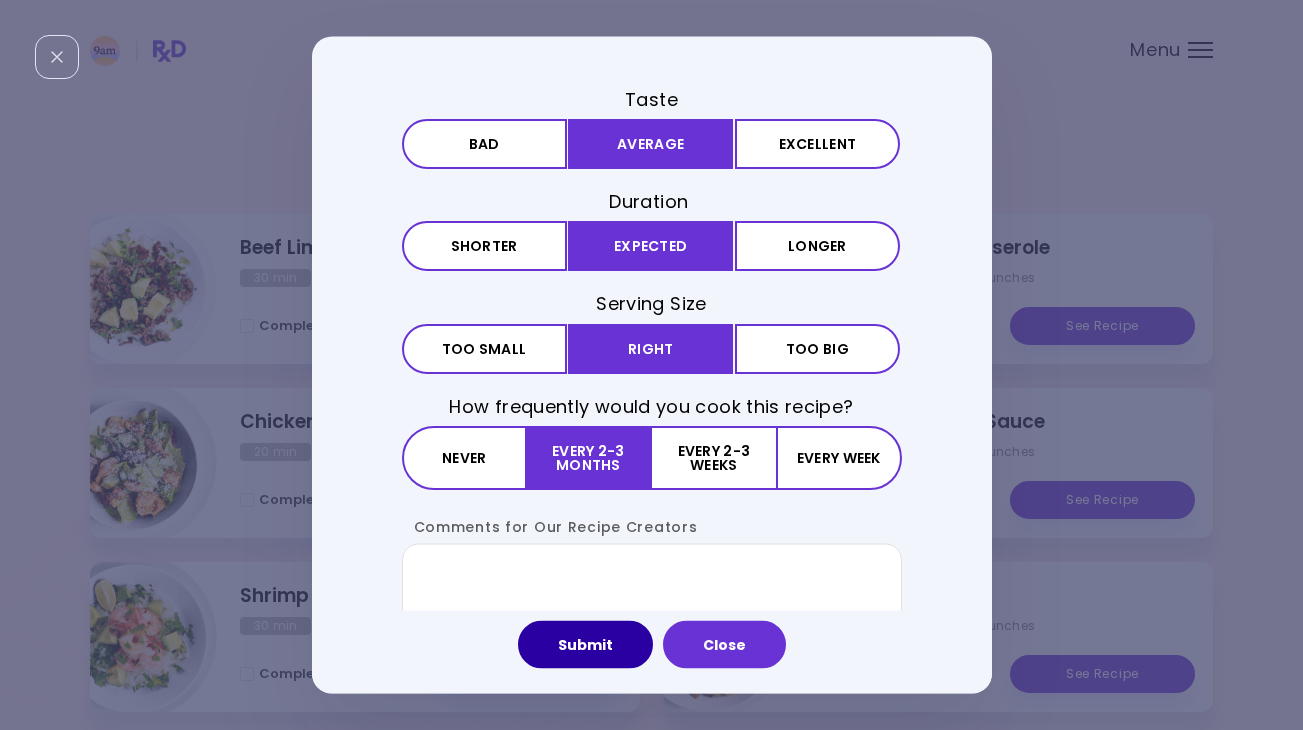 click on "Submit" at bounding box center [585, 645] 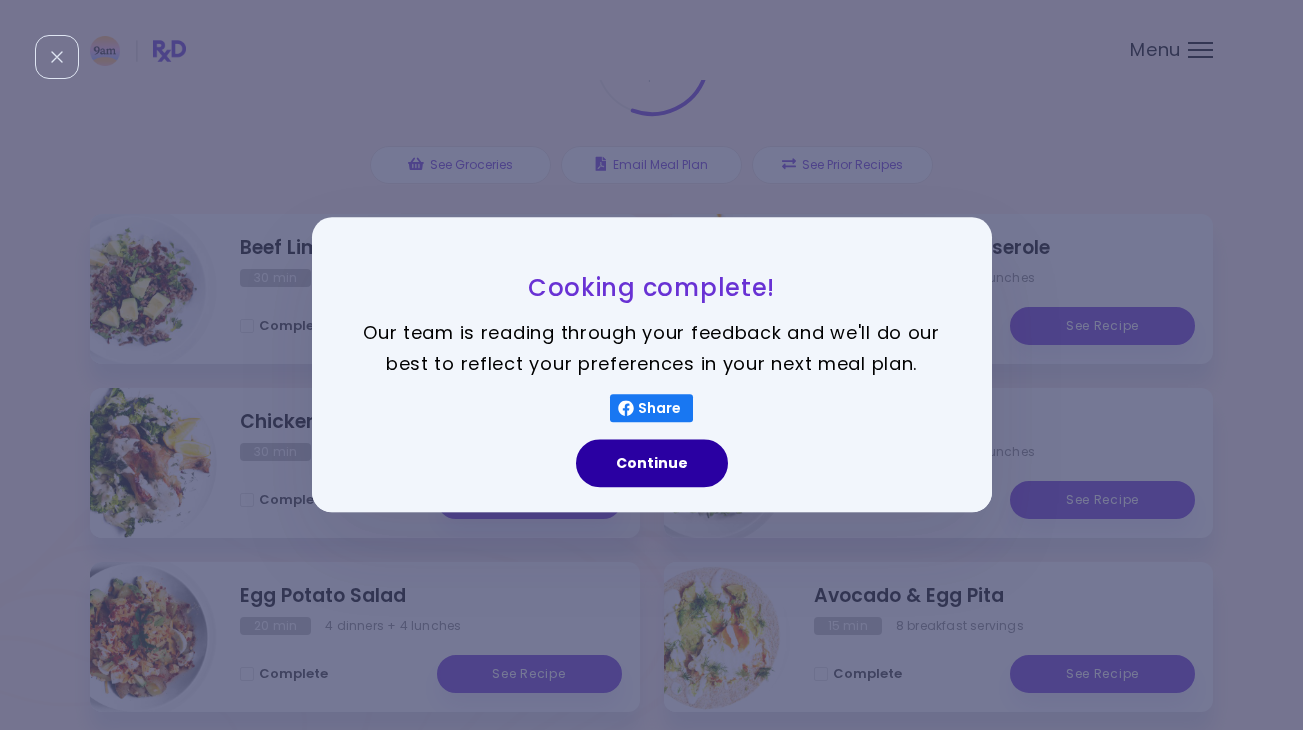 click on "Continue" at bounding box center (652, 464) 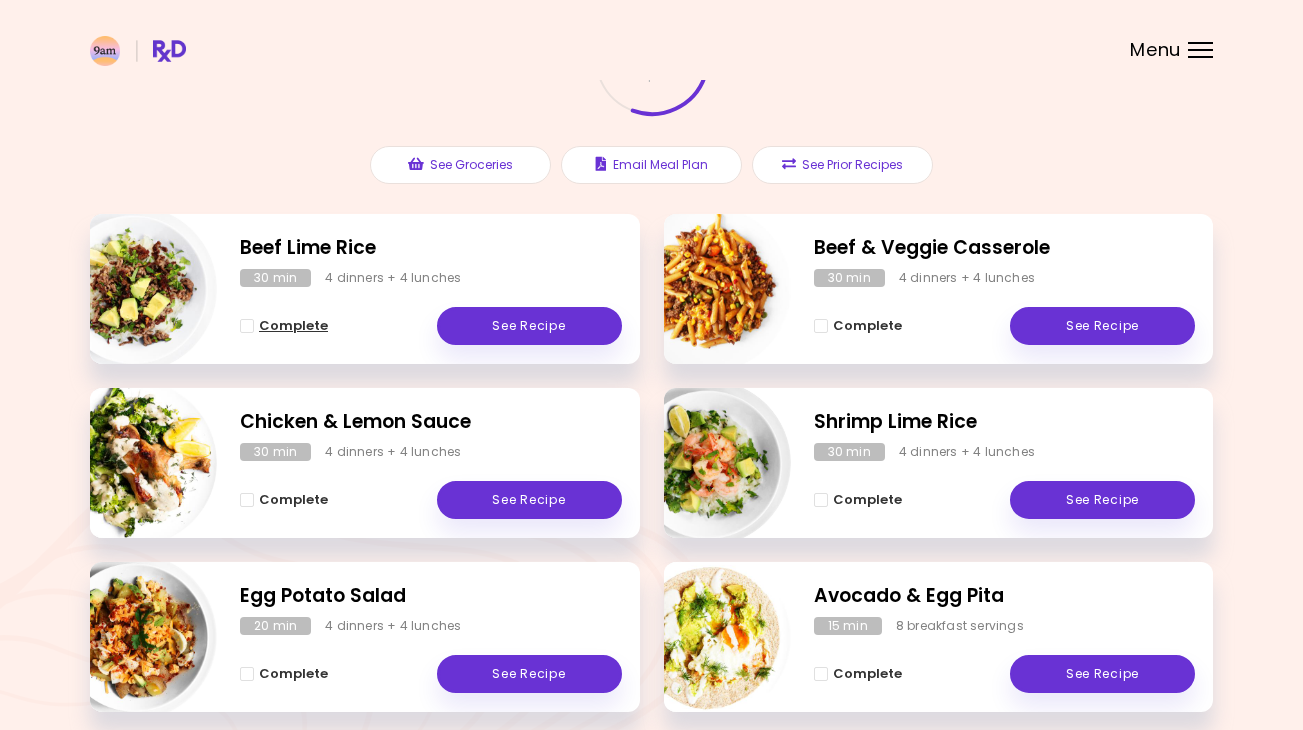 click at bounding box center (247, 326) 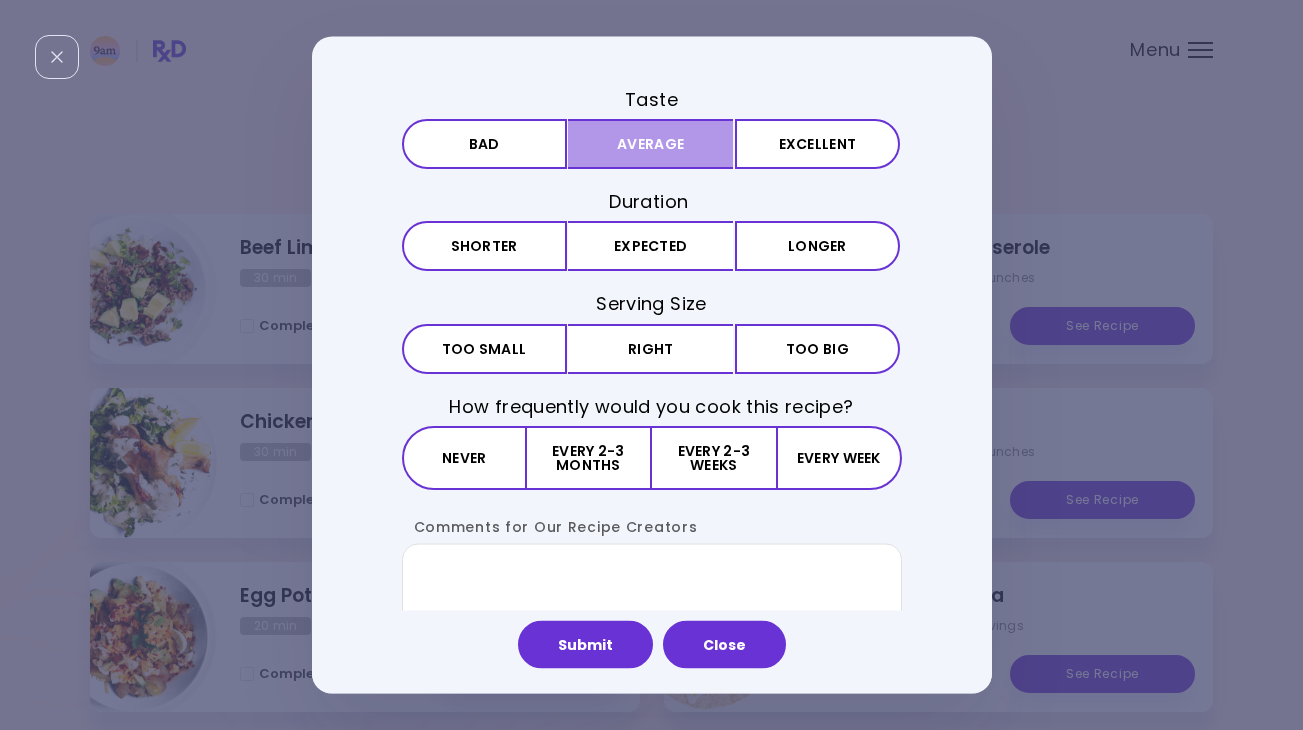 click on "Average" at bounding box center [650, 144] 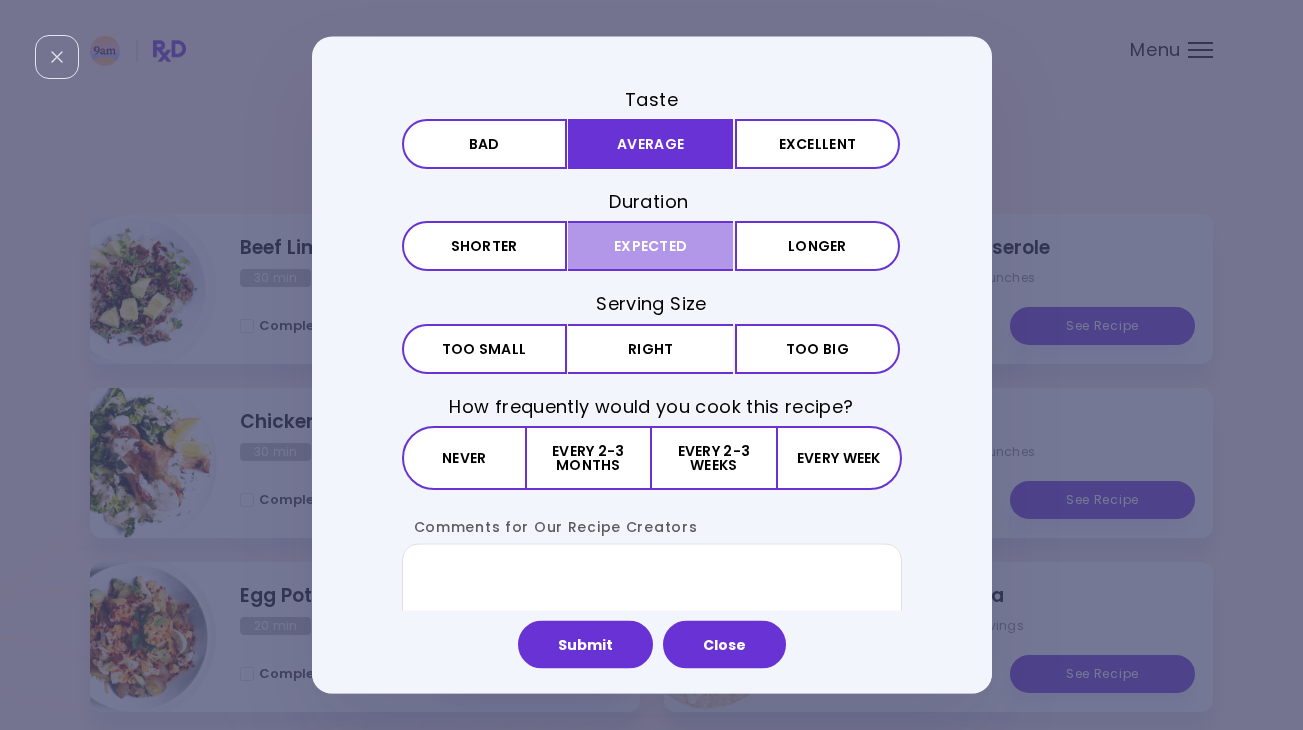 click on "Expected" at bounding box center (650, 246) 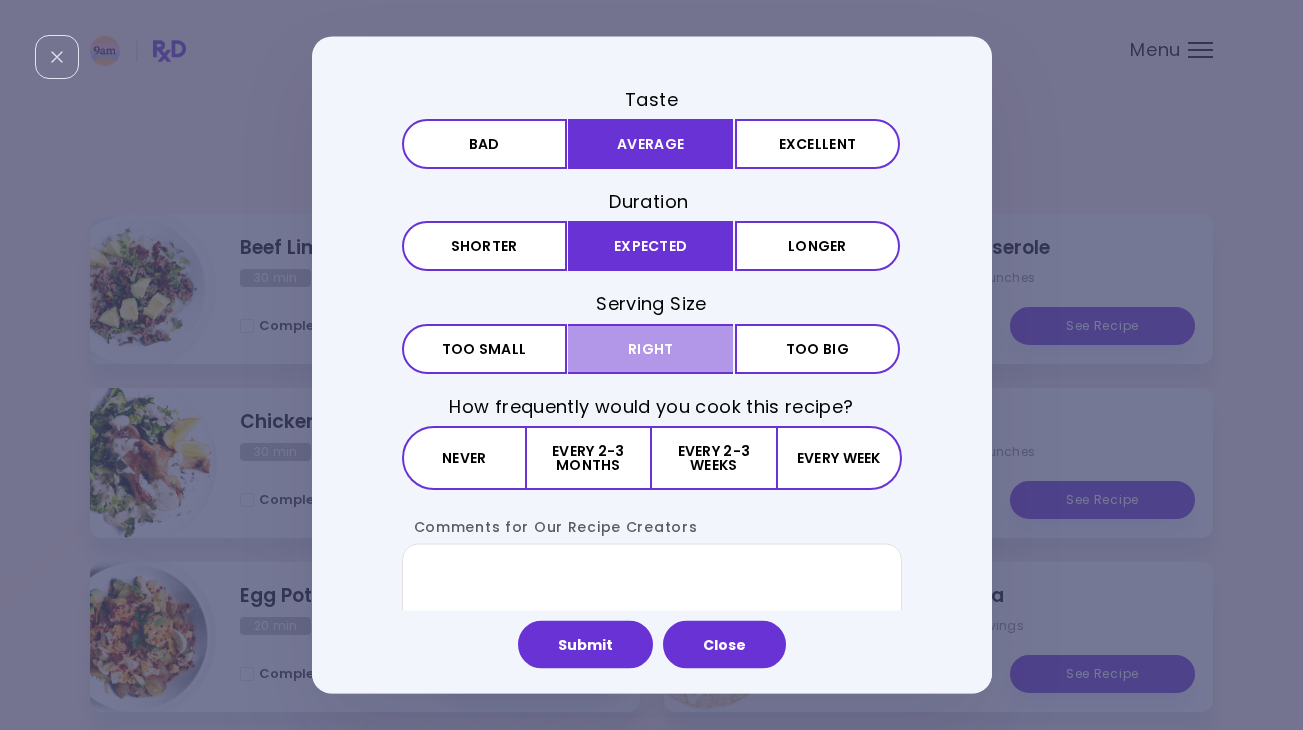 click on "Right" at bounding box center [650, 348] 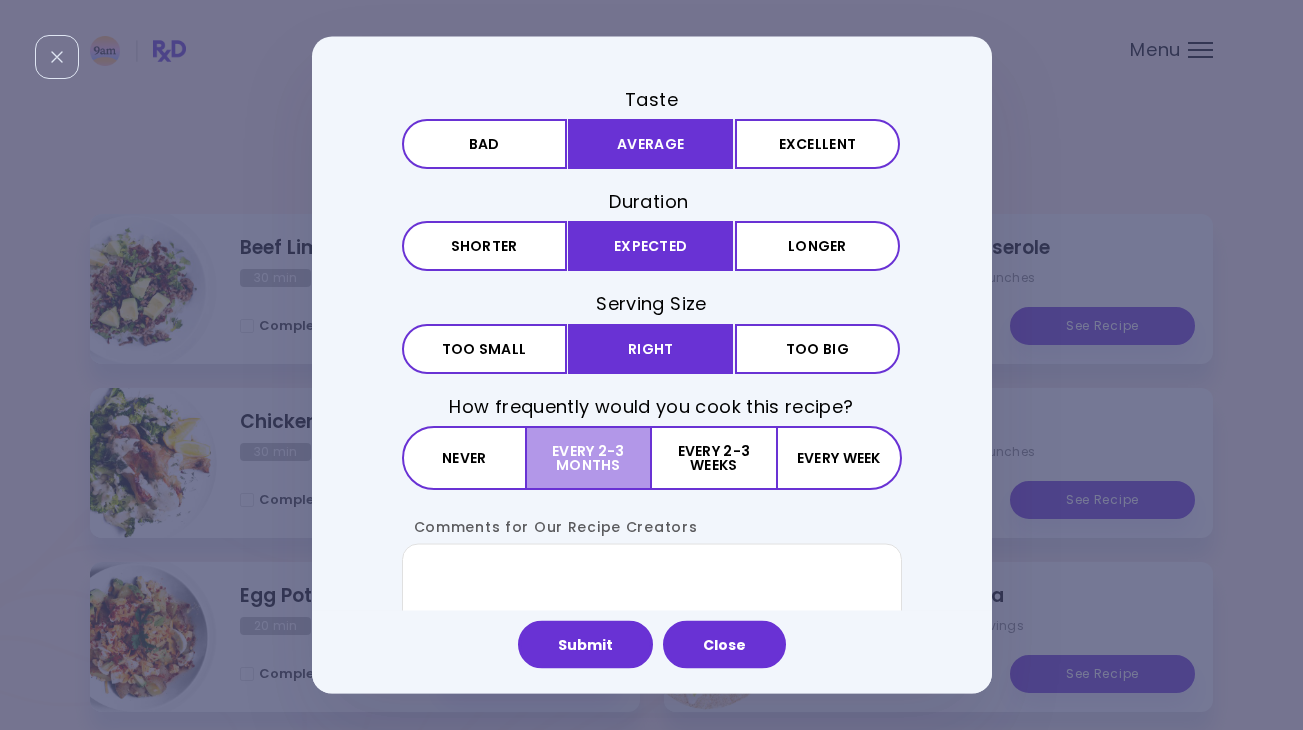 click on "Every 2-3 months" at bounding box center (589, 457) 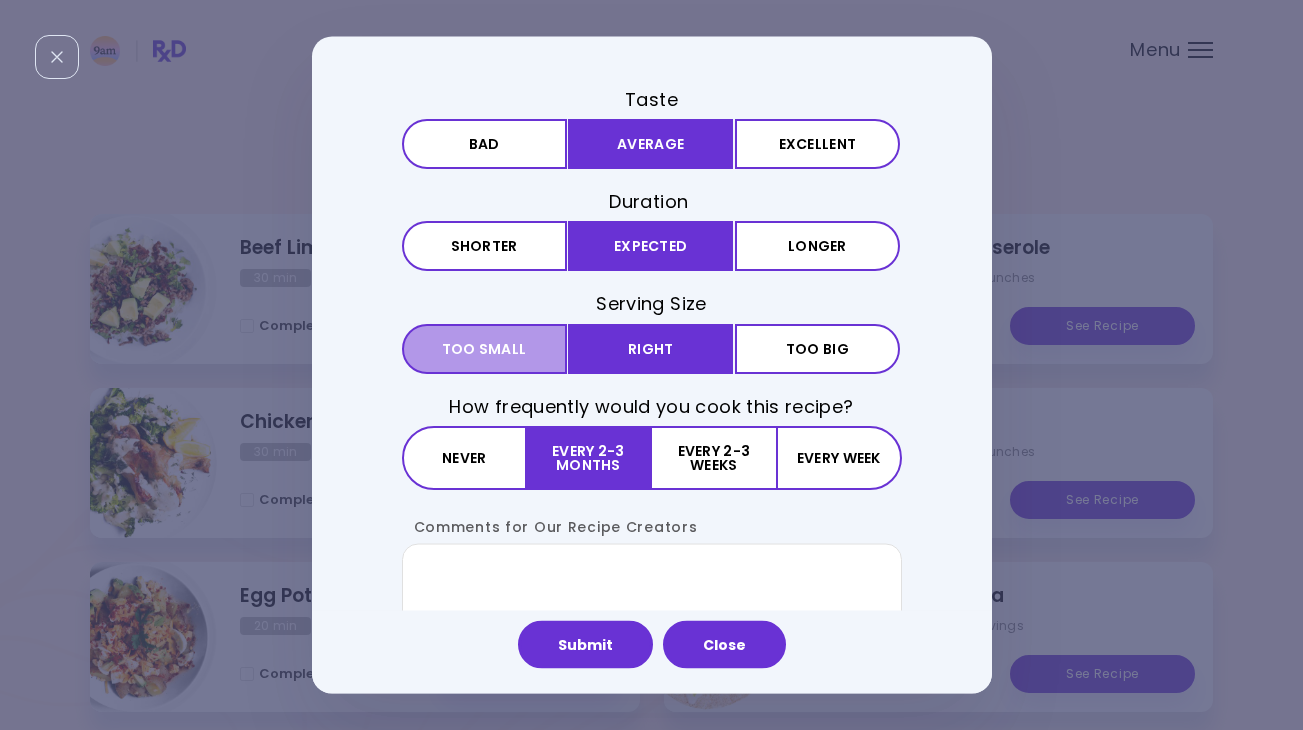 click on "Small Too small" at bounding box center [484, 348] 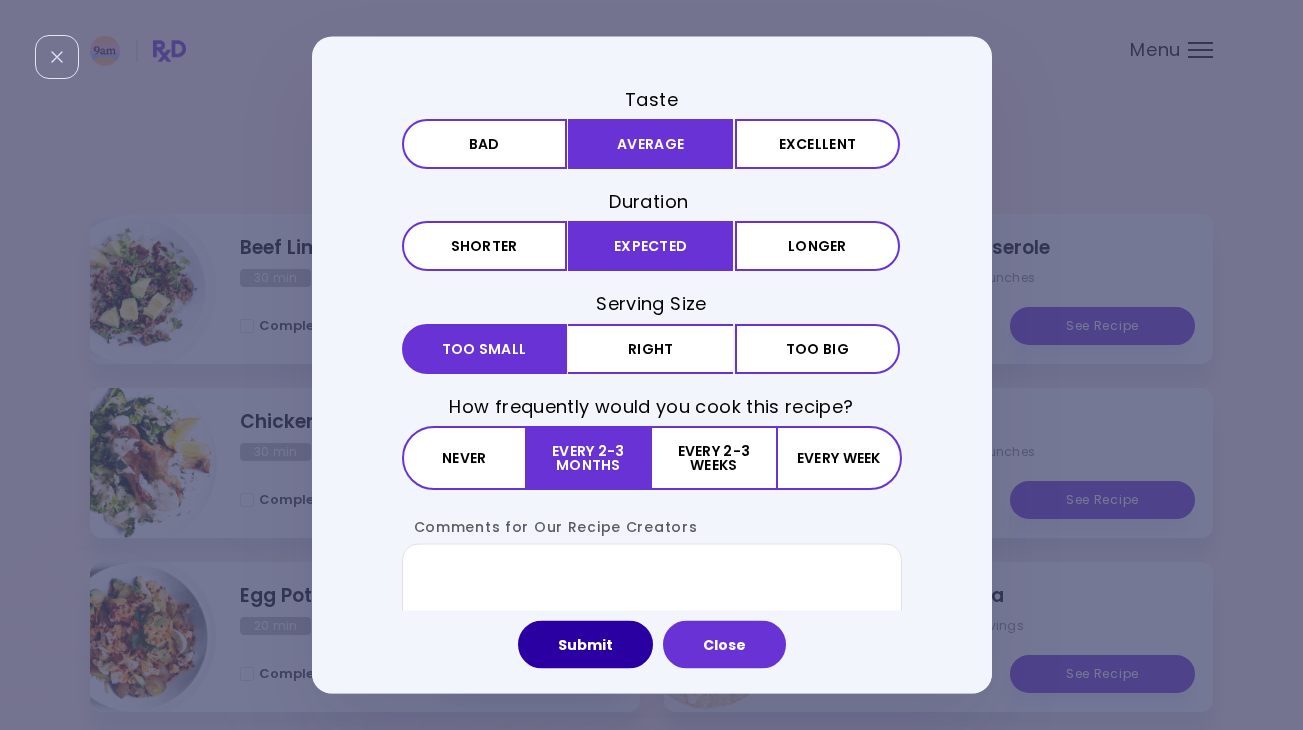 click on "Submit" at bounding box center (585, 645) 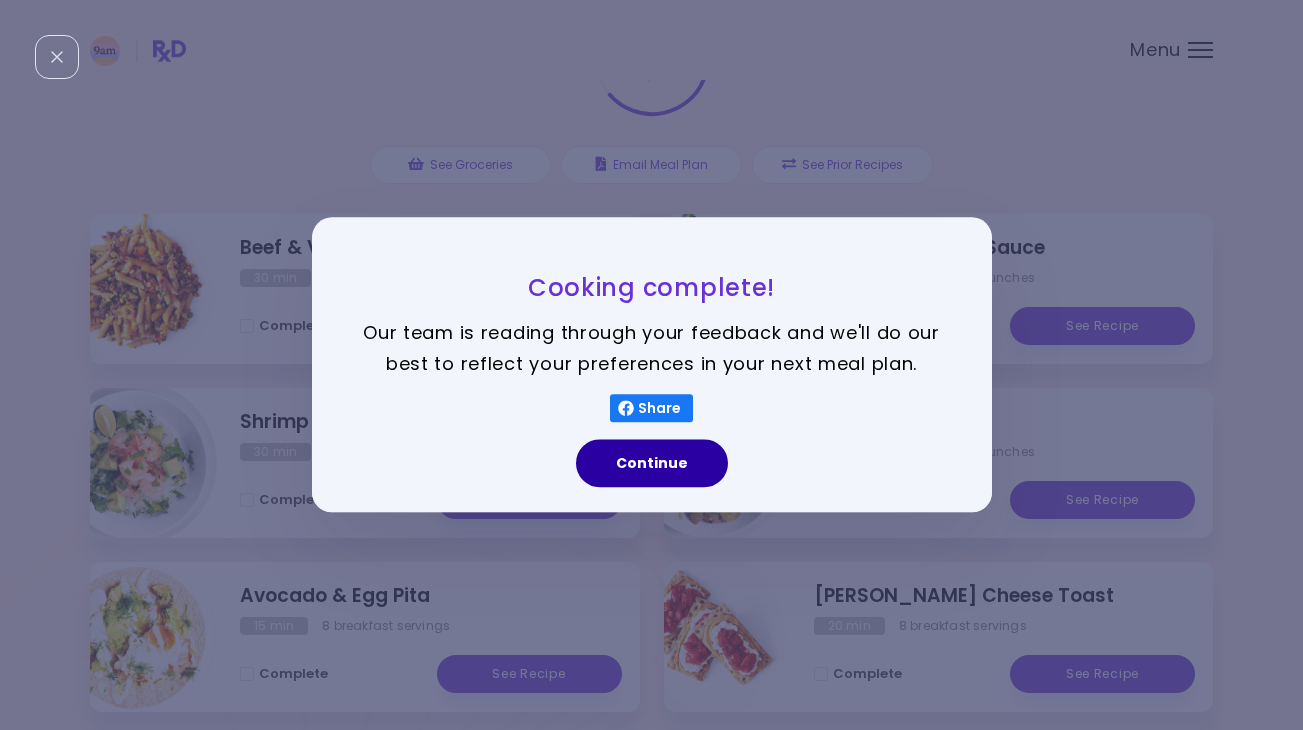 click on "Continue" at bounding box center [652, 464] 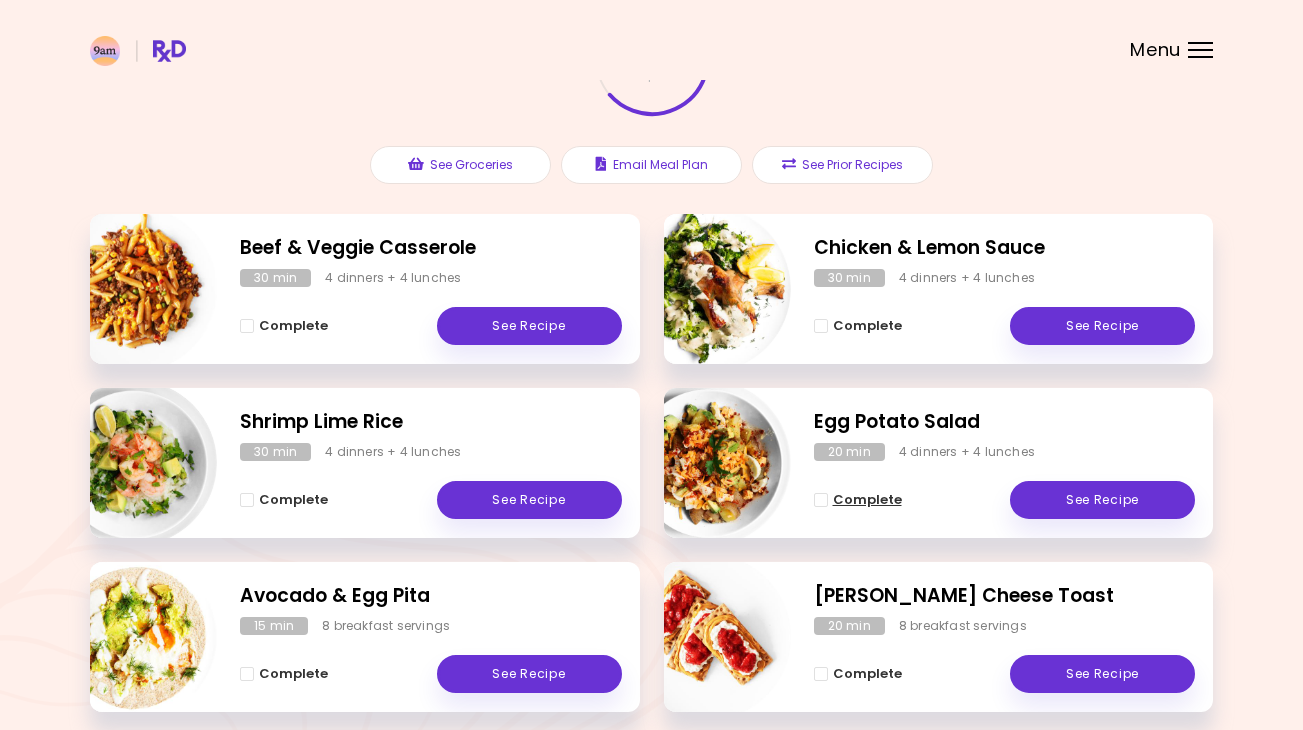 click at bounding box center (821, 500) 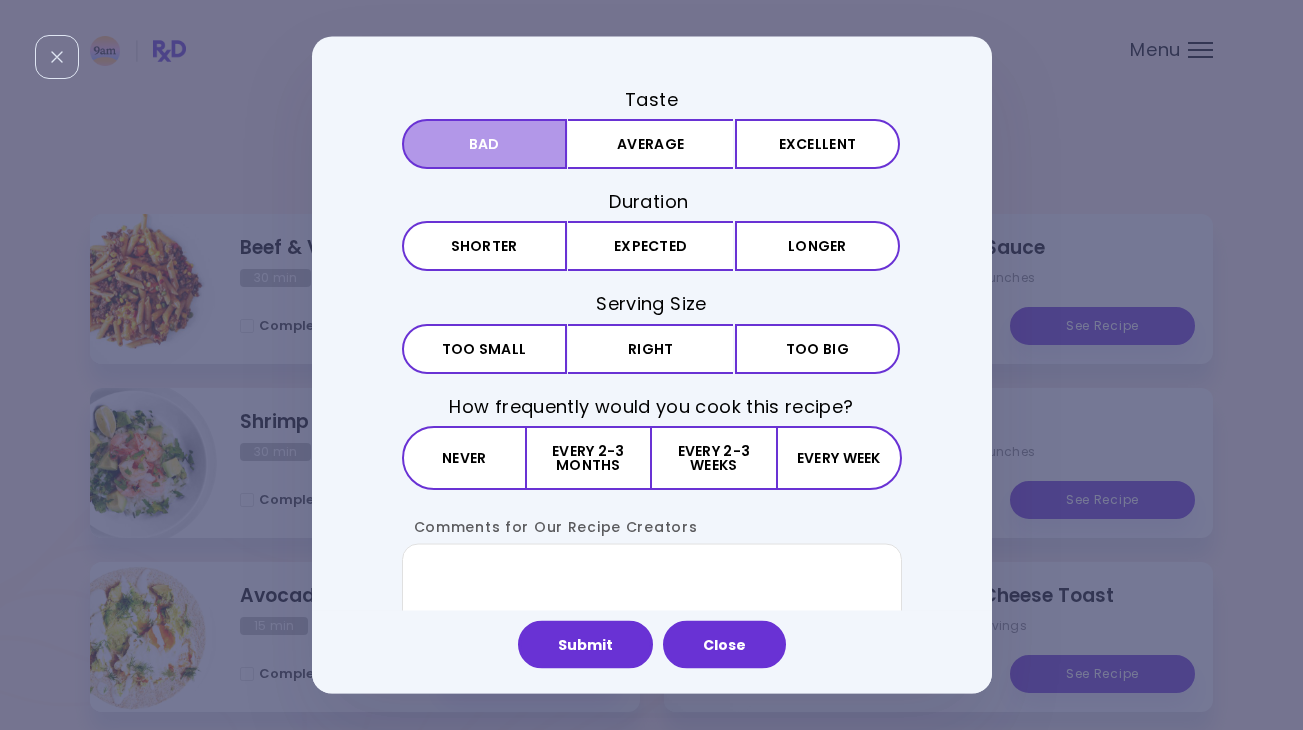 click on "Bad" at bounding box center [484, 144] 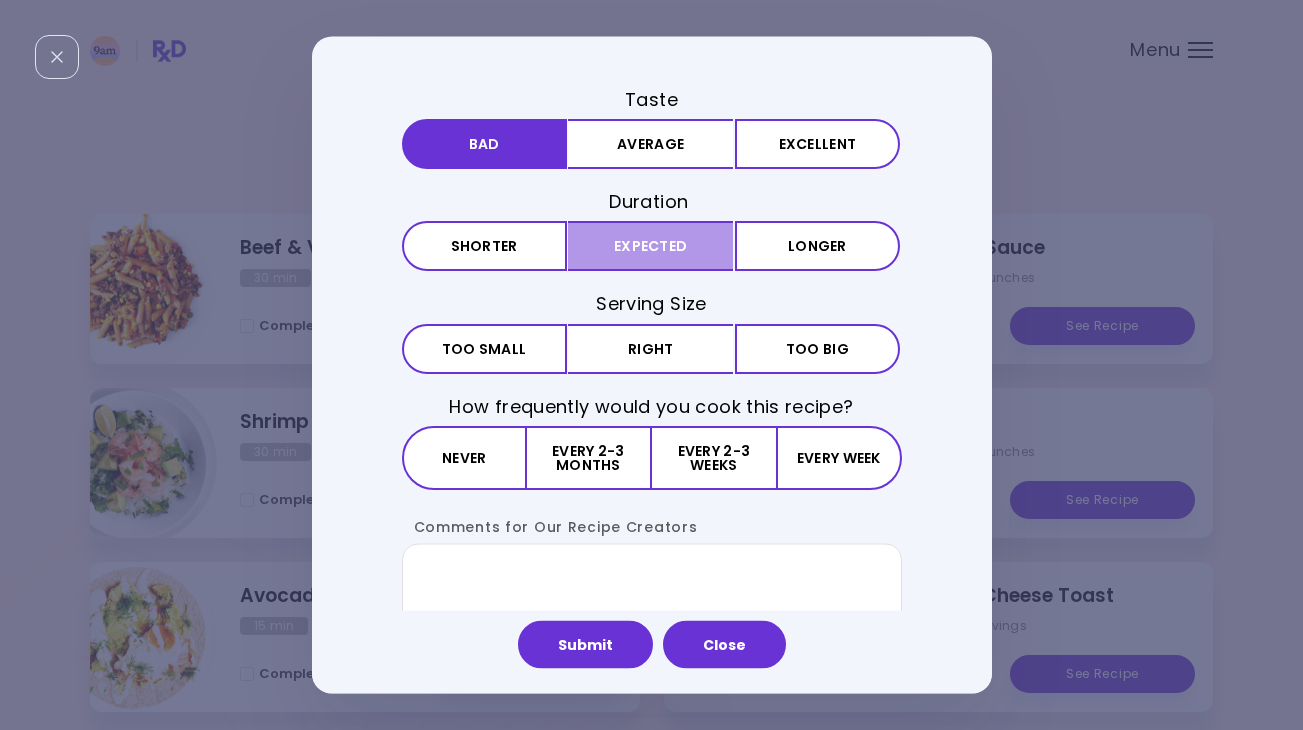 click on "Expected" at bounding box center (650, 246) 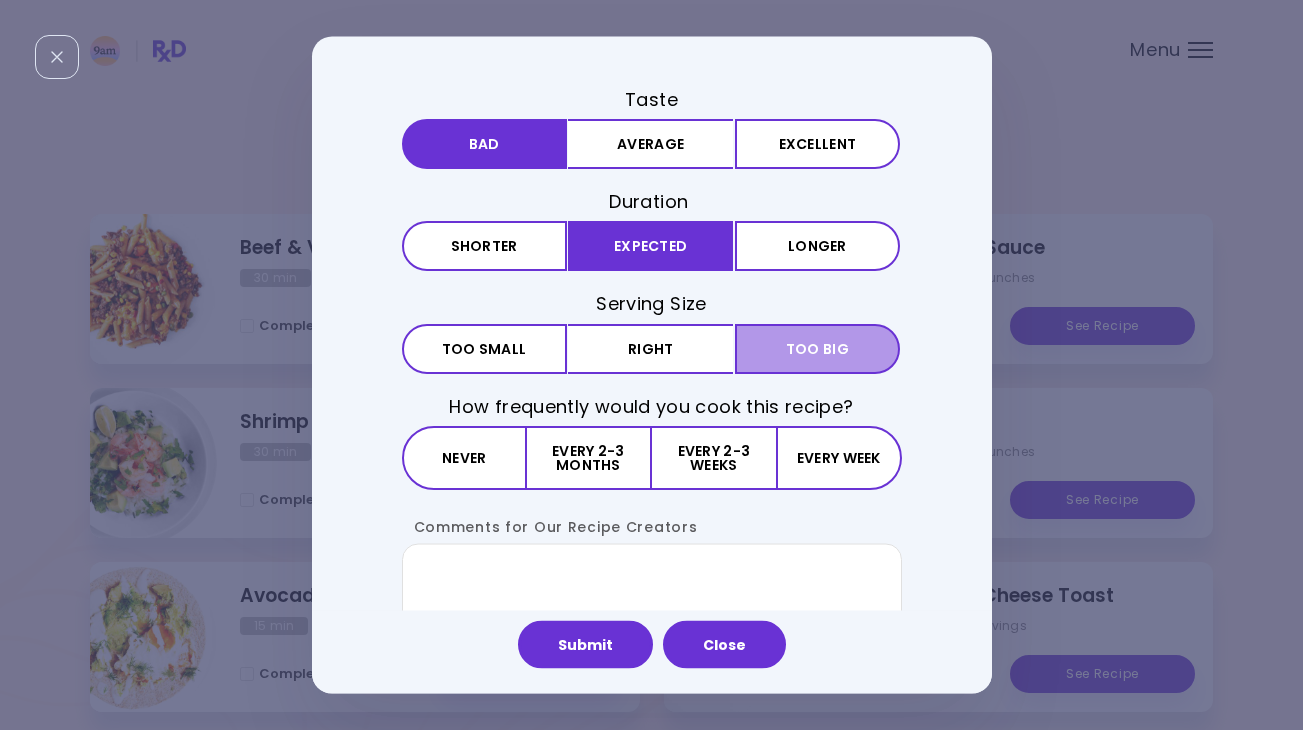 click on "Big Too big" at bounding box center (817, 348) 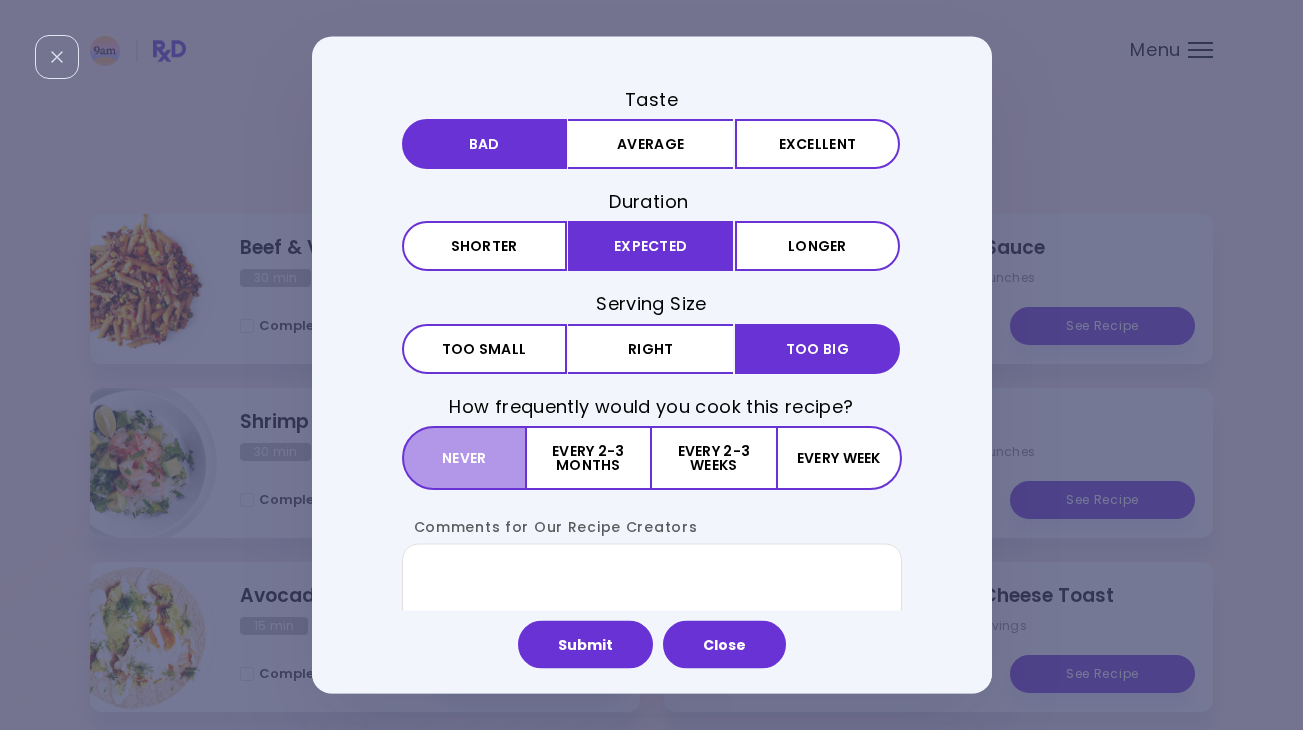 click on "Never" at bounding box center [464, 457] 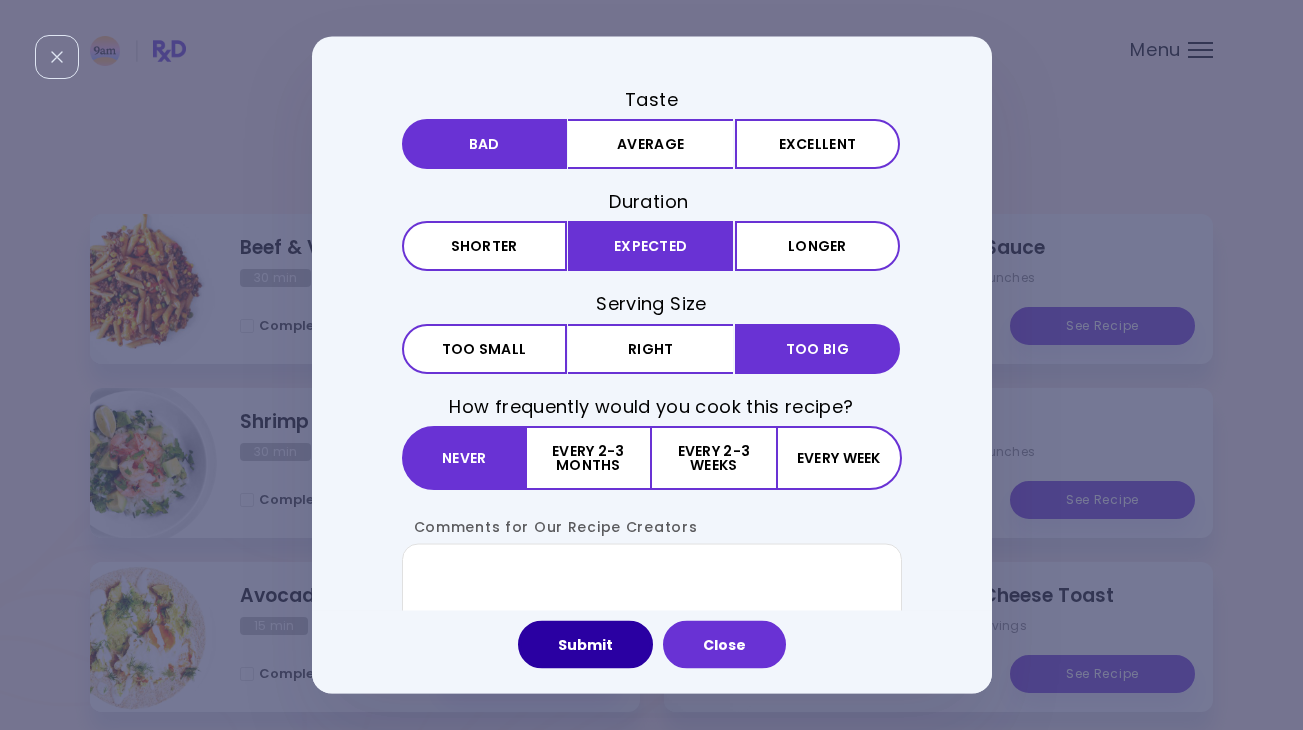 click on "Submit" at bounding box center [585, 645] 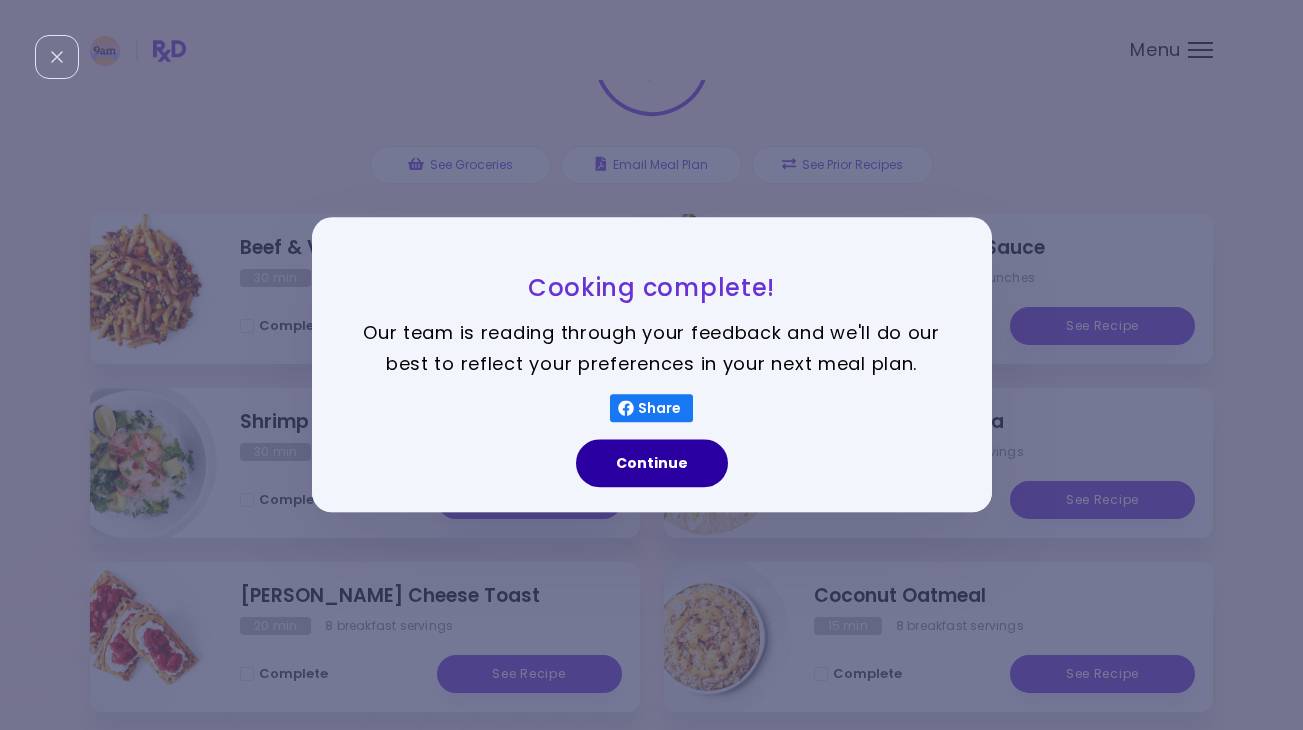 click on "Continue" at bounding box center (652, 464) 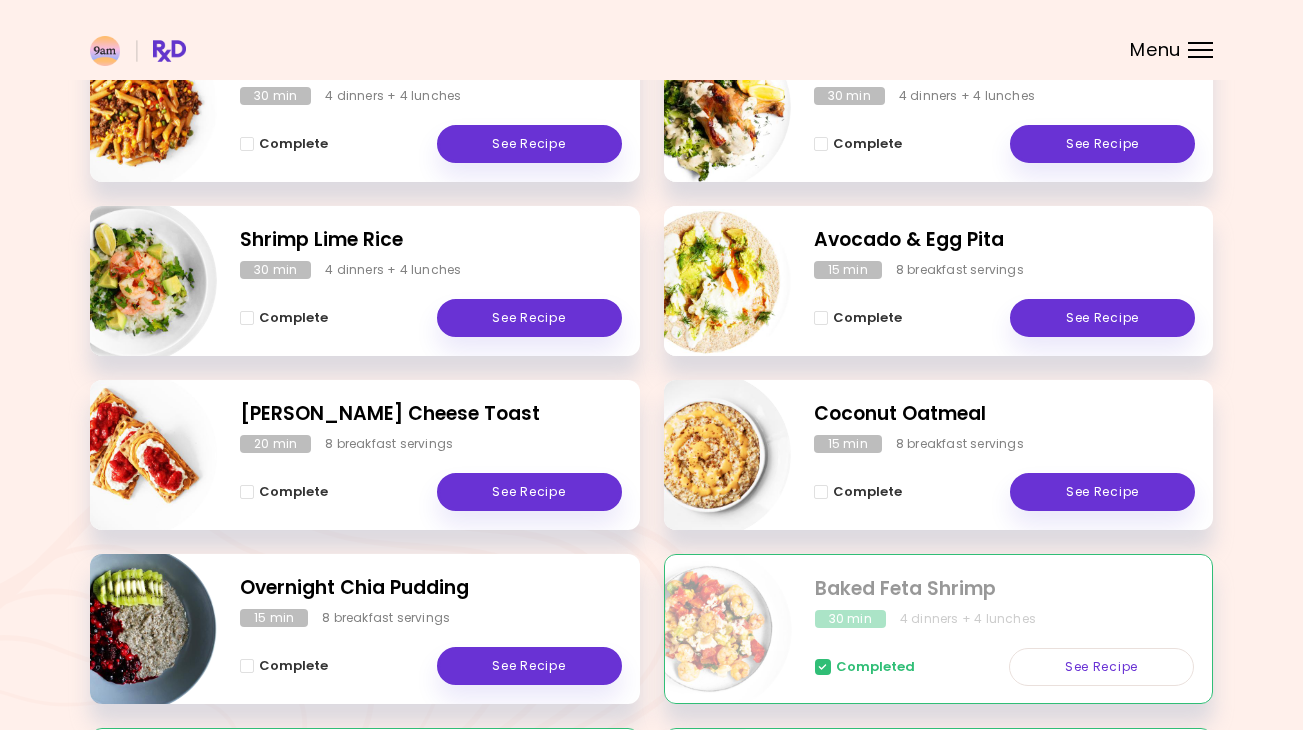 scroll, scrollTop: 377, scrollLeft: 0, axis: vertical 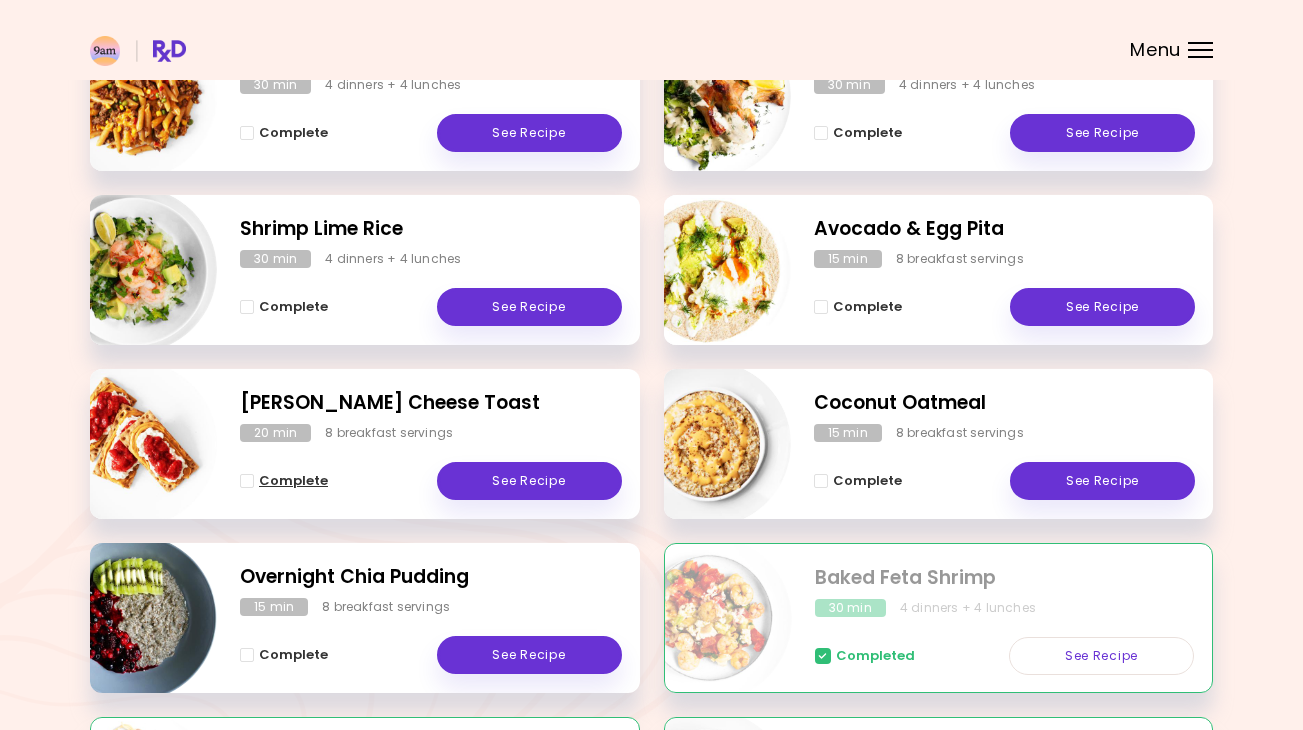 click at bounding box center (247, 481) 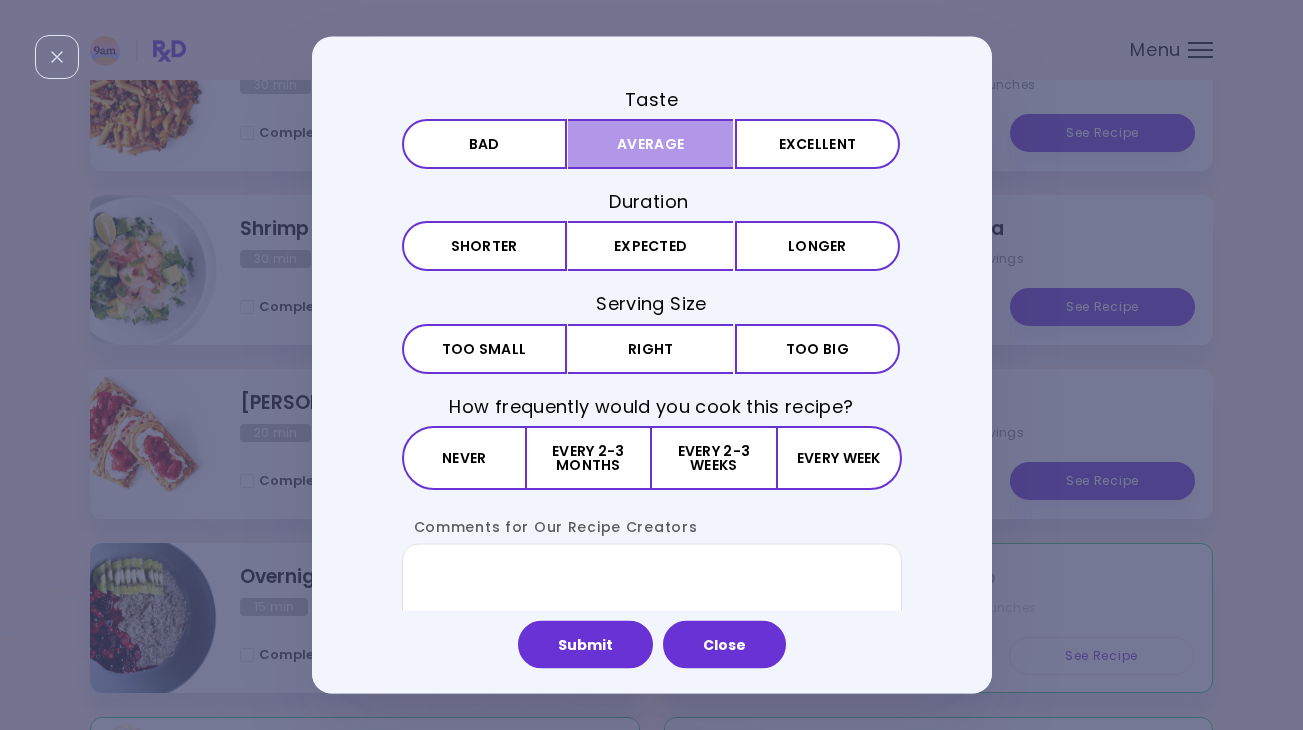 click on "Average" at bounding box center (650, 144) 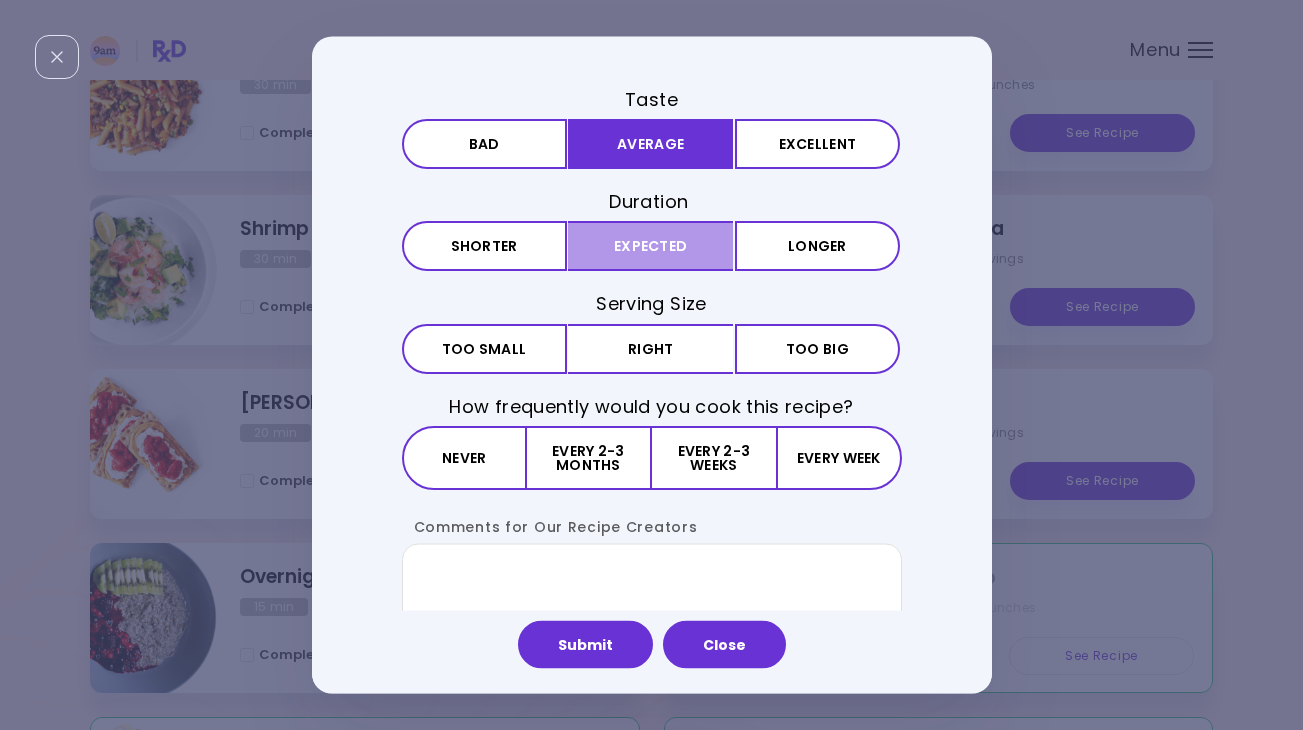 click on "Expected" at bounding box center [650, 246] 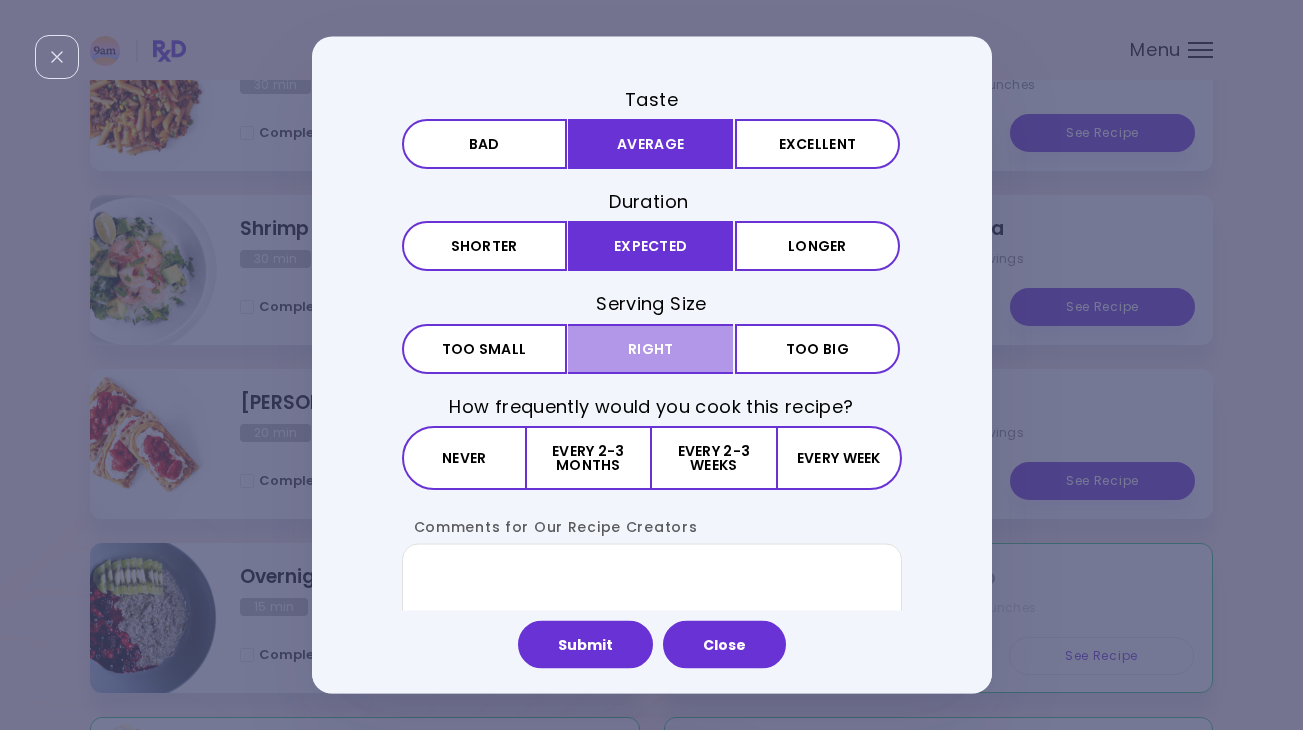 click on "Right" at bounding box center (650, 348) 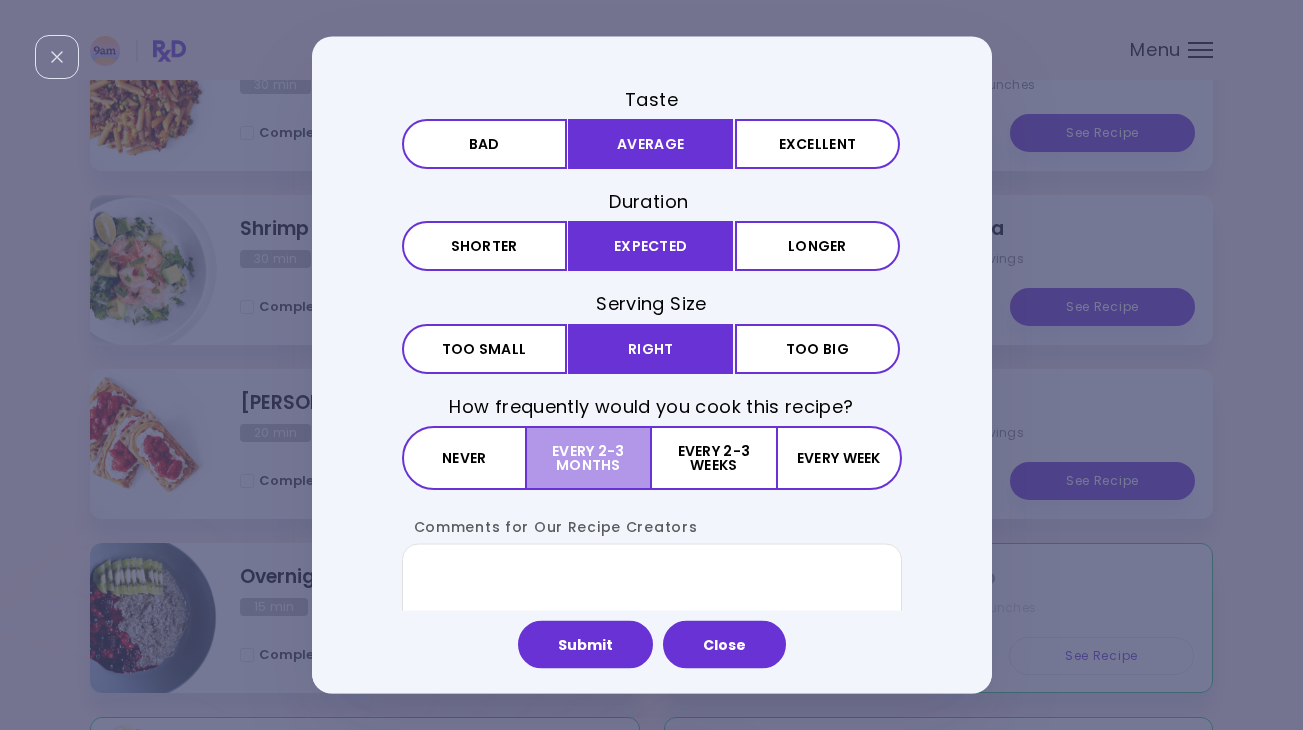 click on "Every 2-3 months" at bounding box center [589, 457] 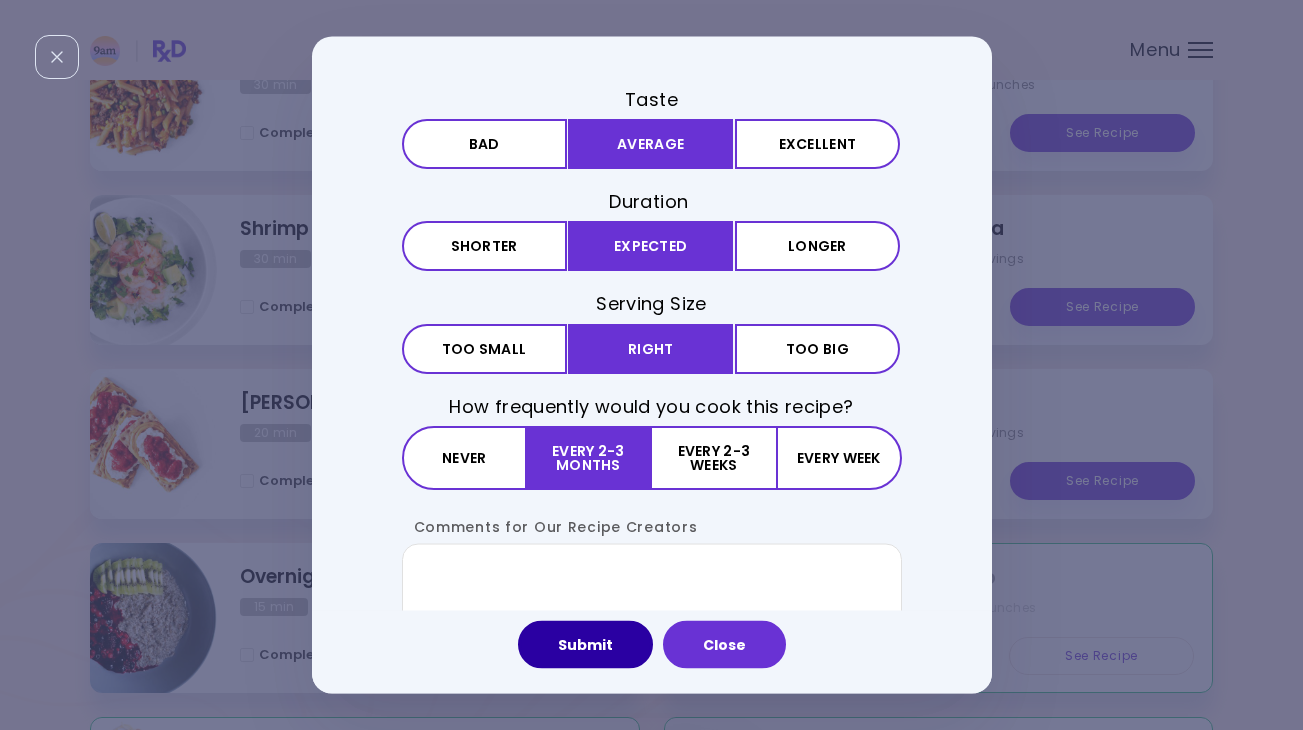 click on "Submit" at bounding box center (585, 645) 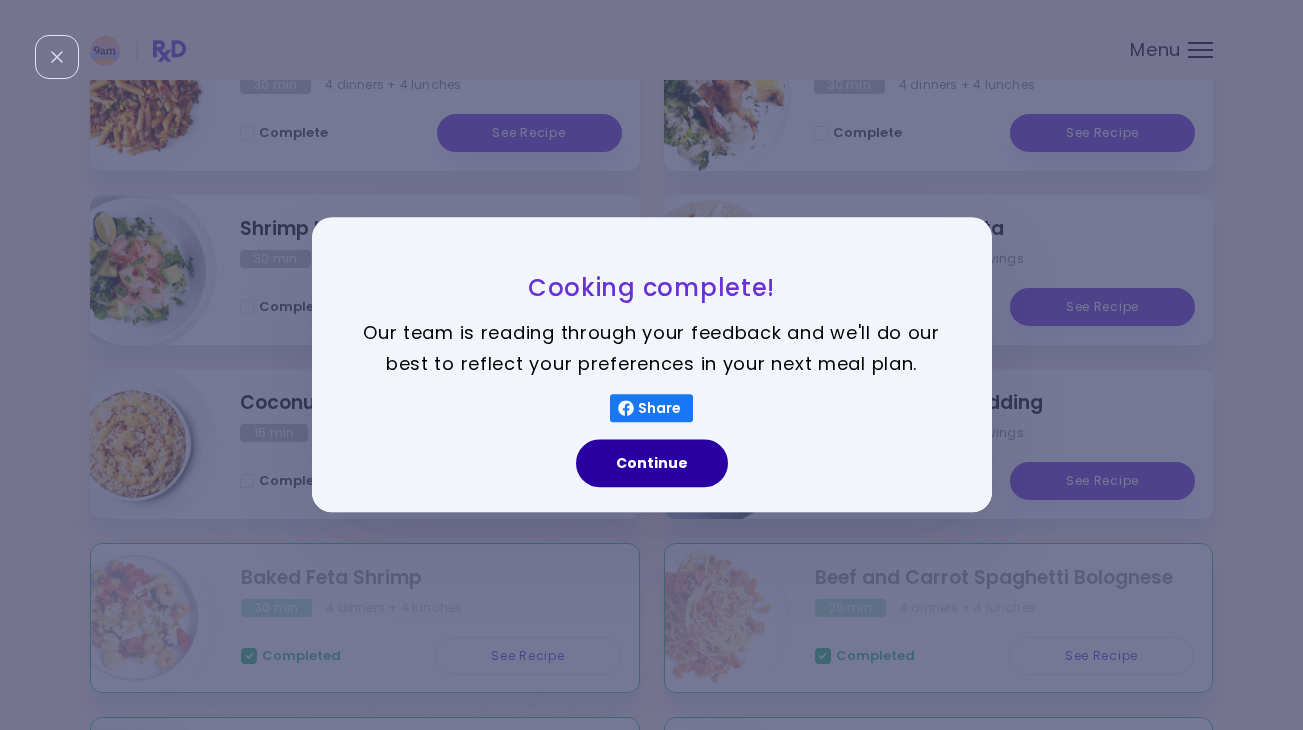 click on "Continue" at bounding box center (652, 464) 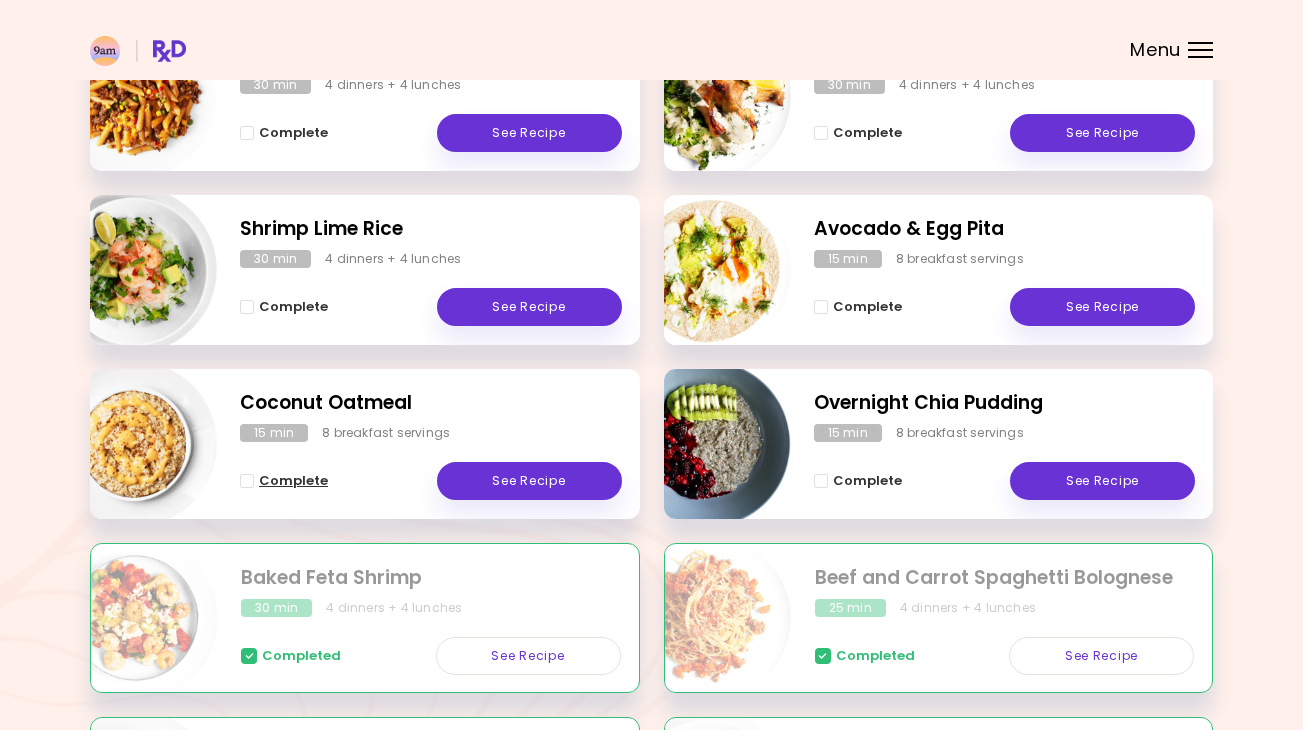 click at bounding box center (247, 481) 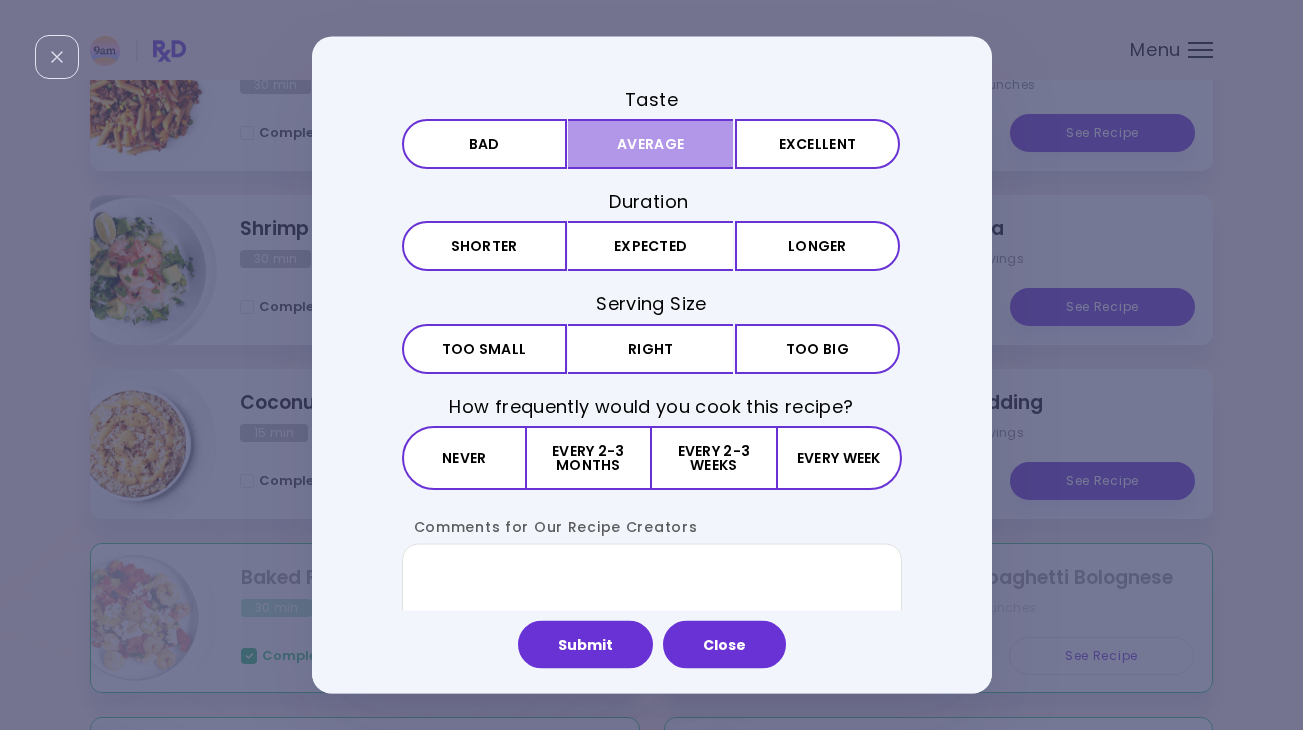 click on "Average" at bounding box center (650, 144) 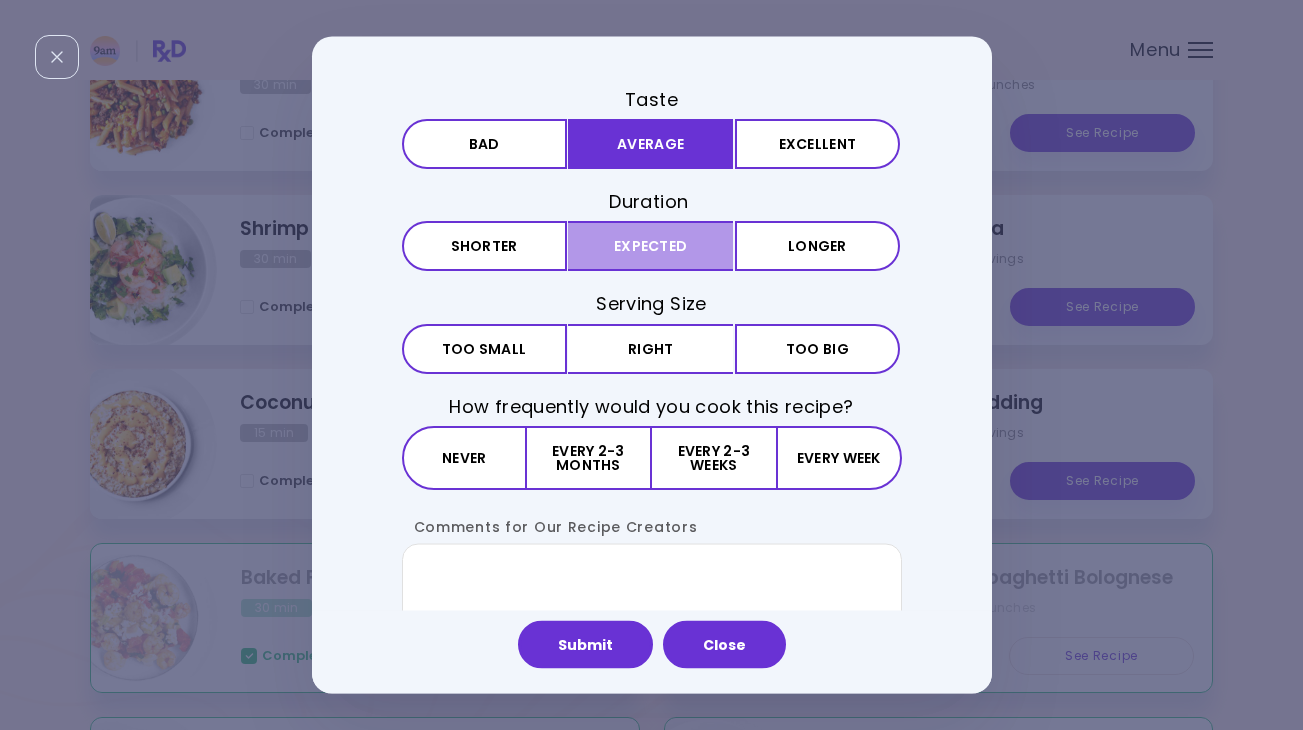 click on "Expected" at bounding box center [650, 246] 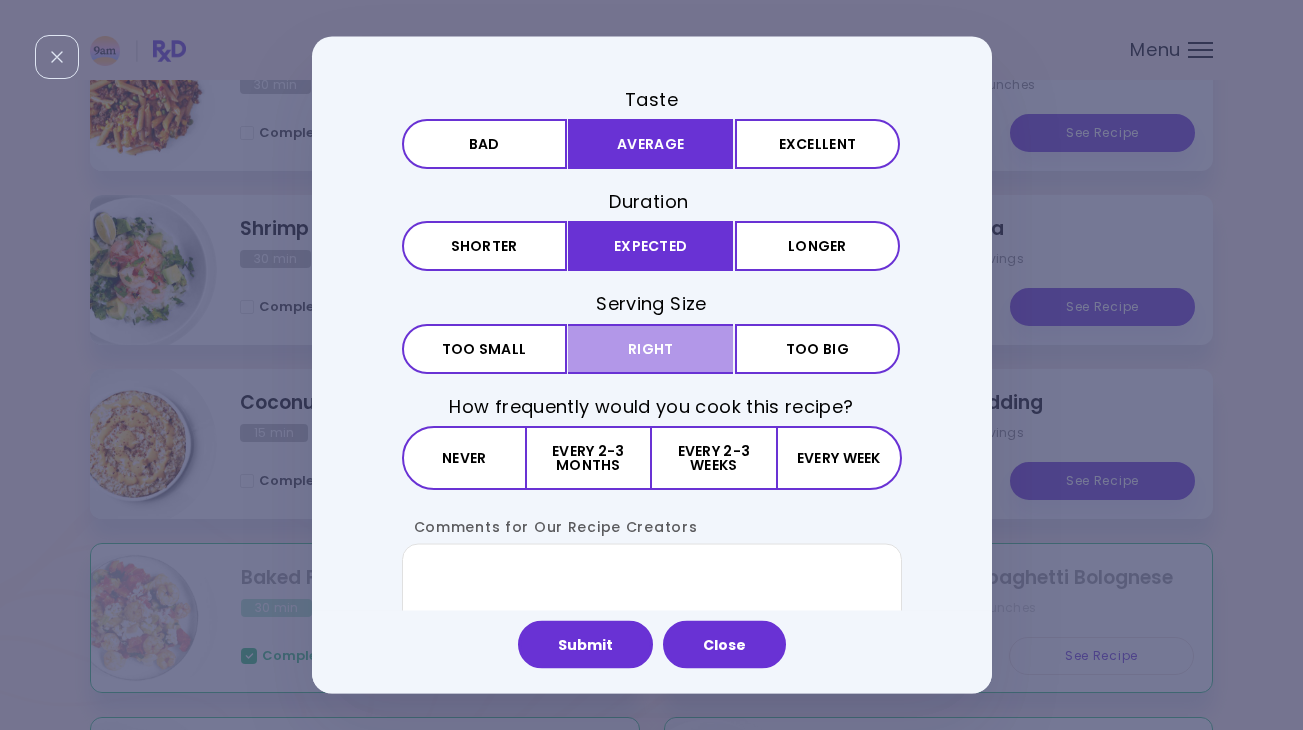 click on "Right" at bounding box center [650, 348] 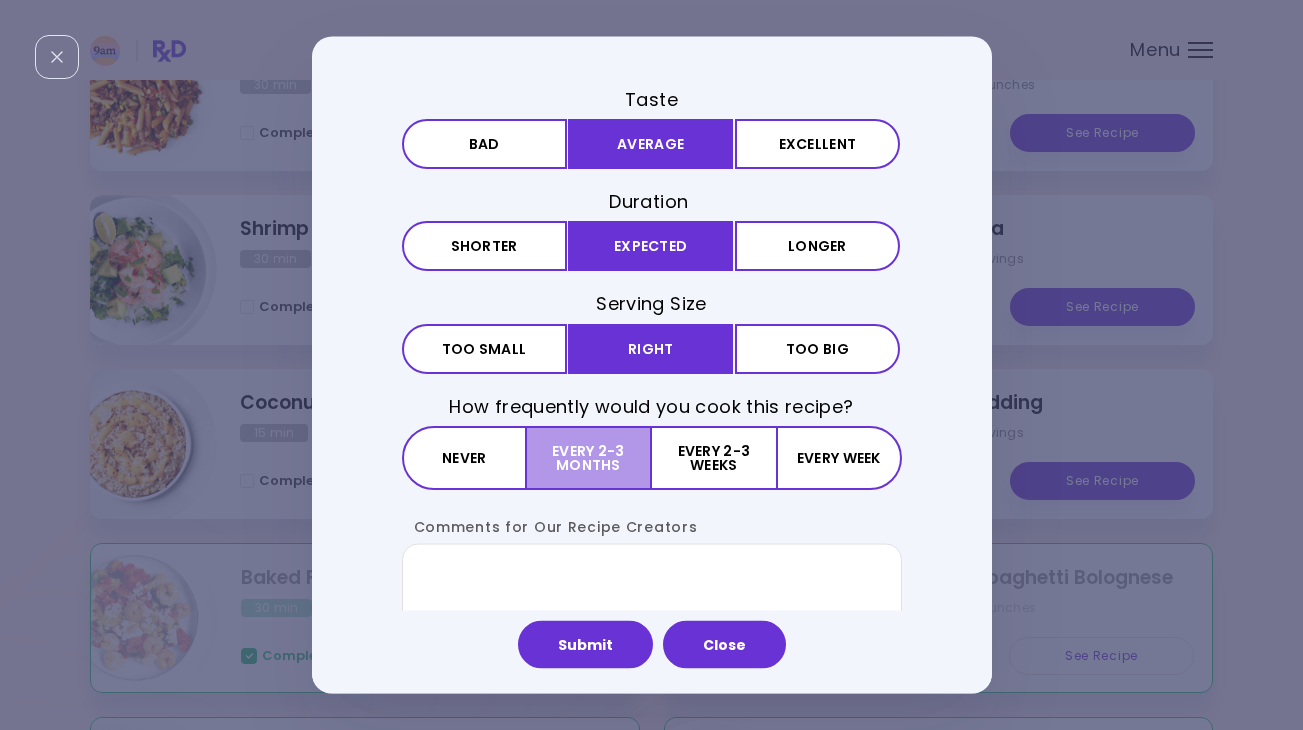 click on "Every 2-3 months" at bounding box center (589, 457) 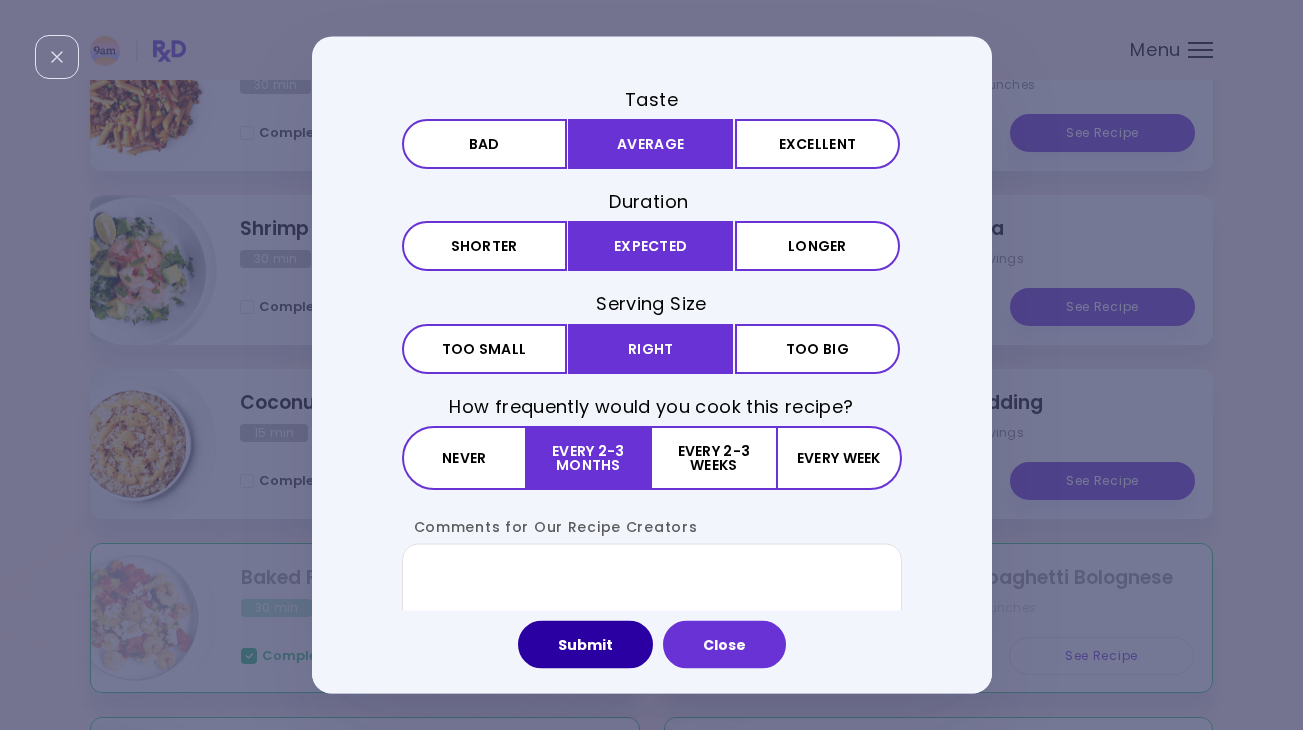click on "Submit" at bounding box center (585, 645) 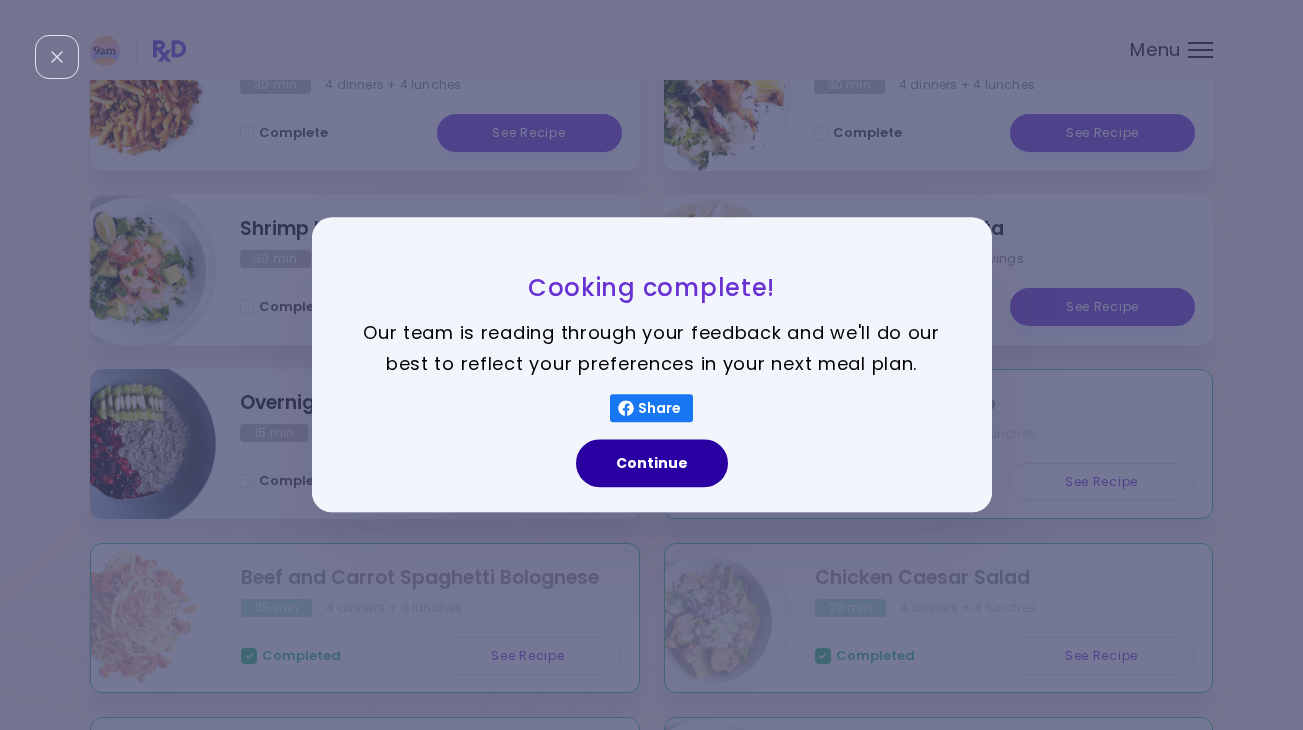 click on "Continue" at bounding box center [652, 464] 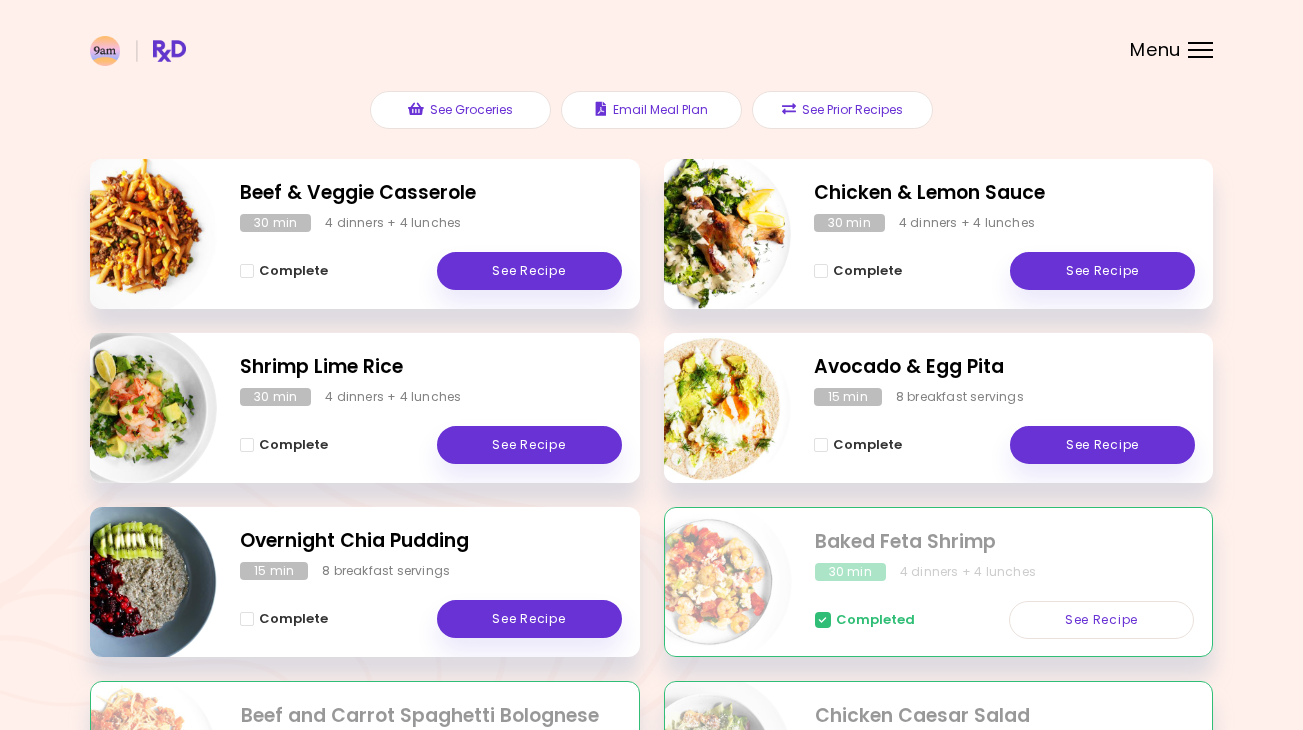scroll, scrollTop: 241, scrollLeft: 0, axis: vertical 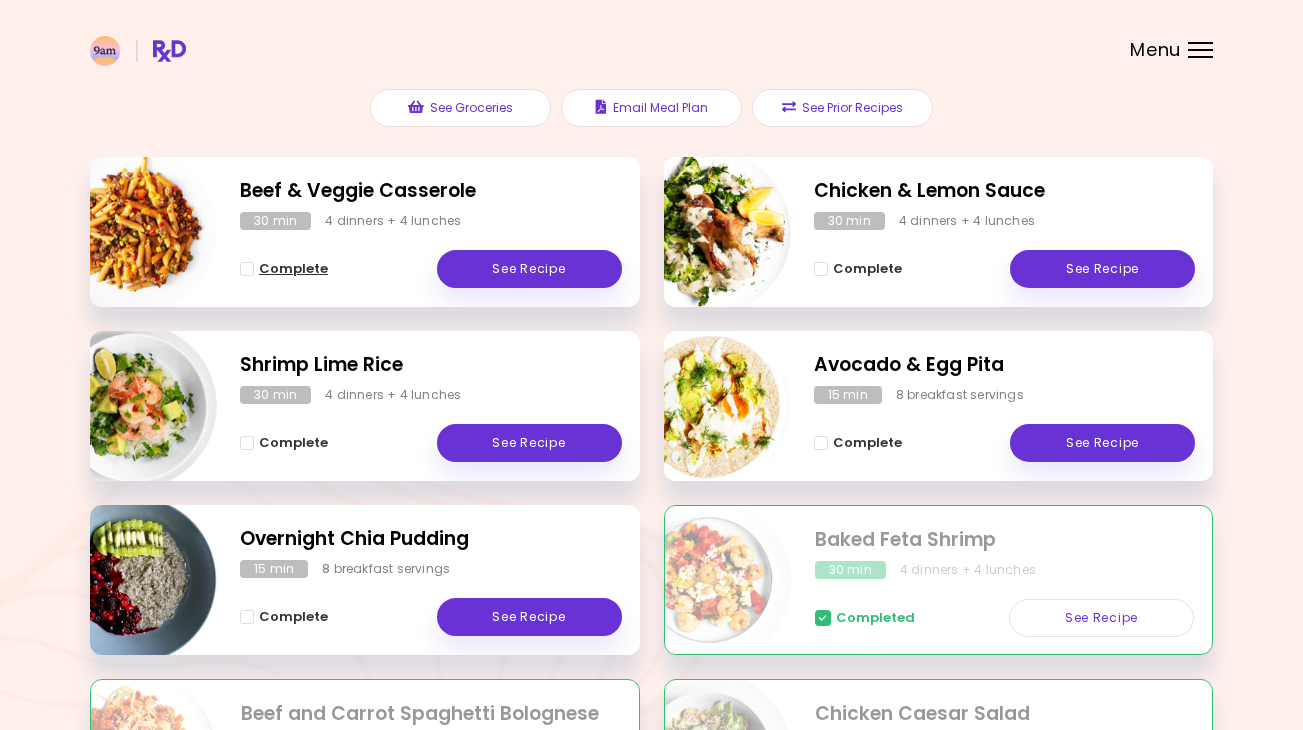 click at bounding box center [247, 269] 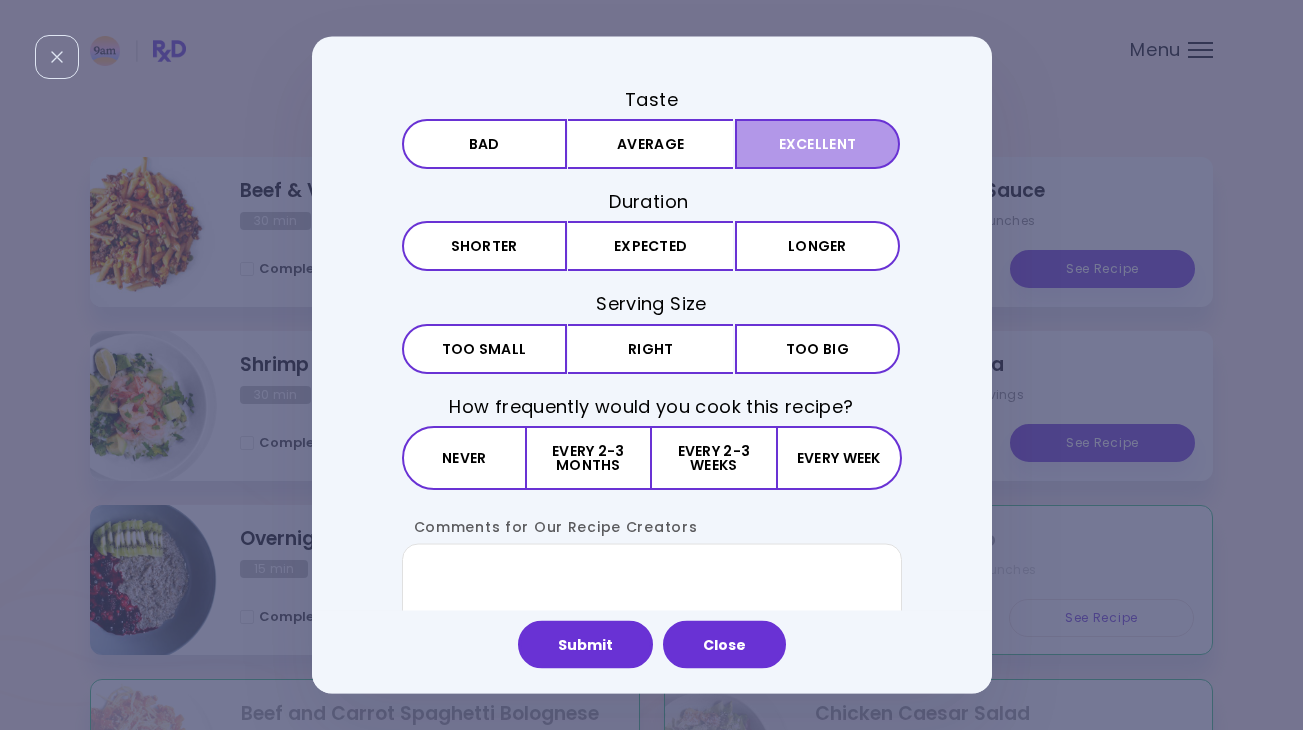 click on "Excellent" at bounding box center (817, 144) 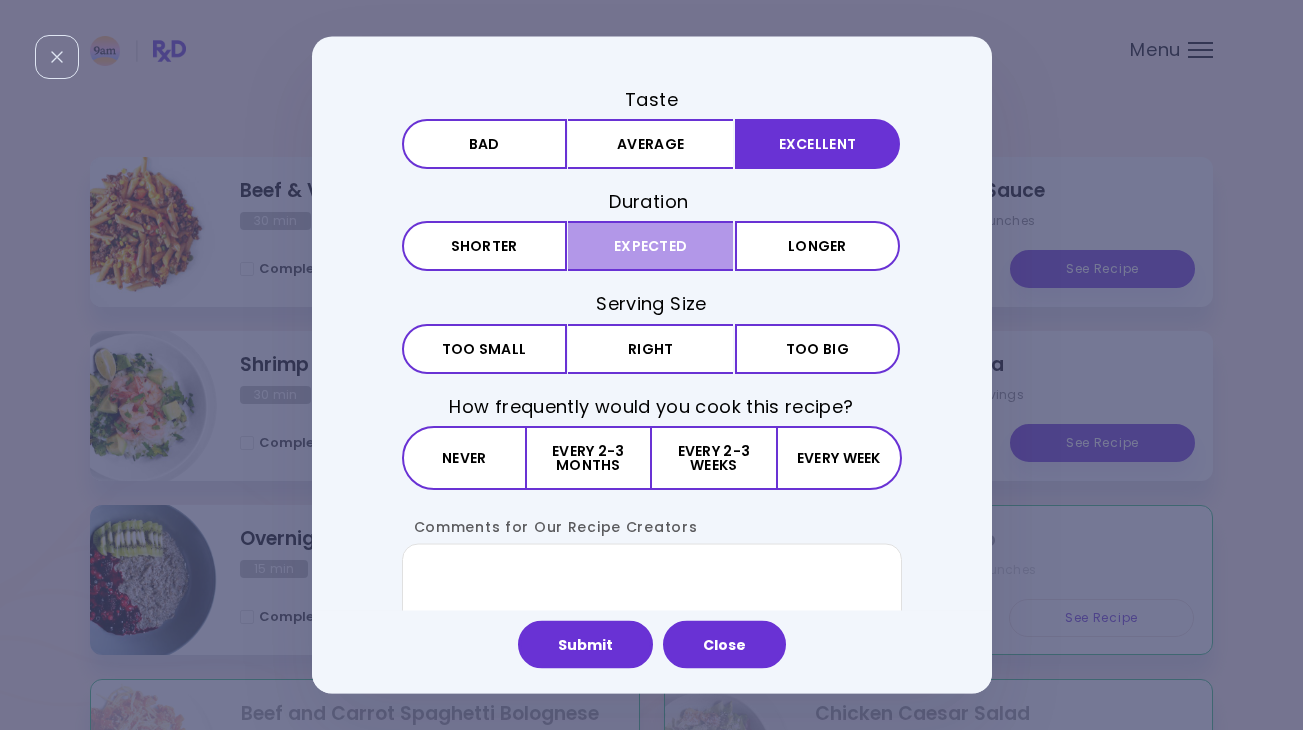 click on "Expected" at bounding box center (650, 246) 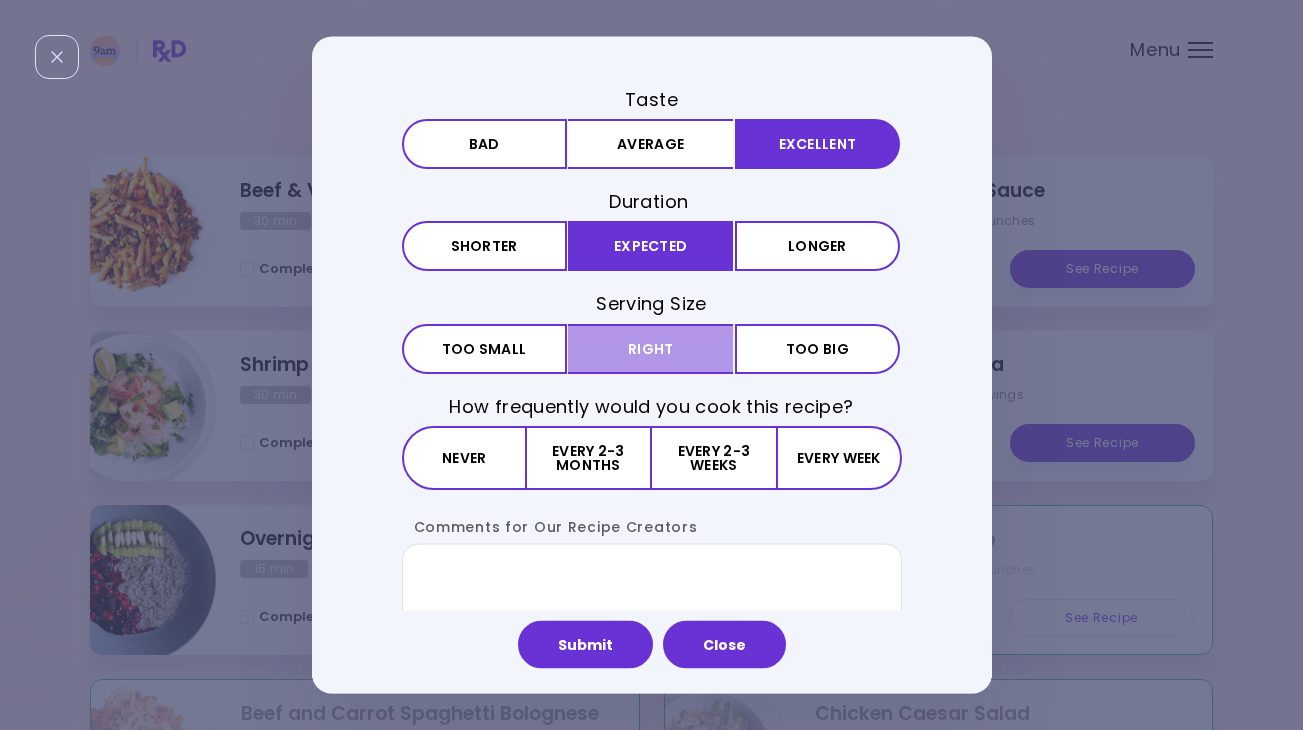 click on "Right" at bounding box center (650, 348) 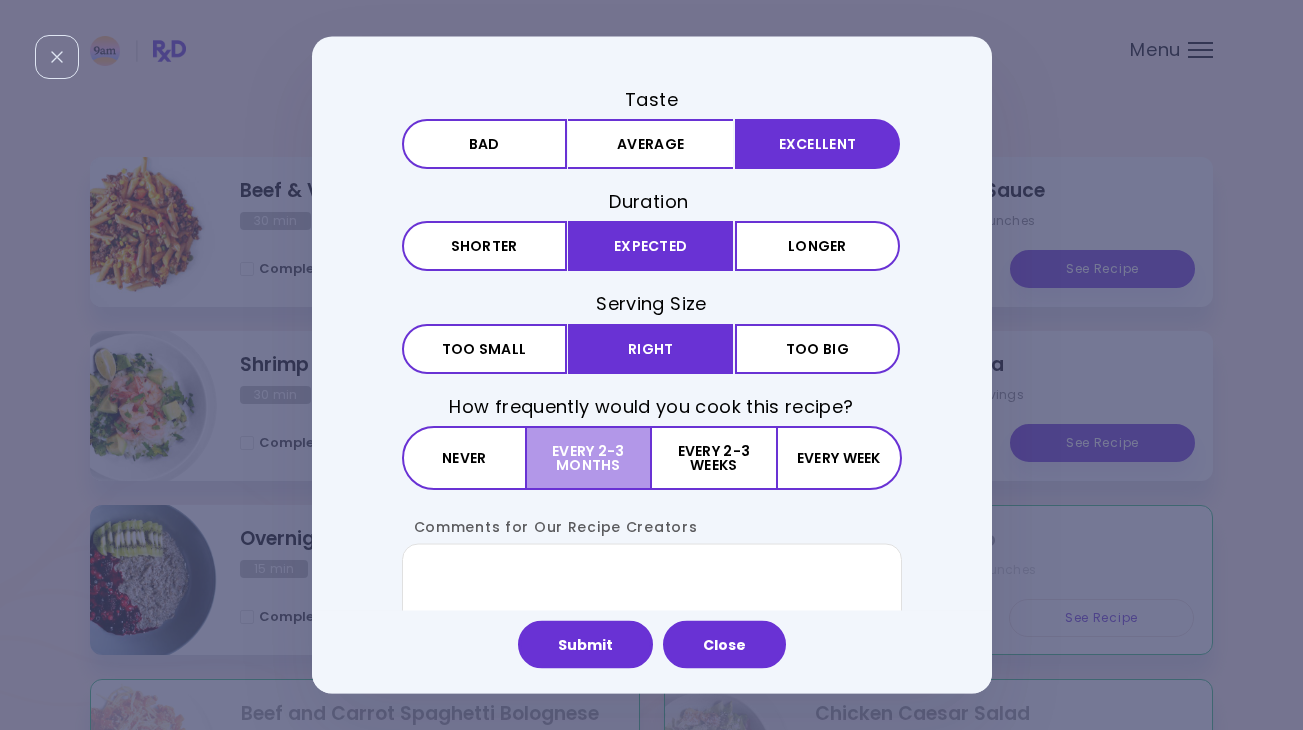 click on "Every 2-3 months" at bounding box center [589, 457] 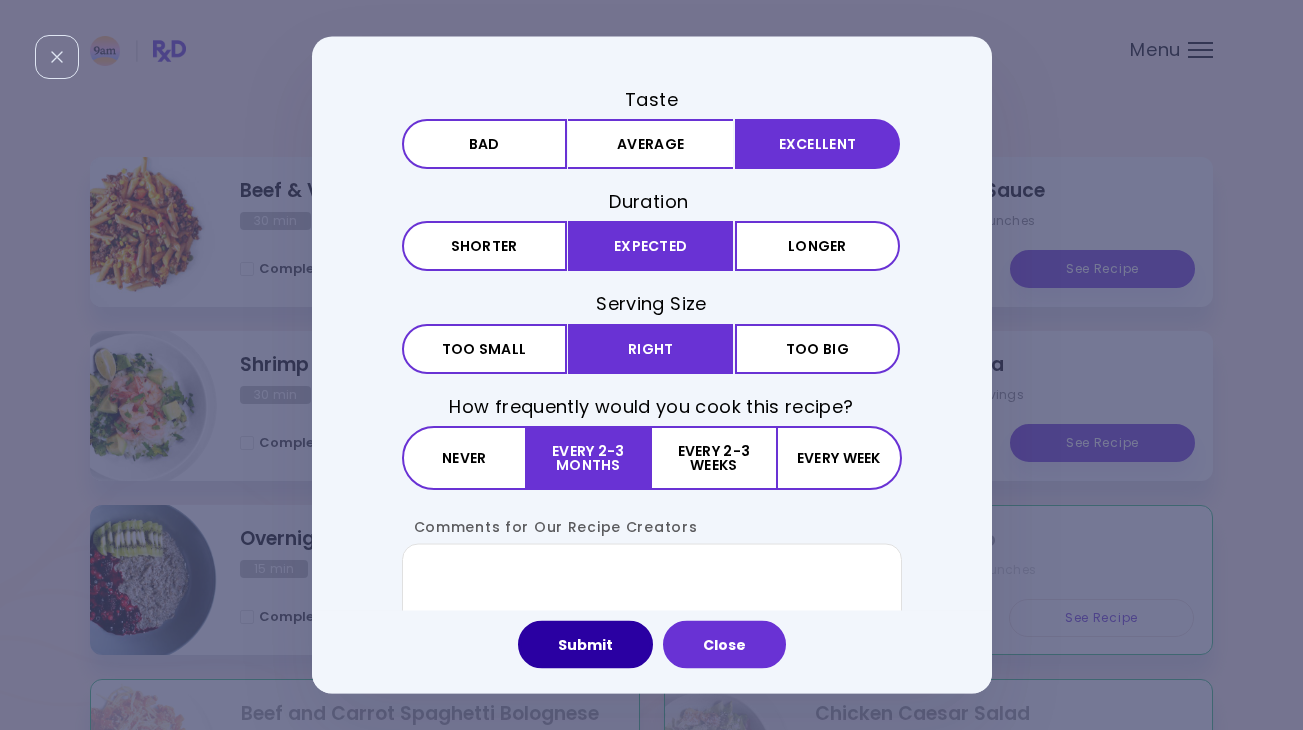 click on "Submit" at bounding box center [585, 645] 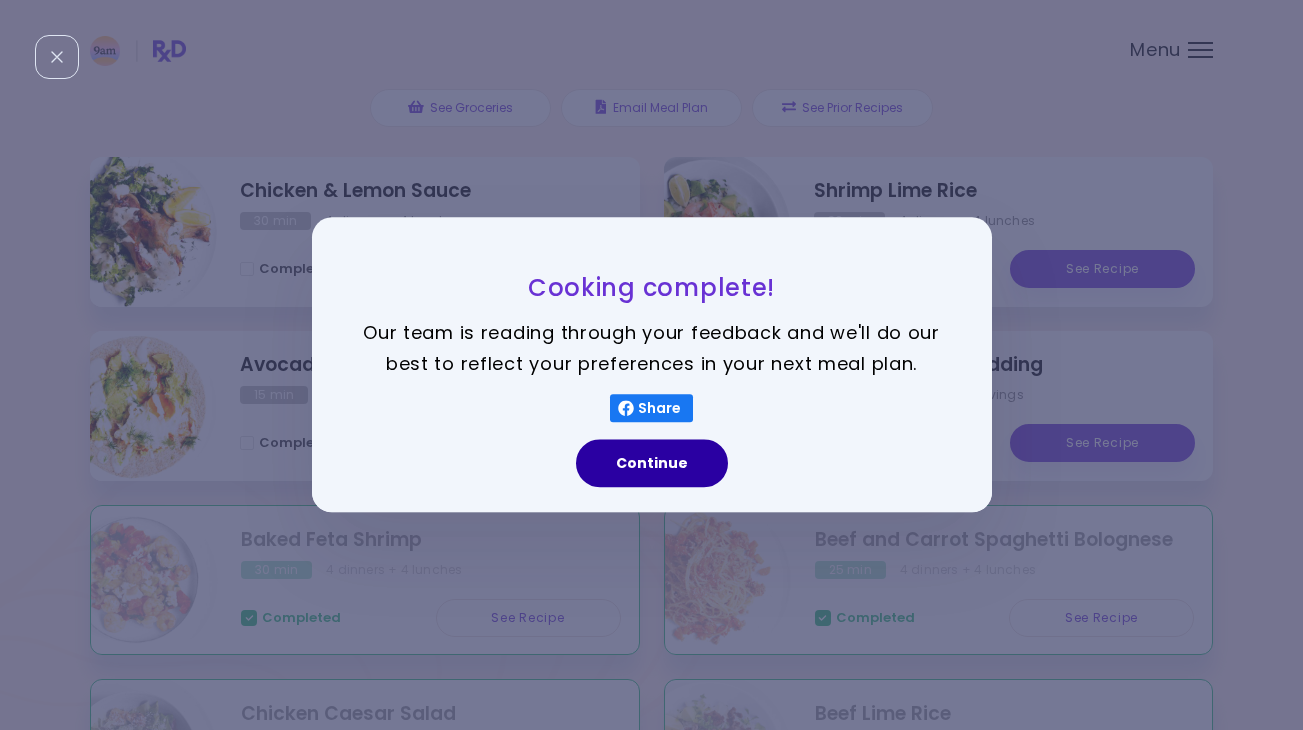 click on "Continue" at bounding box center [652, 464] 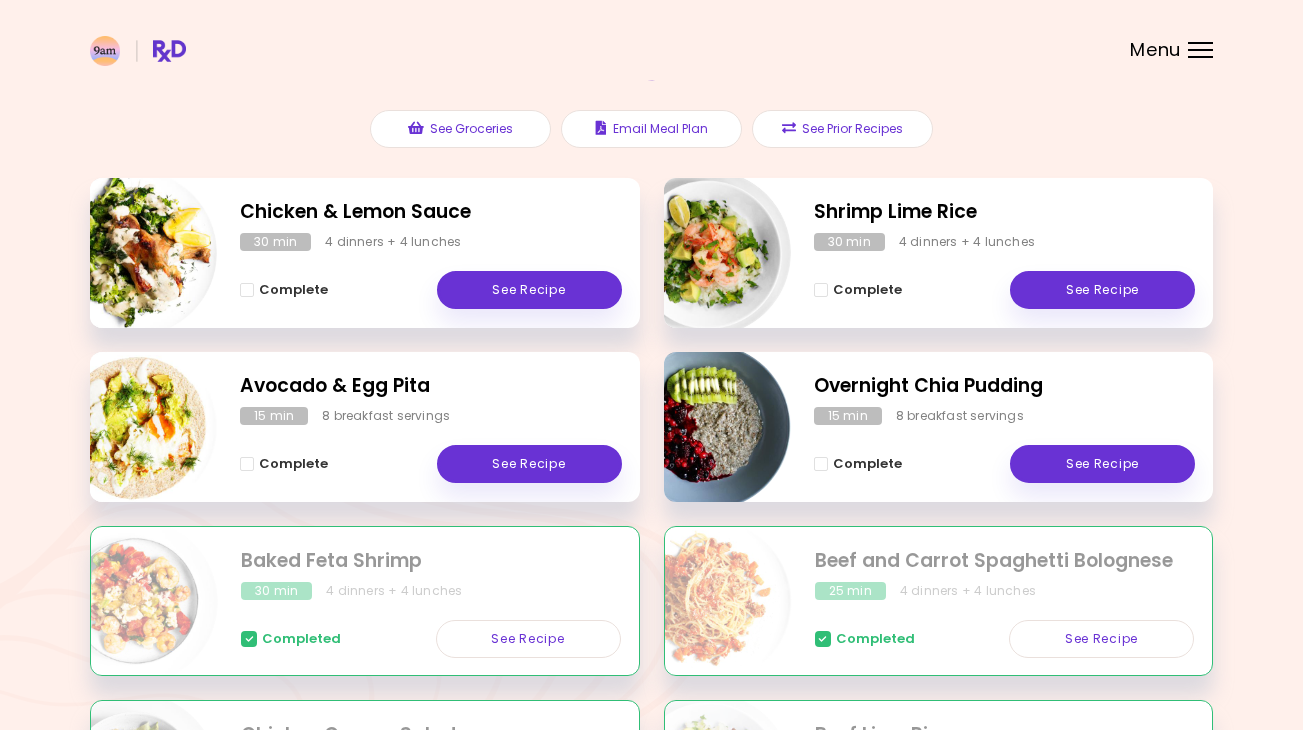 scroll, scrollTop: 227, scrollLeft: 0, axis: vertical 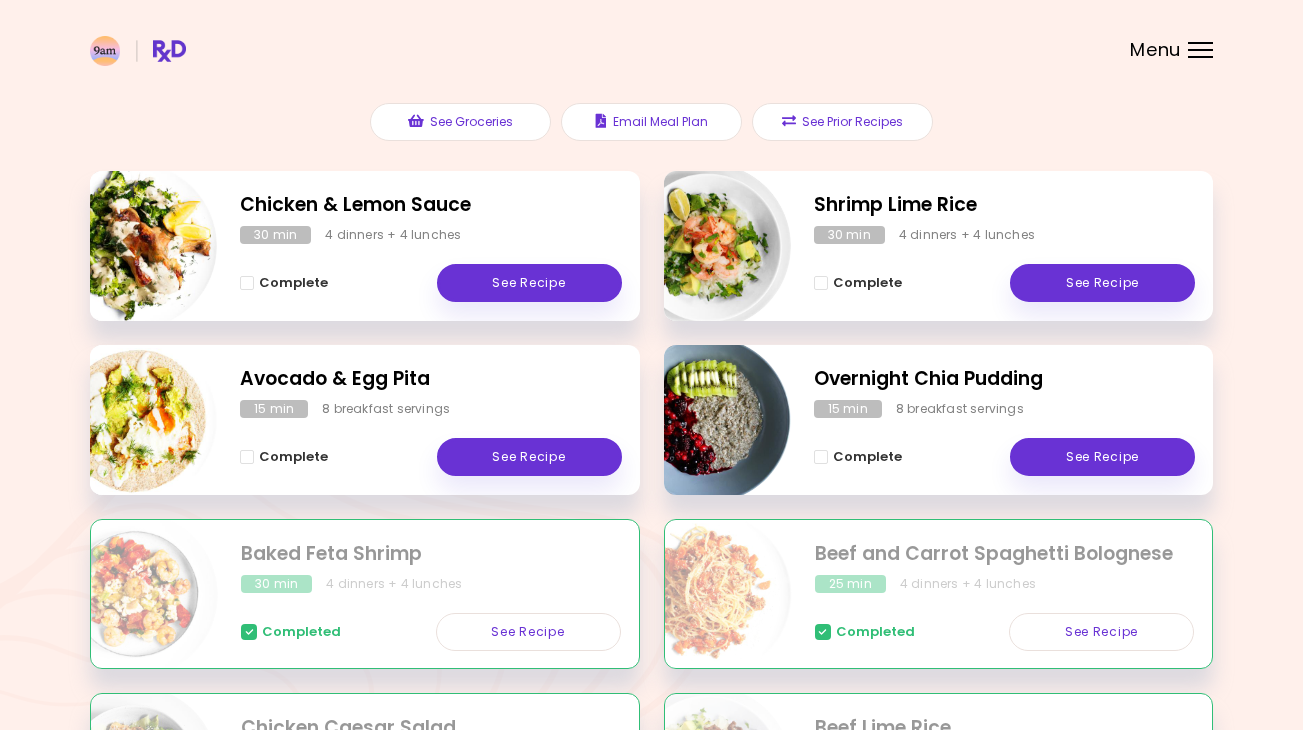 click at bounding box center (1200, 50) 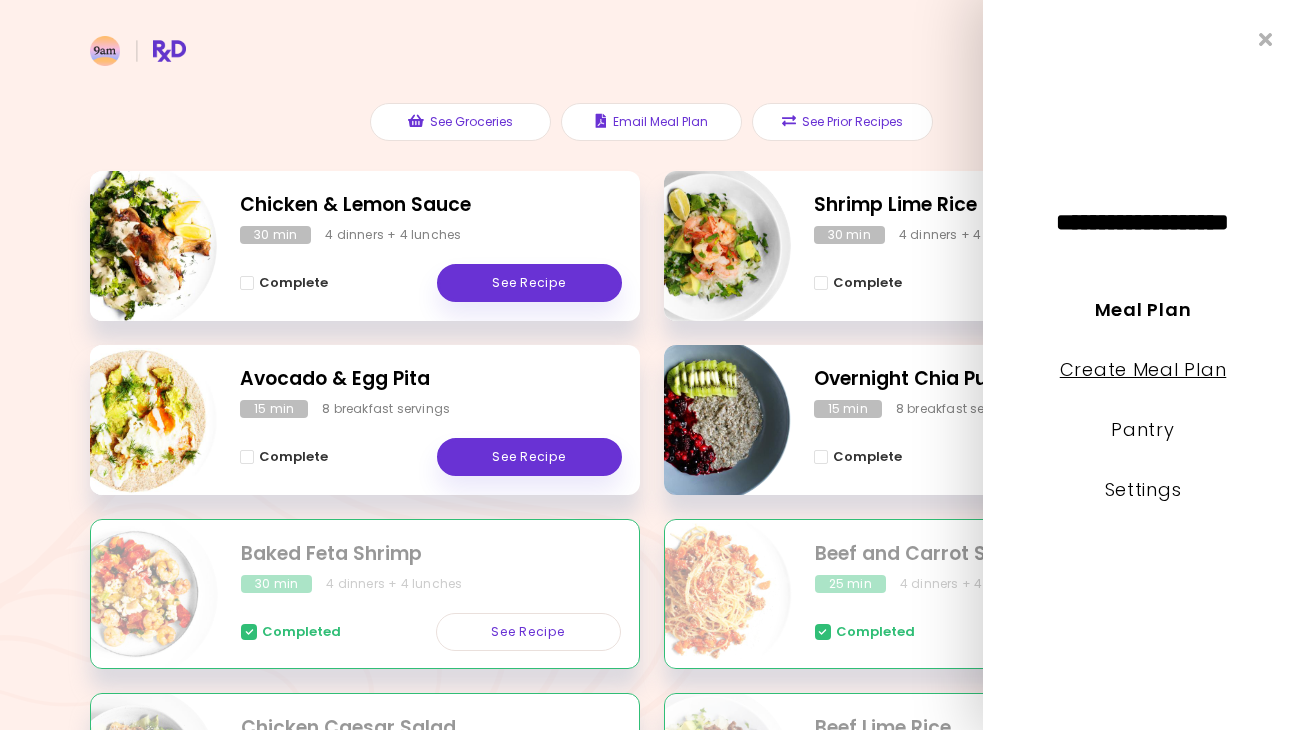 click on "Create Meal Plan" at bounding box center [1143, 369] 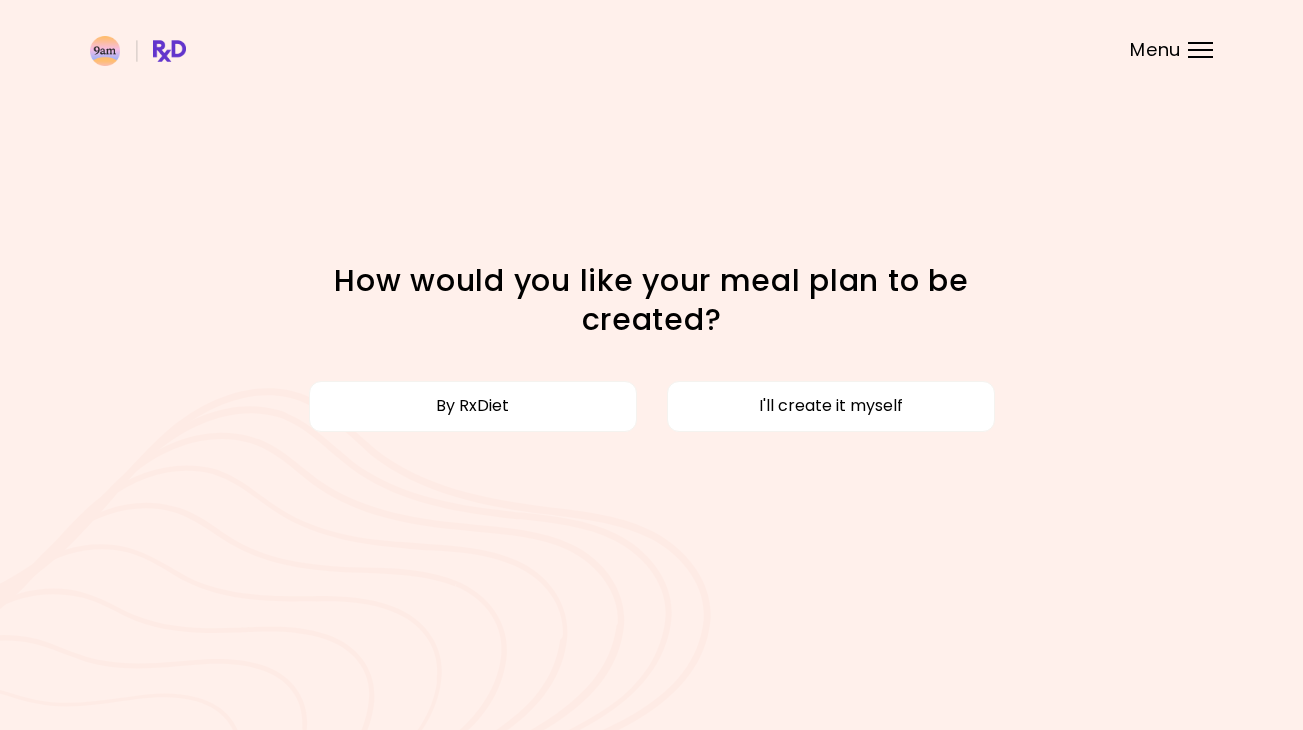 scroll, scrollTop: 0, scrollLeft: 0, axis: both 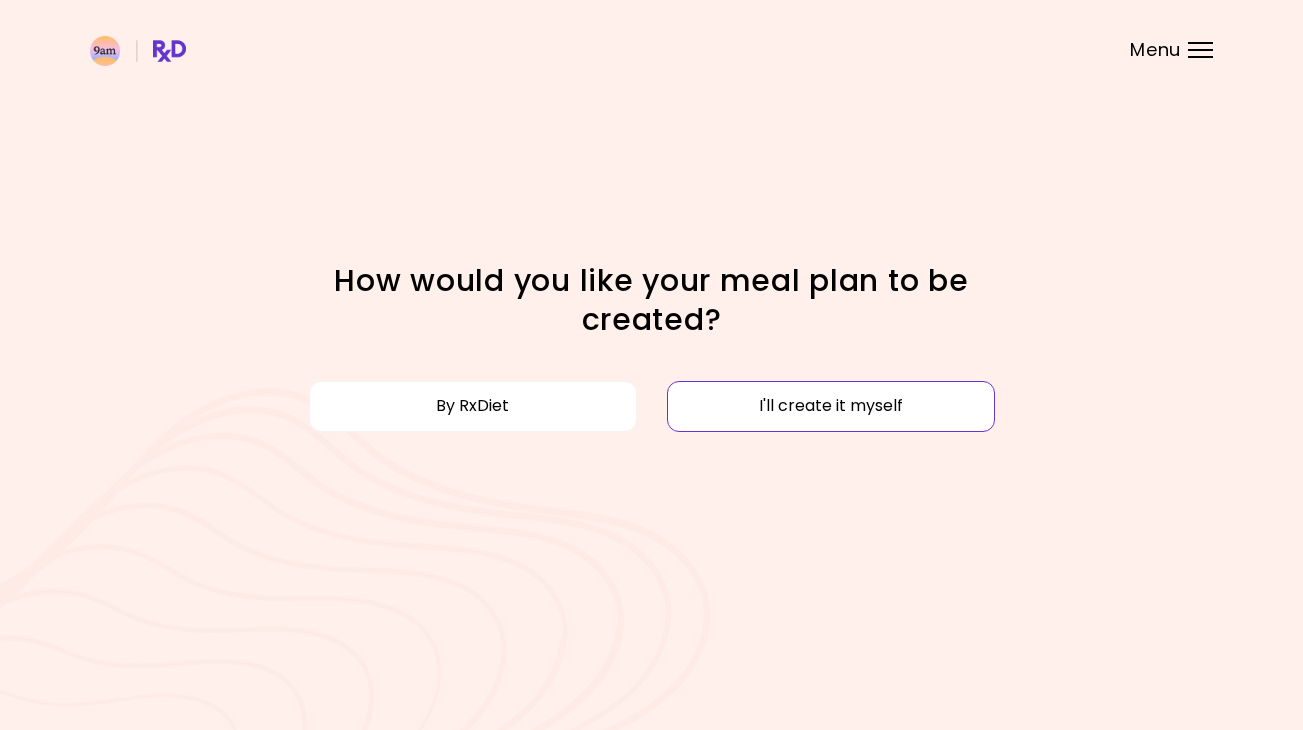 click on "I'll create it myself" at bounding box center [831, 406] 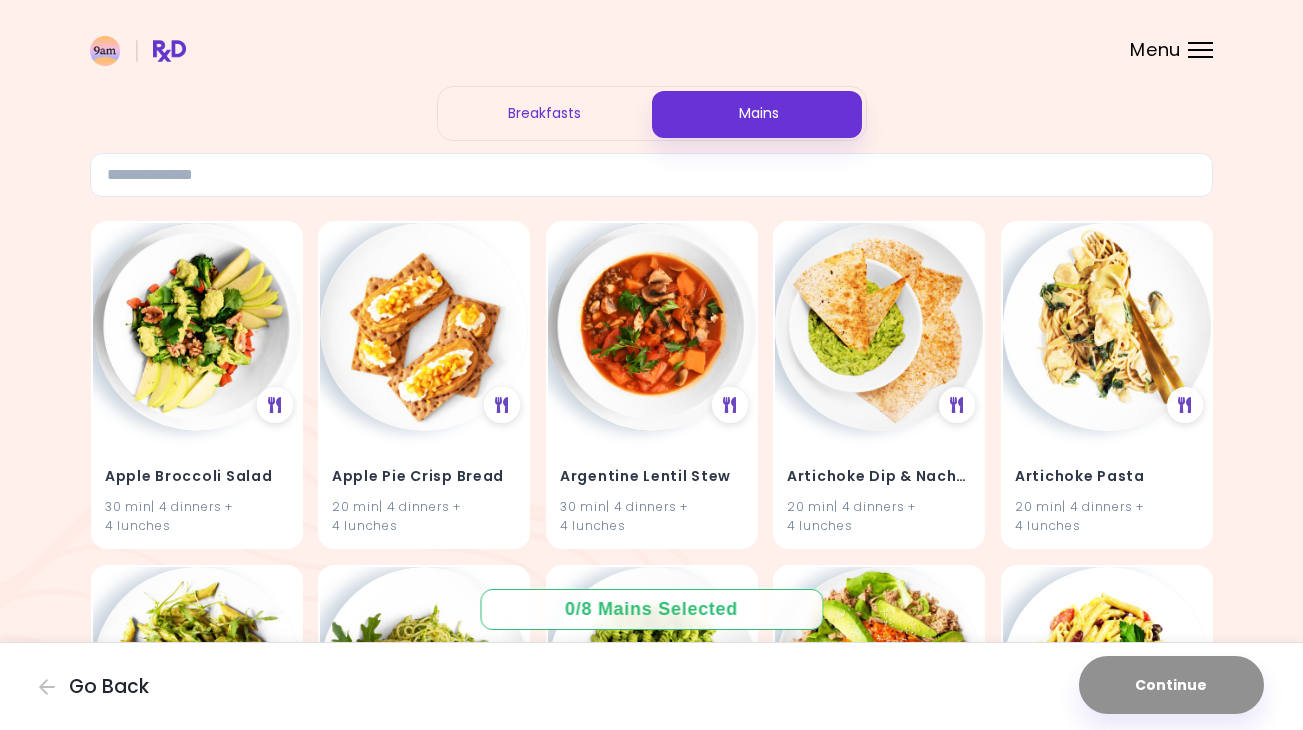 scroll, scrollTop: 76, scrollLeft: 0, axis: vertical 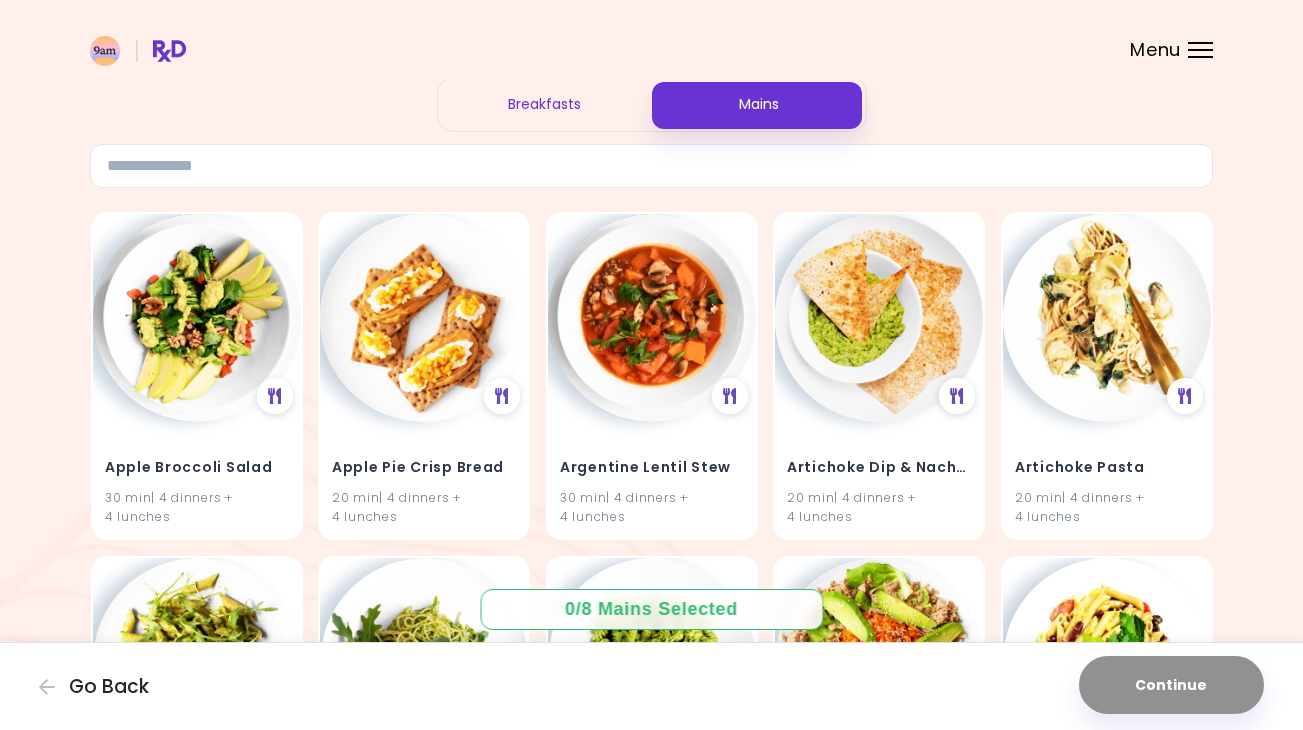 click on "Breakfasts" at bounding box center [545, 104] 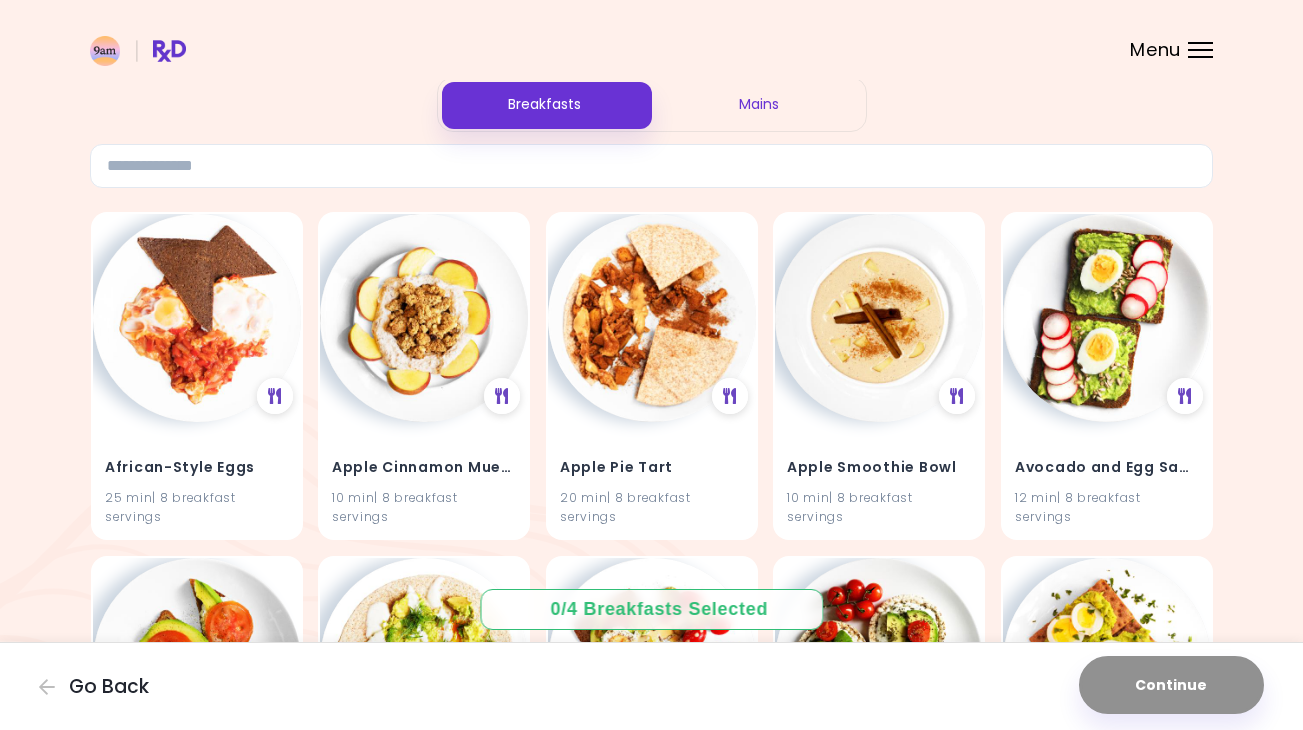 click on "Mains" at bounding box center (759, 104) 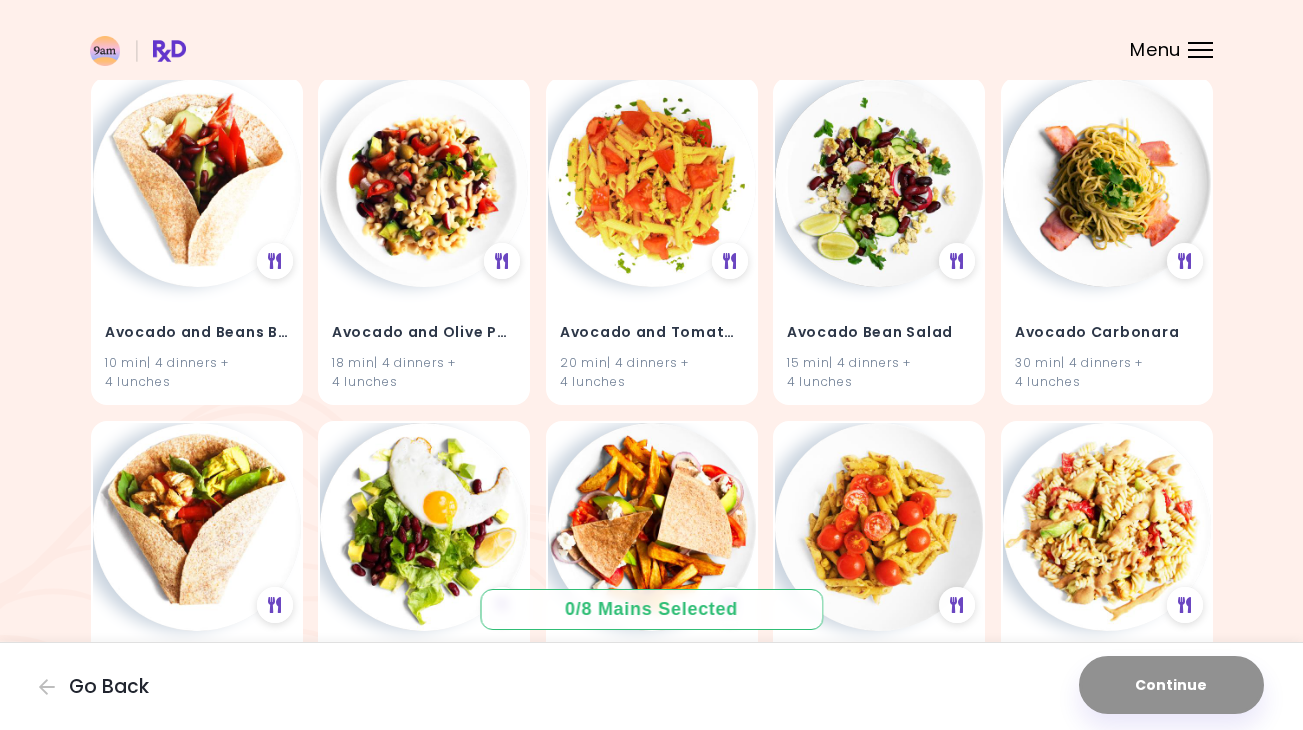 scroll, scrollTop: 898, scrollLeft: 0, axis: vertical 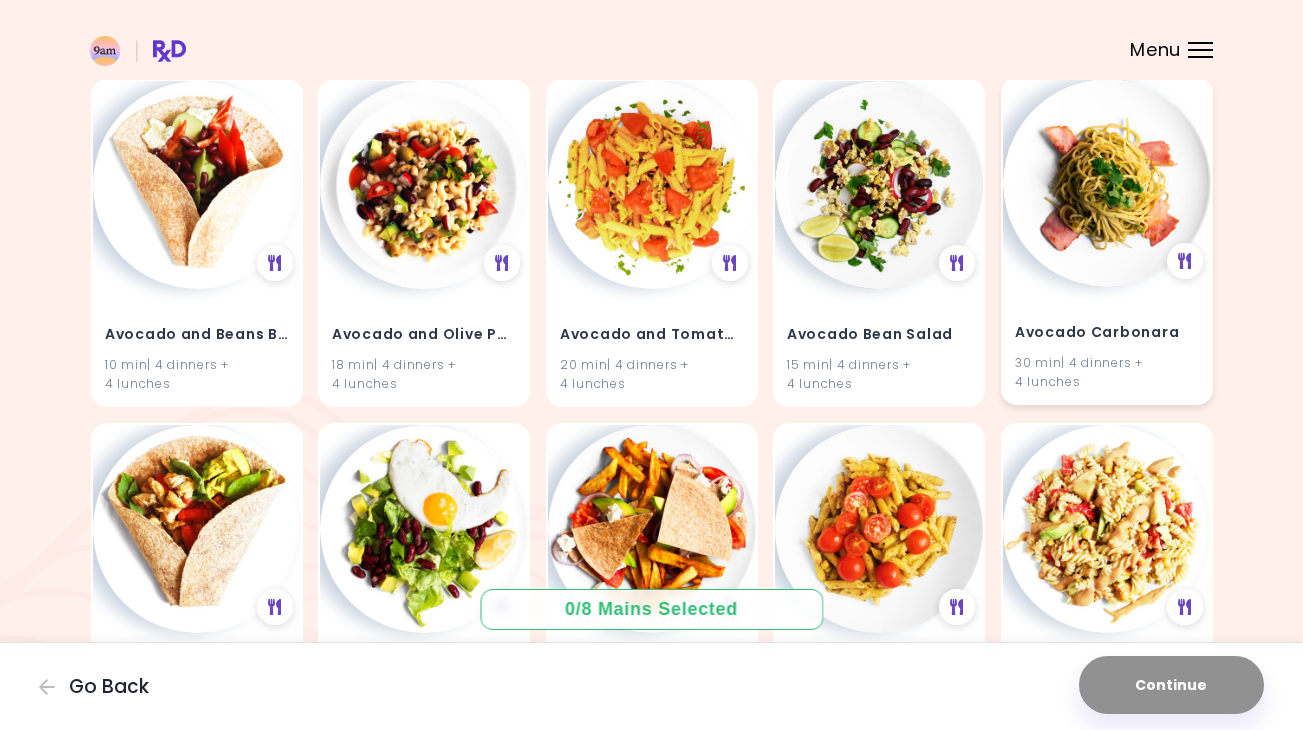 click at bounding box center [1107, 183] 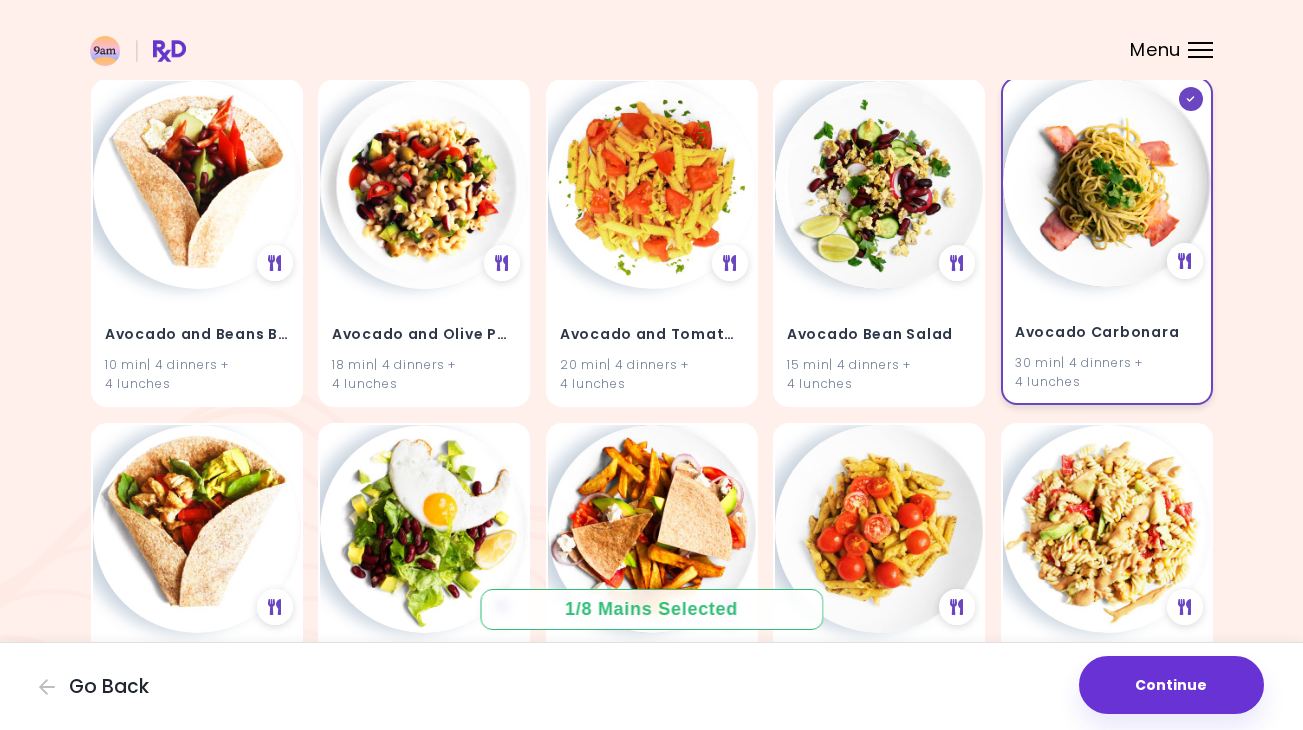 click at bounding box center [1107, 183] 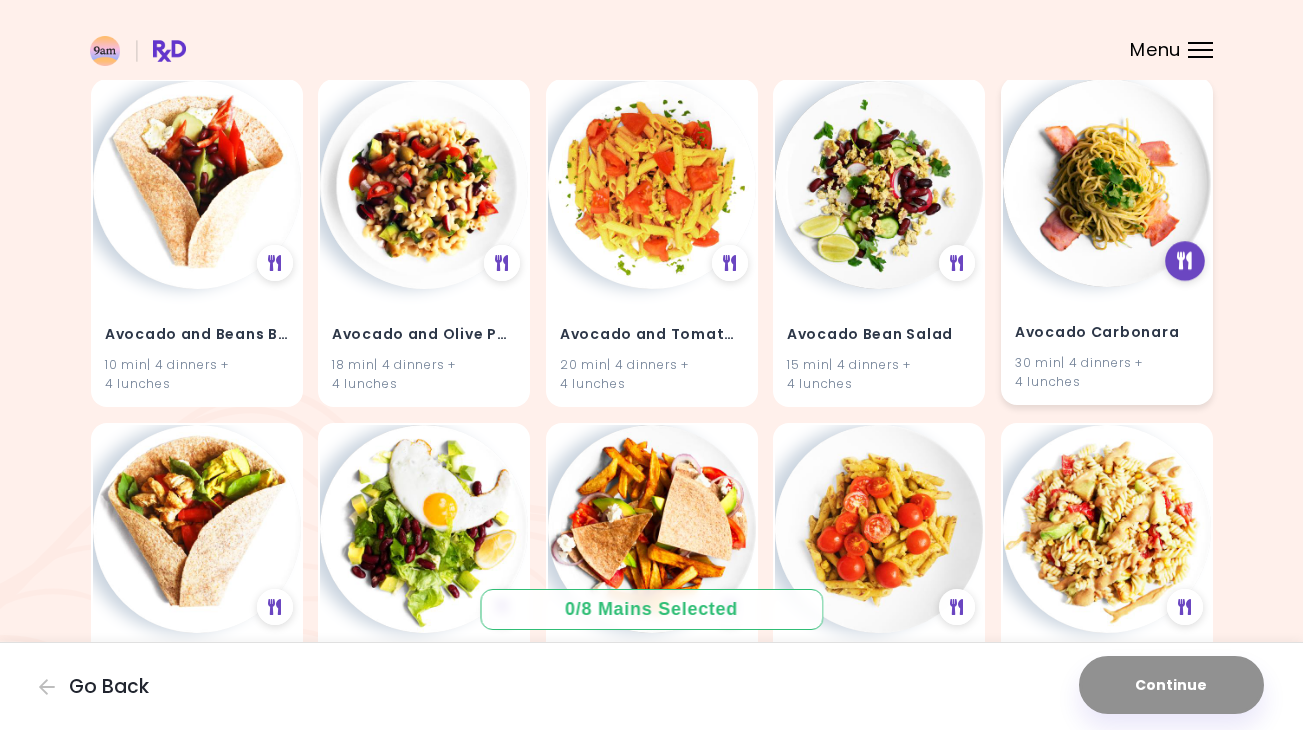 click at bounding box center [1184, 260] 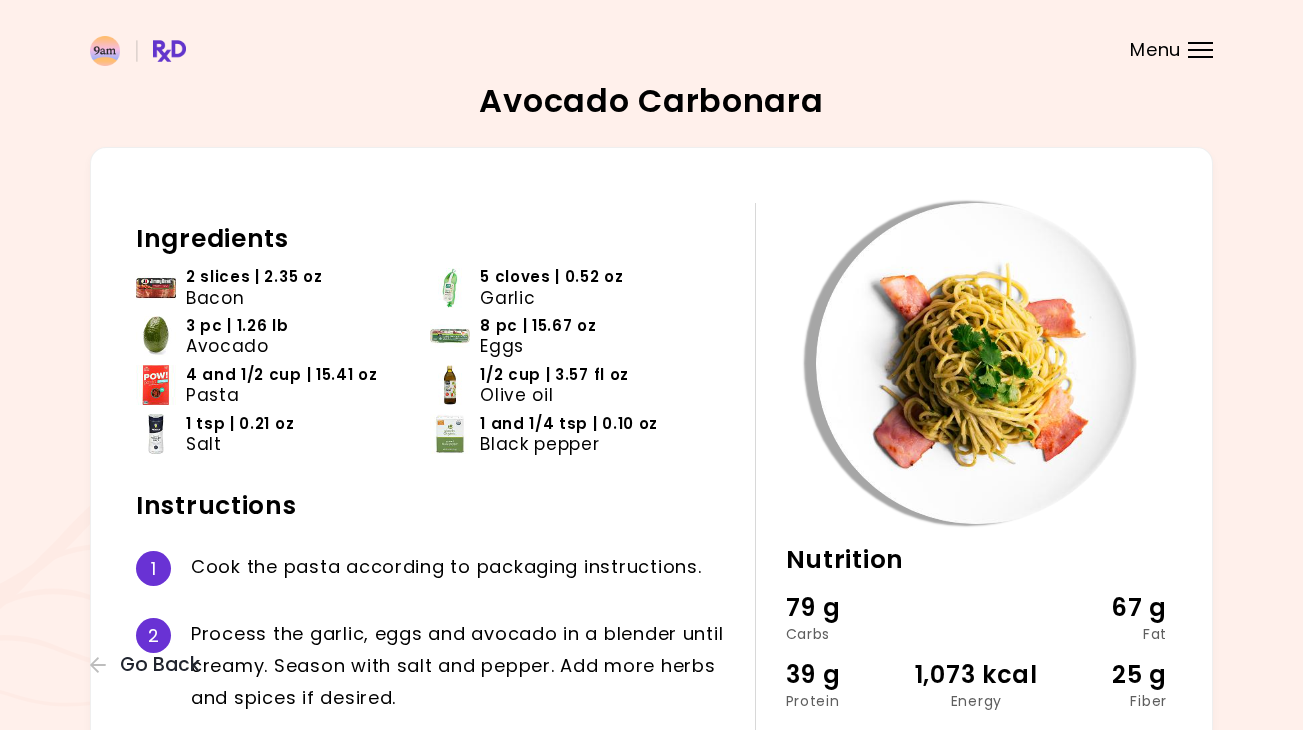 scroll, scrollTop: 0, scrollLeft: 0, axis: both 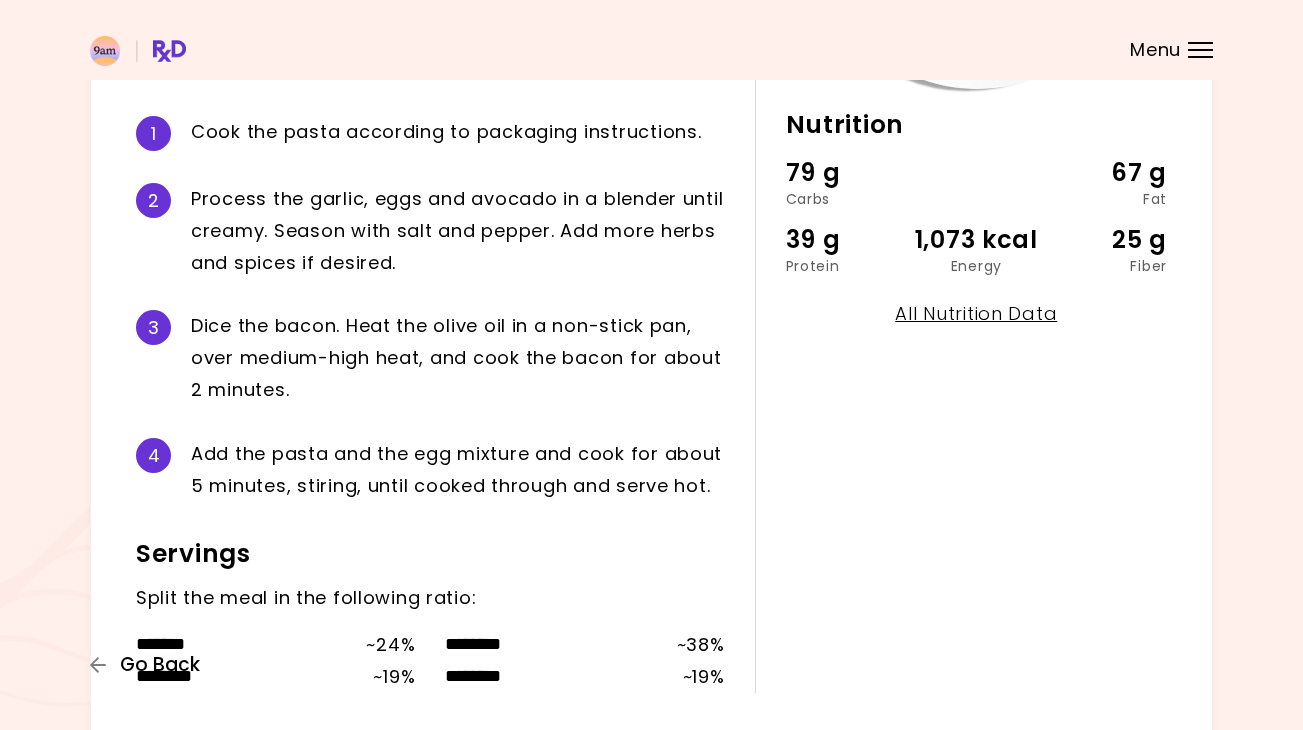 click on "Go Back" at bounding box center [160, 665] 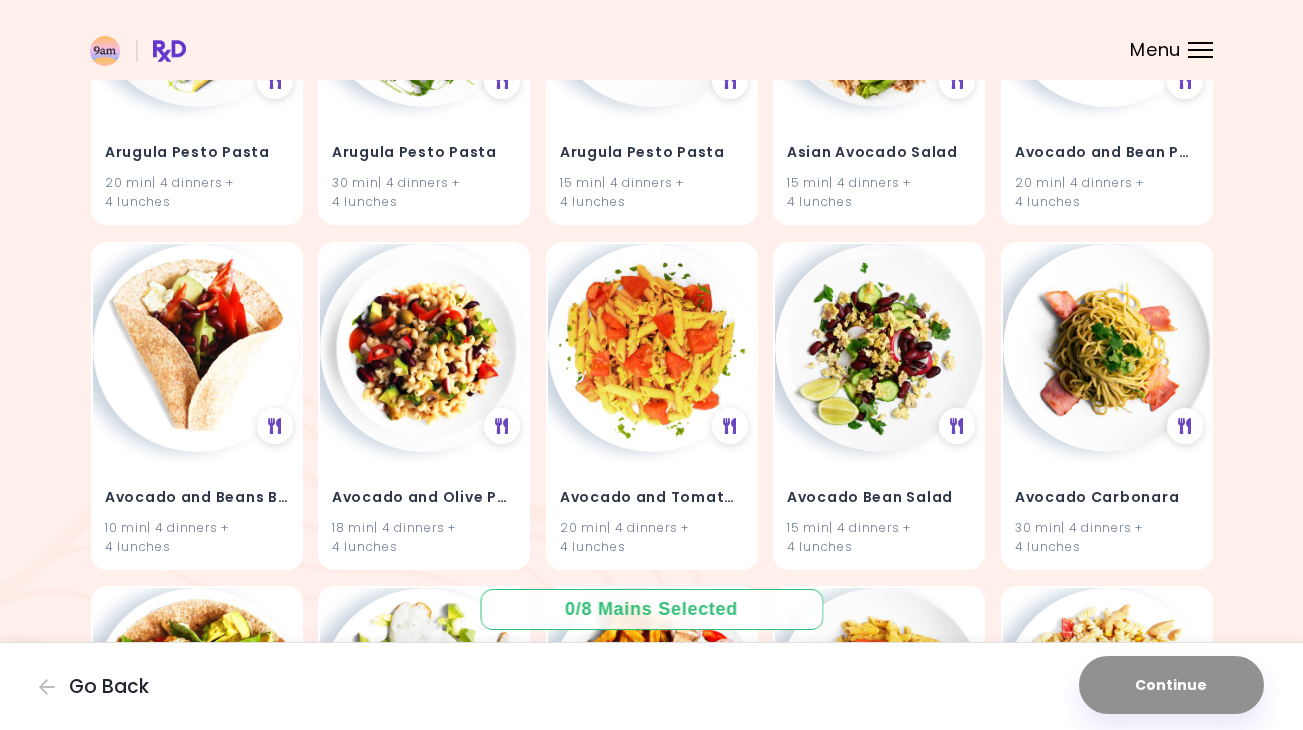 scroll, scrollTop: 738, scrollLeft: 0, axis: vertical 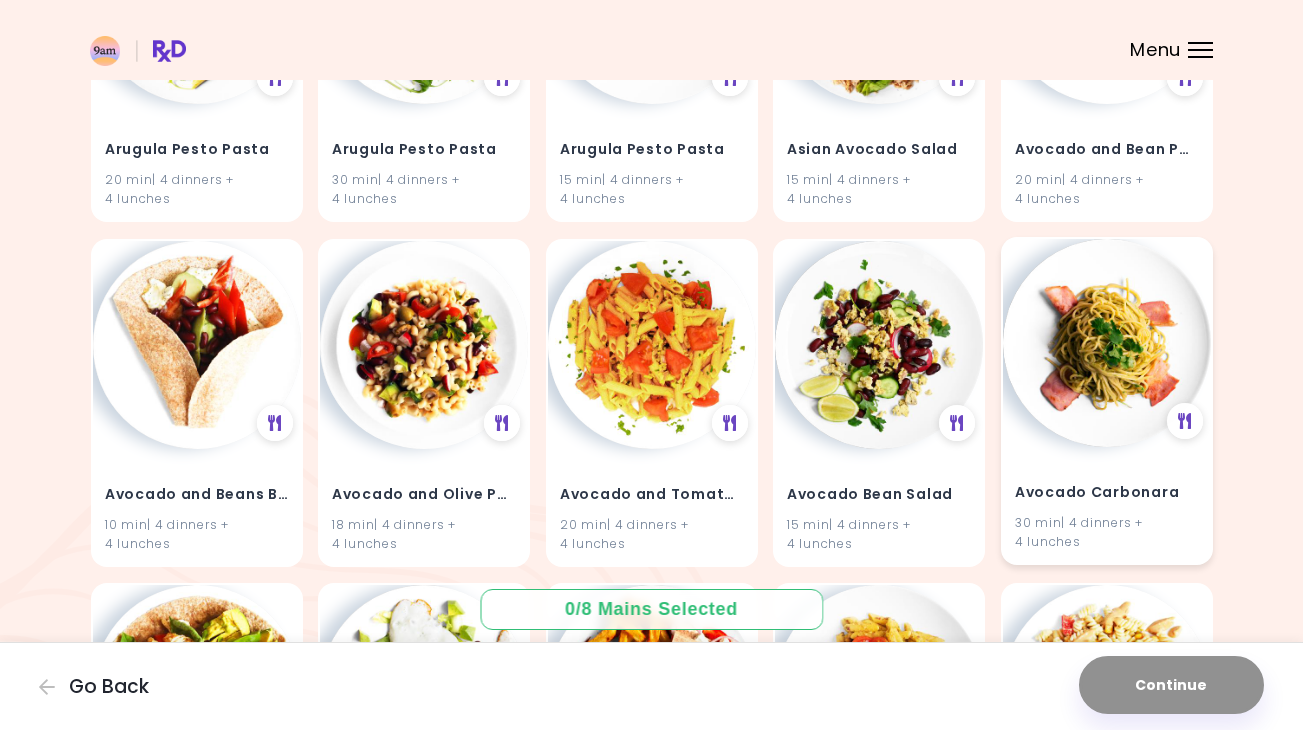 click at bounding box center (1107, 343) 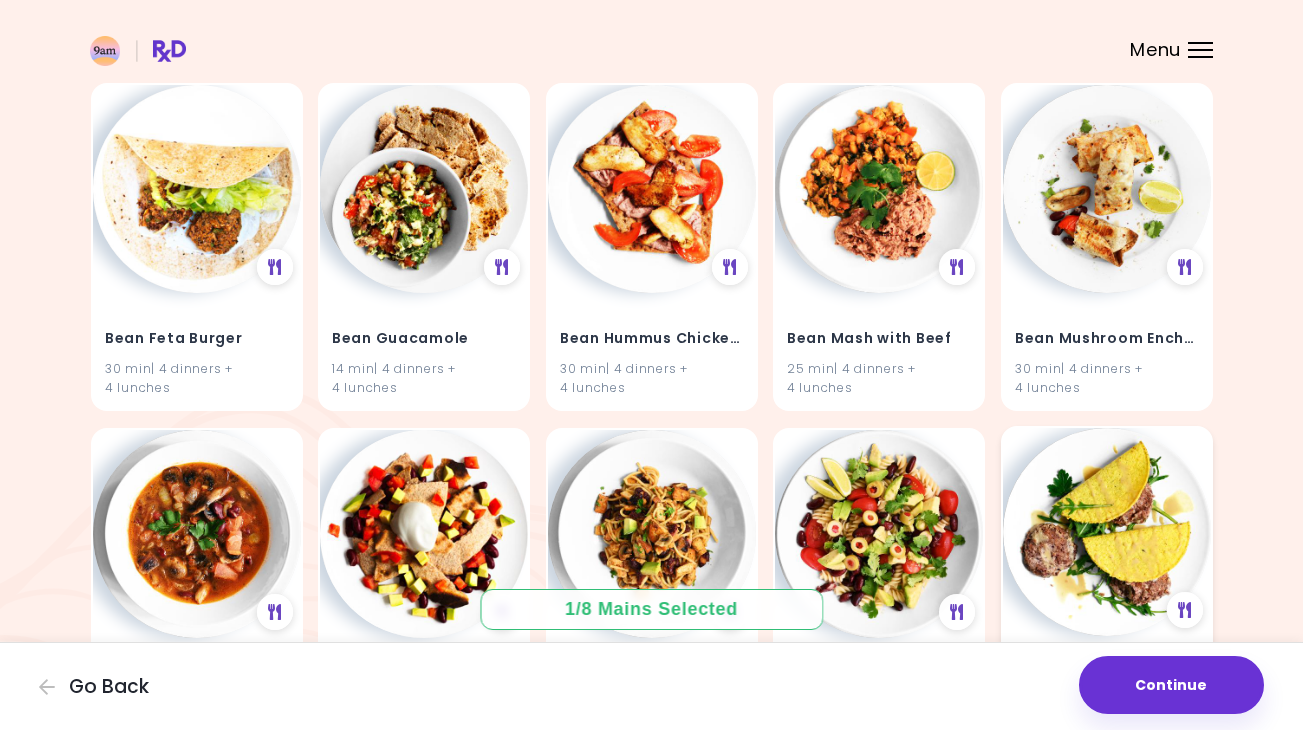 scroll, scrollTop: 6406, scrollLeft: 0, axis: vertical 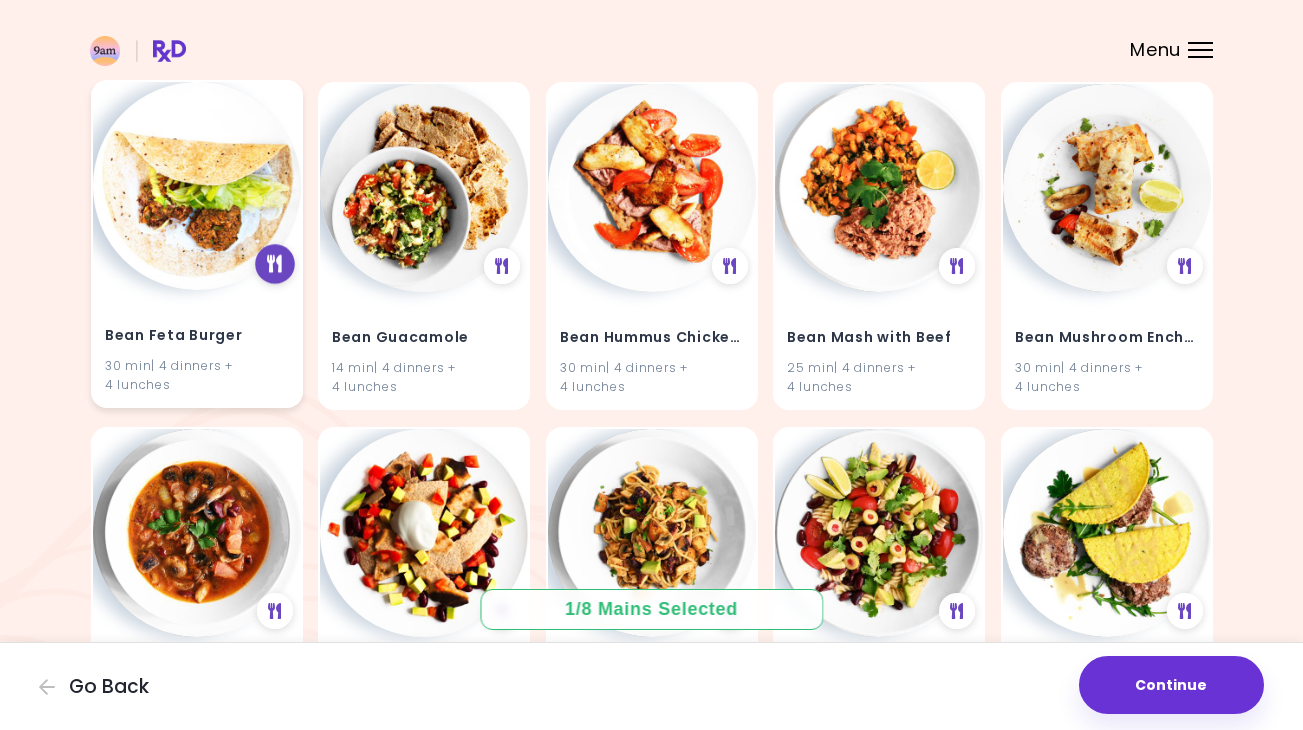 click at bounding box center [274, 264] 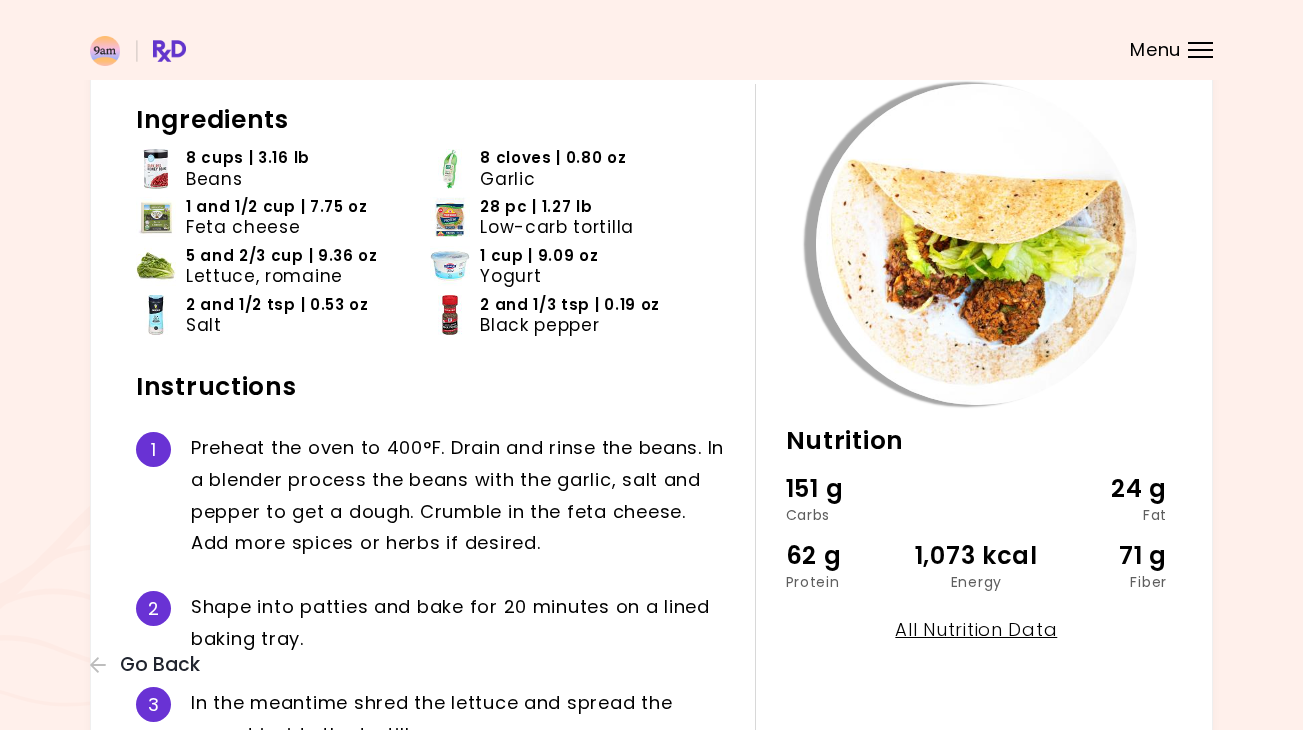 scroll, scrollTop: 117, scrollLeft: 0, axis: vertical 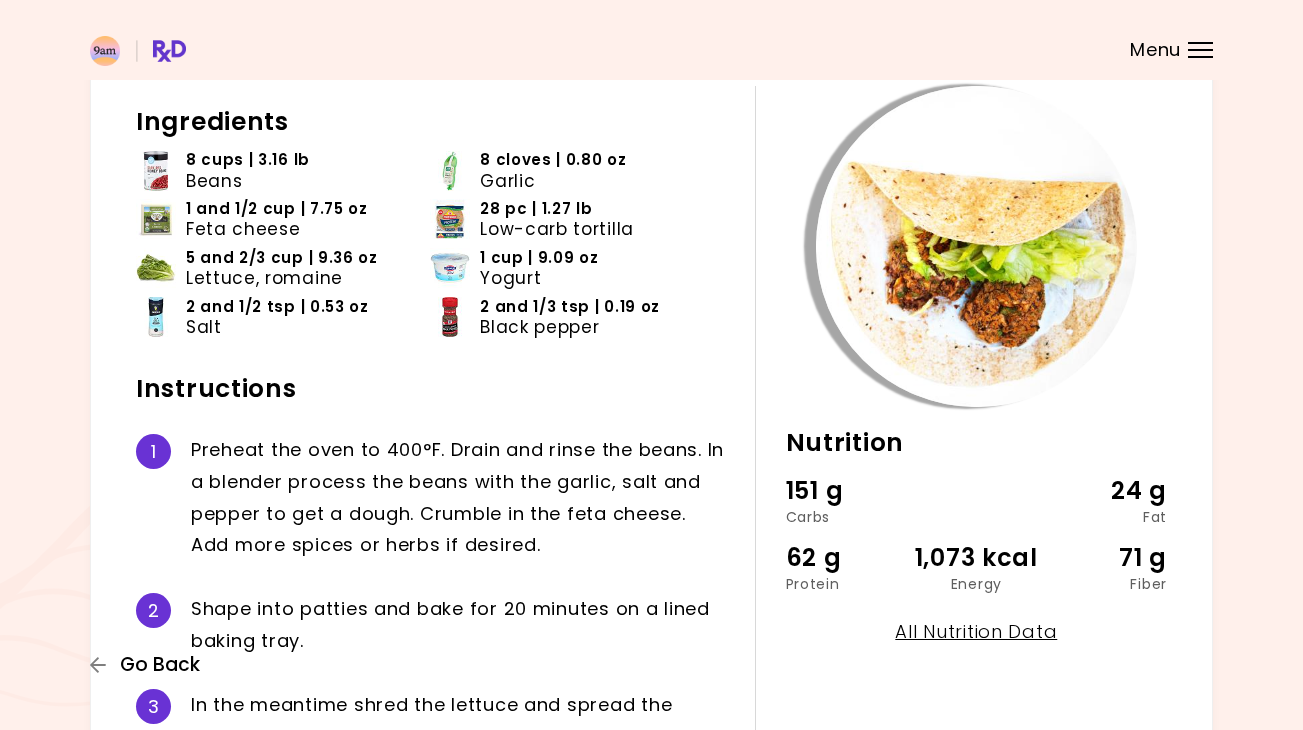 click 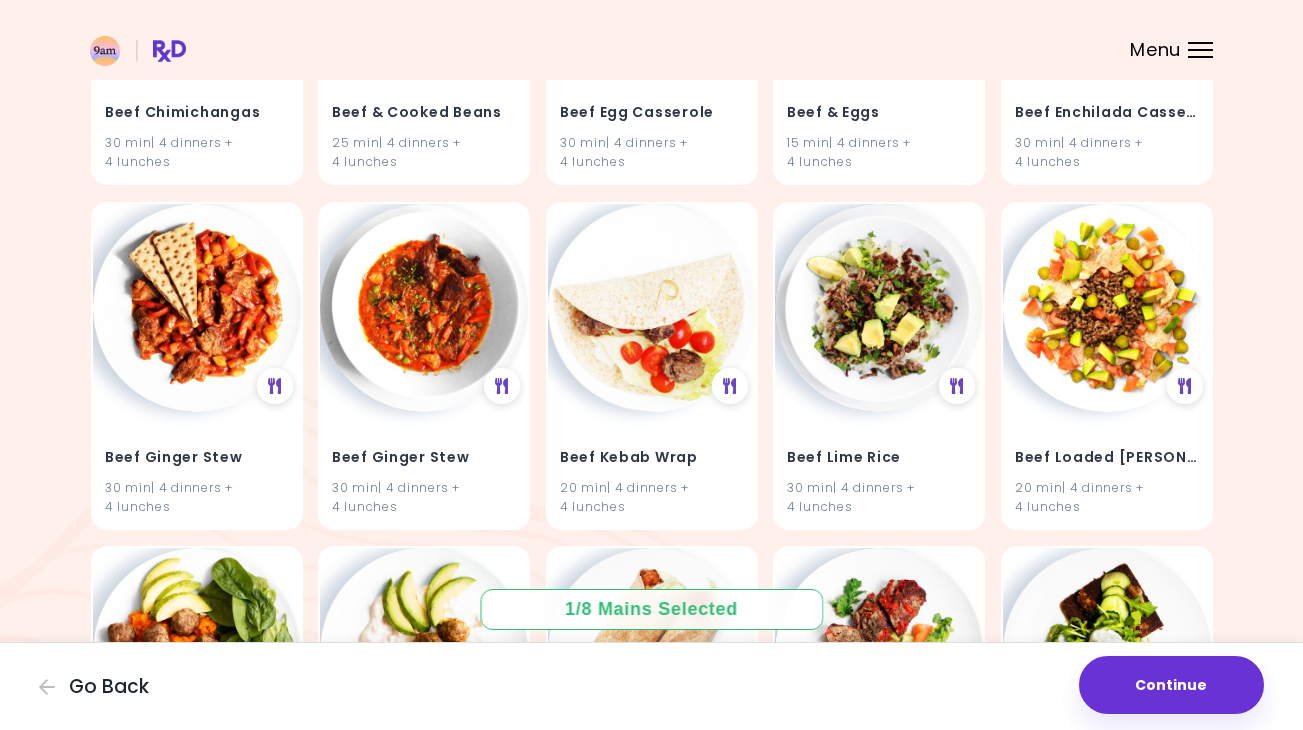 scroll, scrollTop: 9045, scrollLeft: 0, axis: vertical 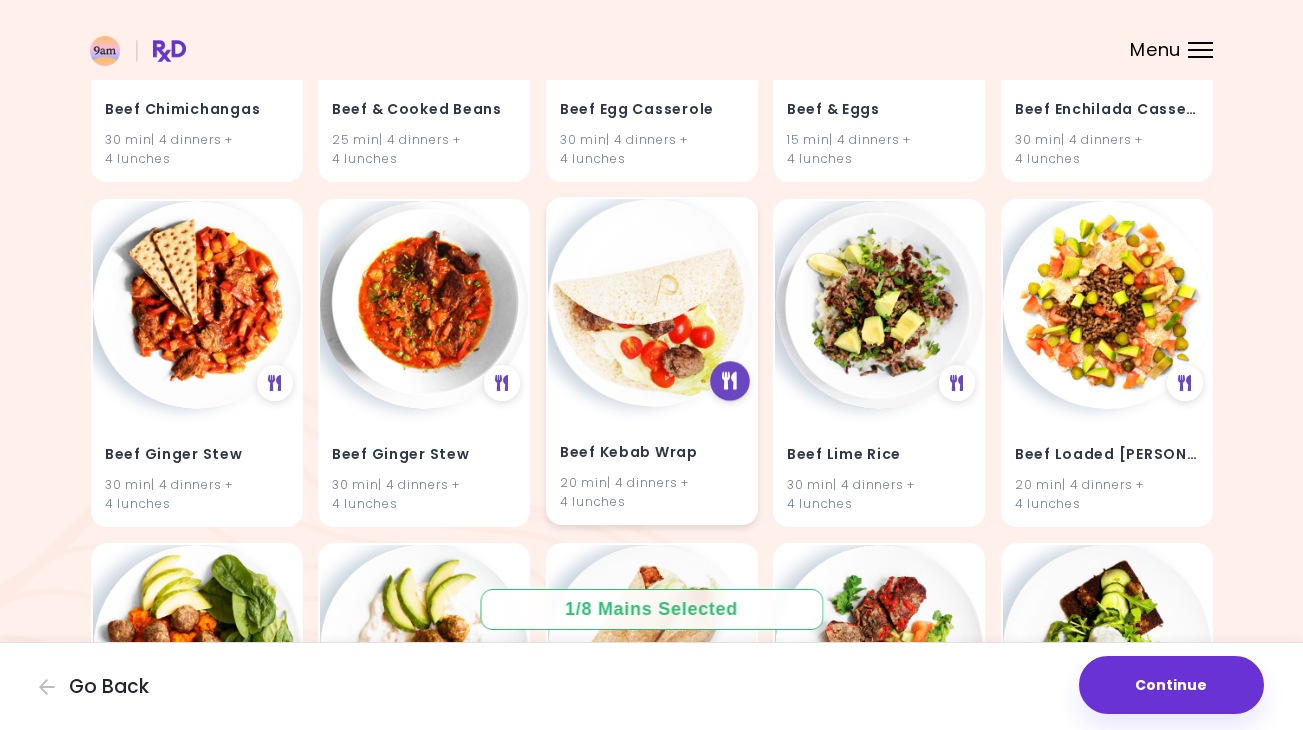 click at bounding box center [729, 381] 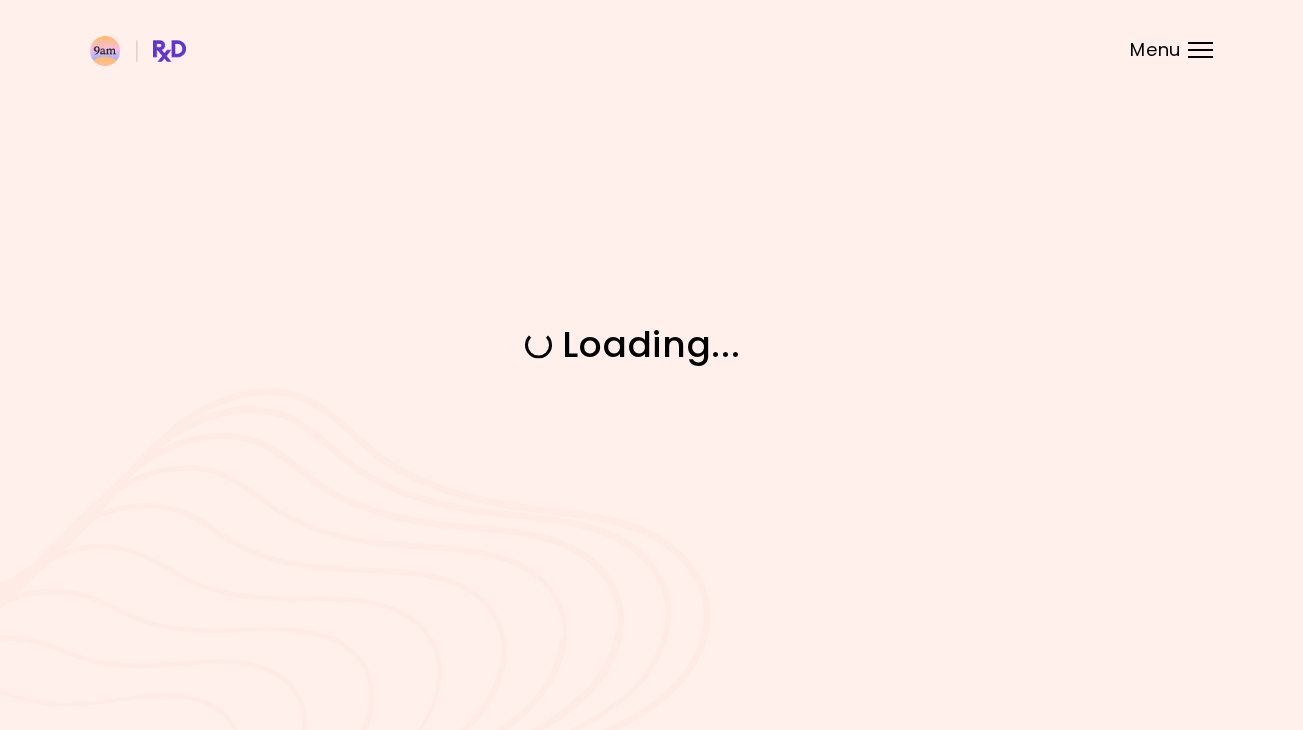scroll, scrollTop: 0, scrollLeft: 0, axis: both 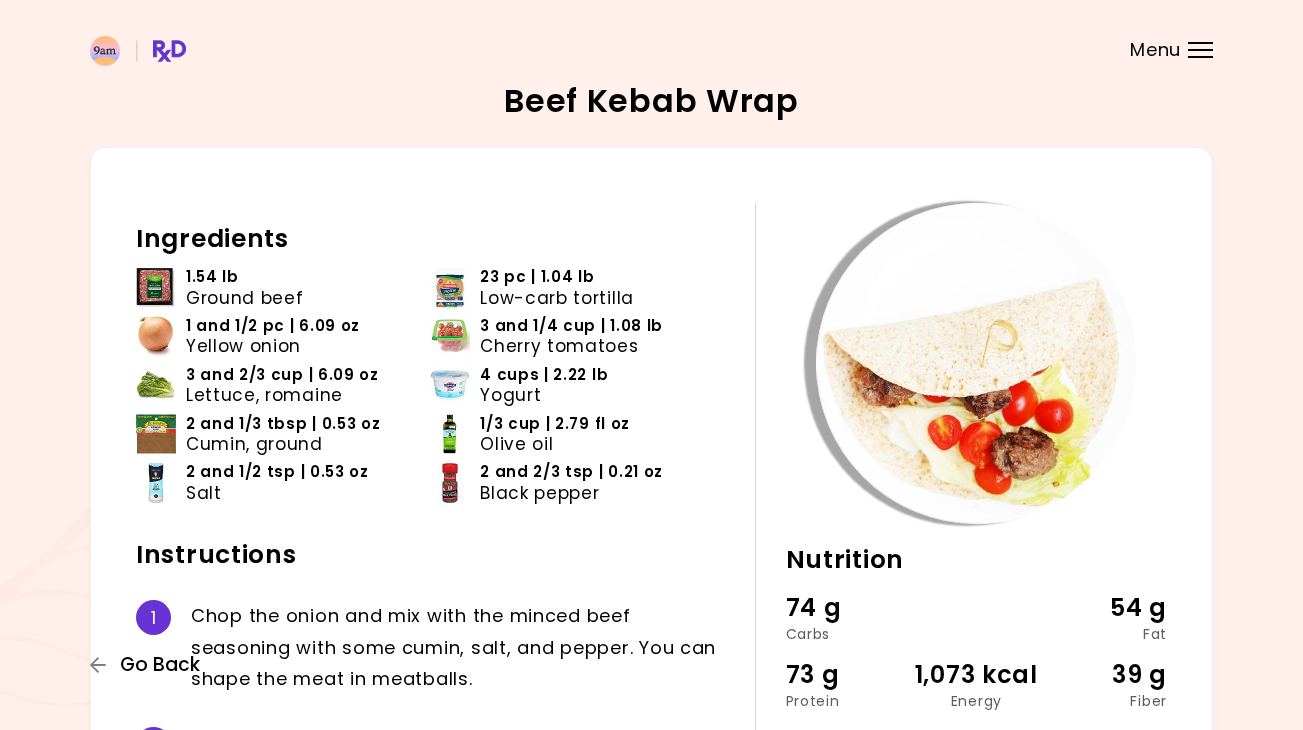 click on "Go Back" at bounding box center [160, 665] 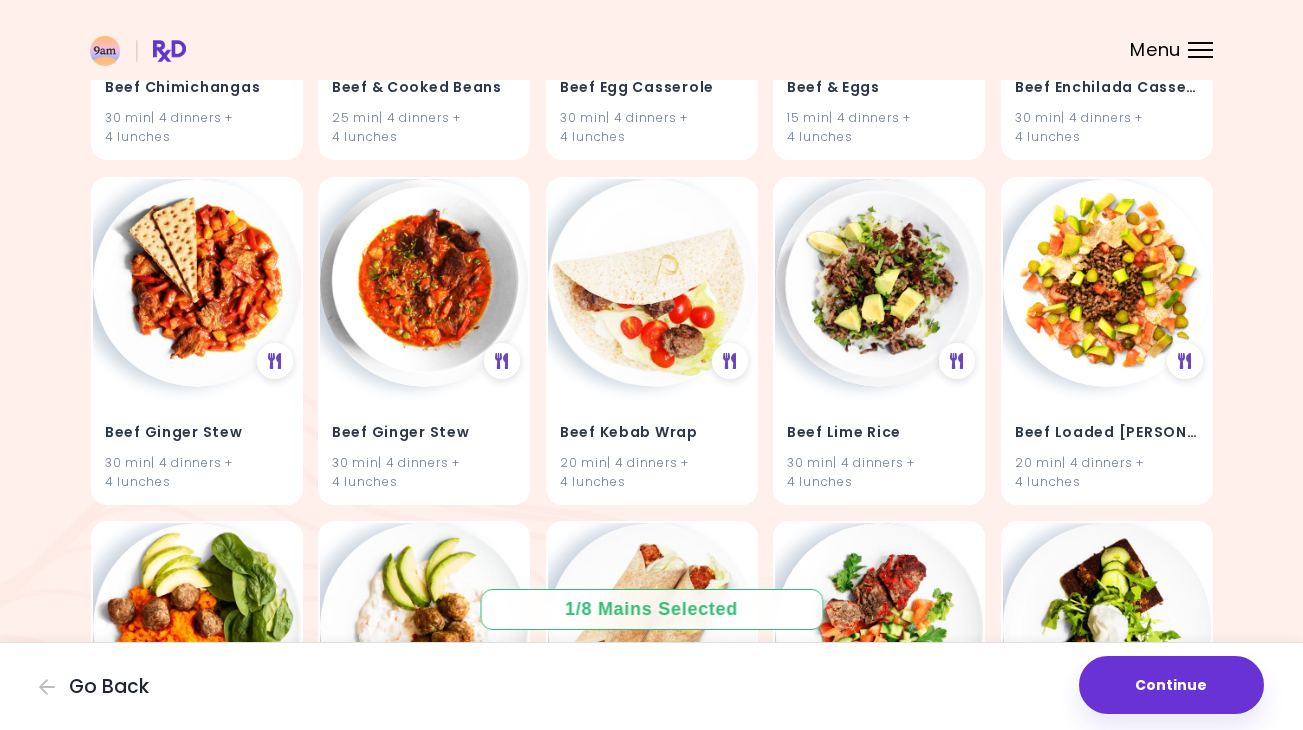 scroll, scrollTop: 9088, scrollLeft: 0, axis: vertical 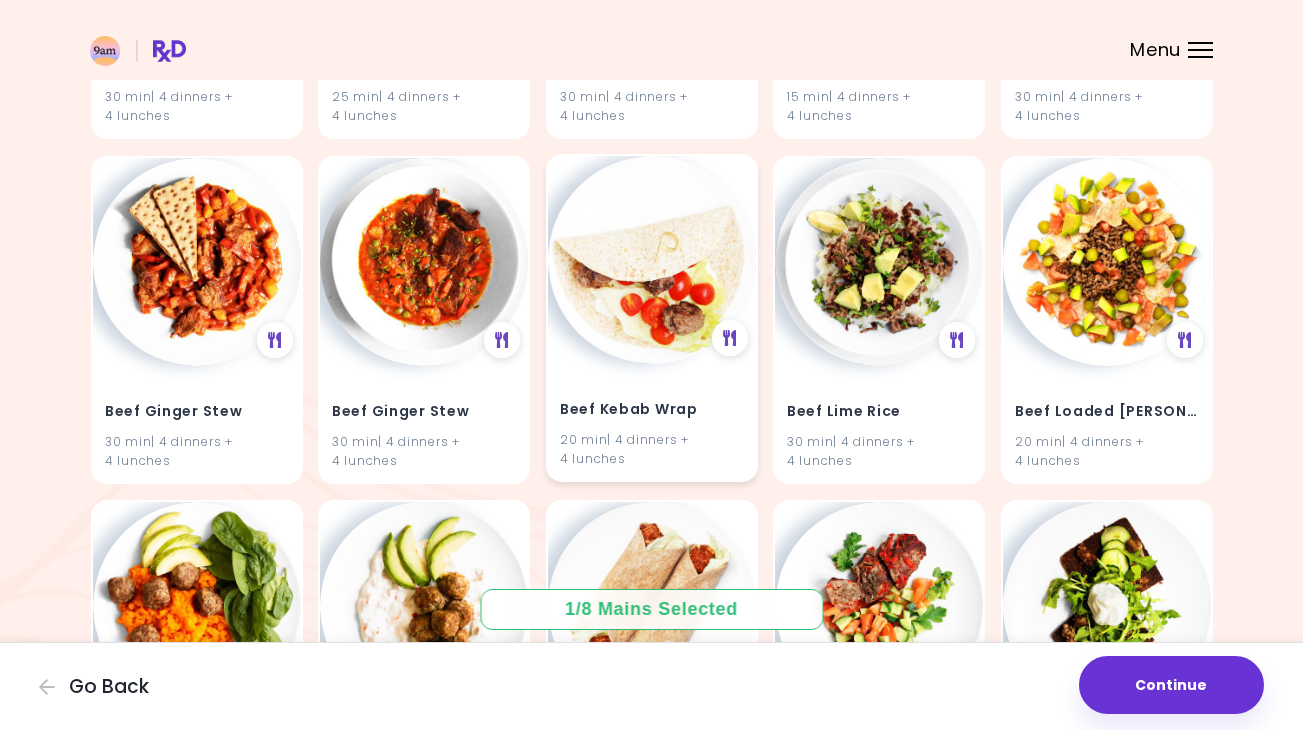 click at bounding box center [652, 260] 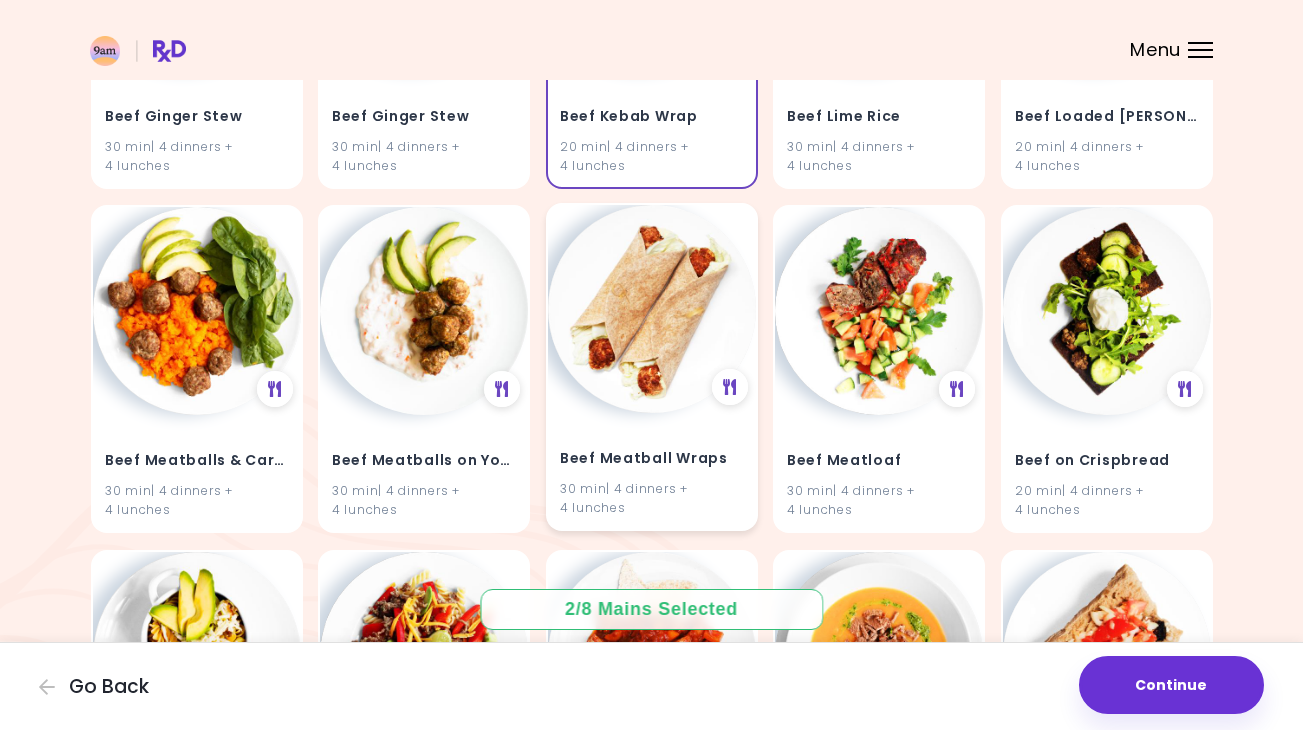 scroll, scrollTop: 9386, scrollLeft: 0, axis: vertical 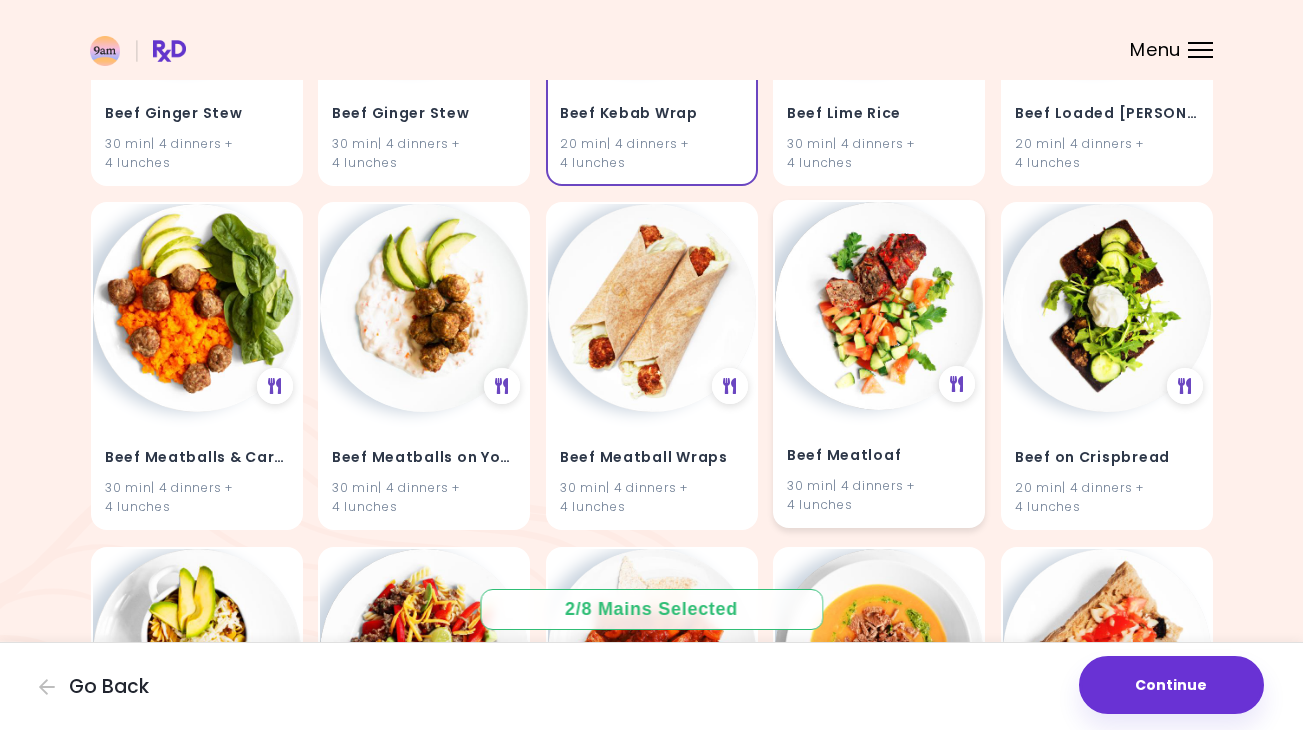 click on "Beef Meatloaf 30   min  |   4 dinners +
4 lunches" at bounding box center (879, 468) 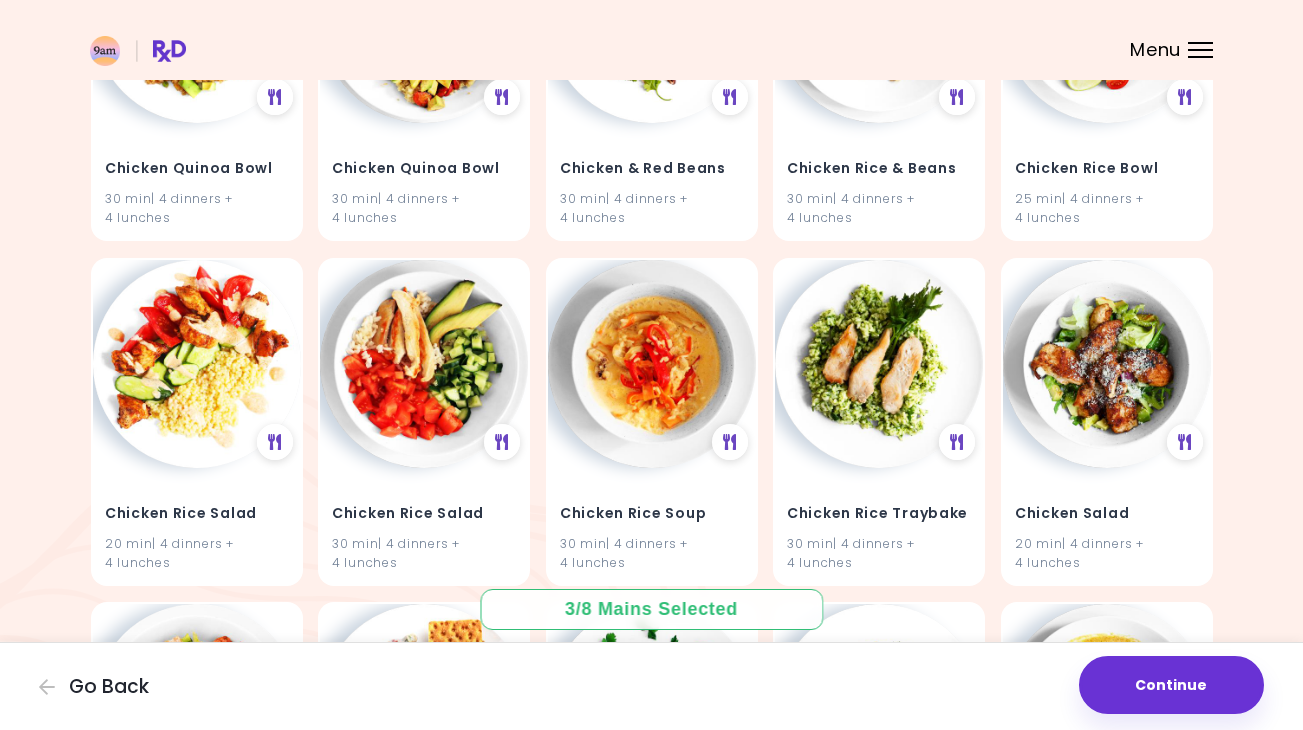 scroll, scrollTop: 20017, scrollLeft: 0, axis: vertical 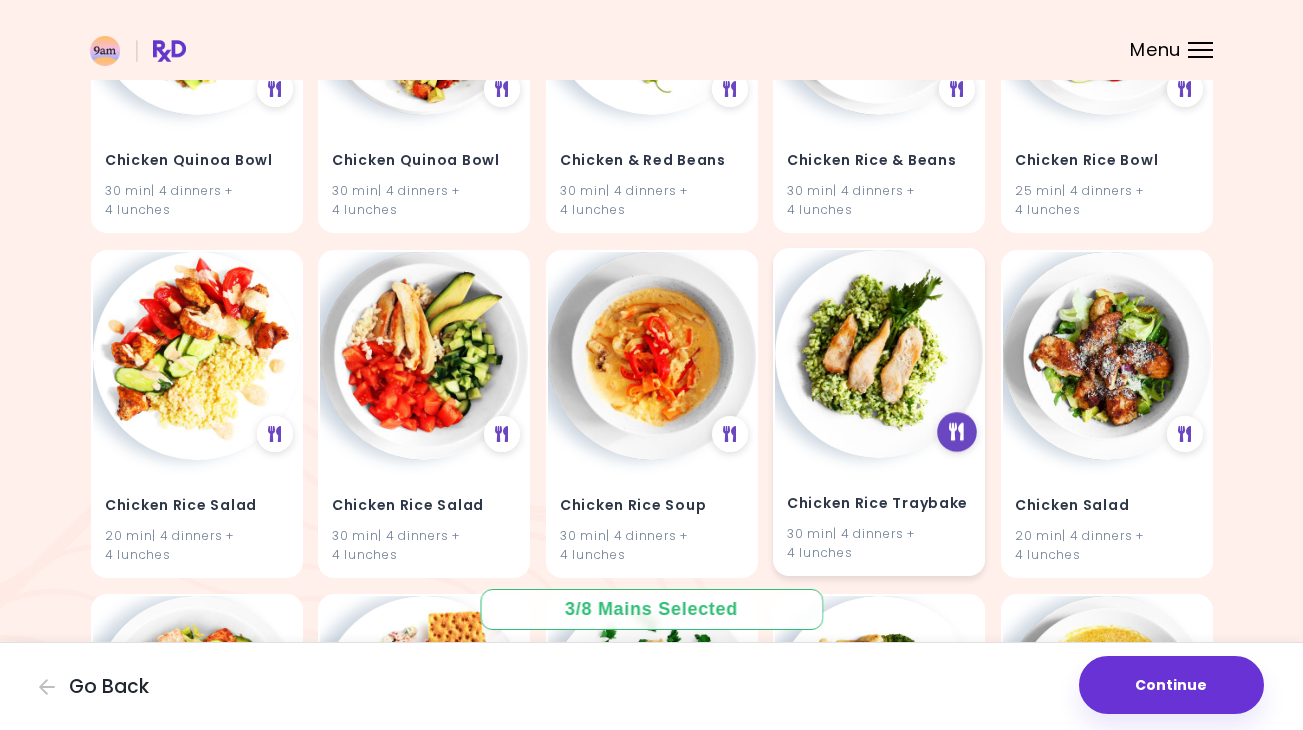 click at bounding box center [956, 432] 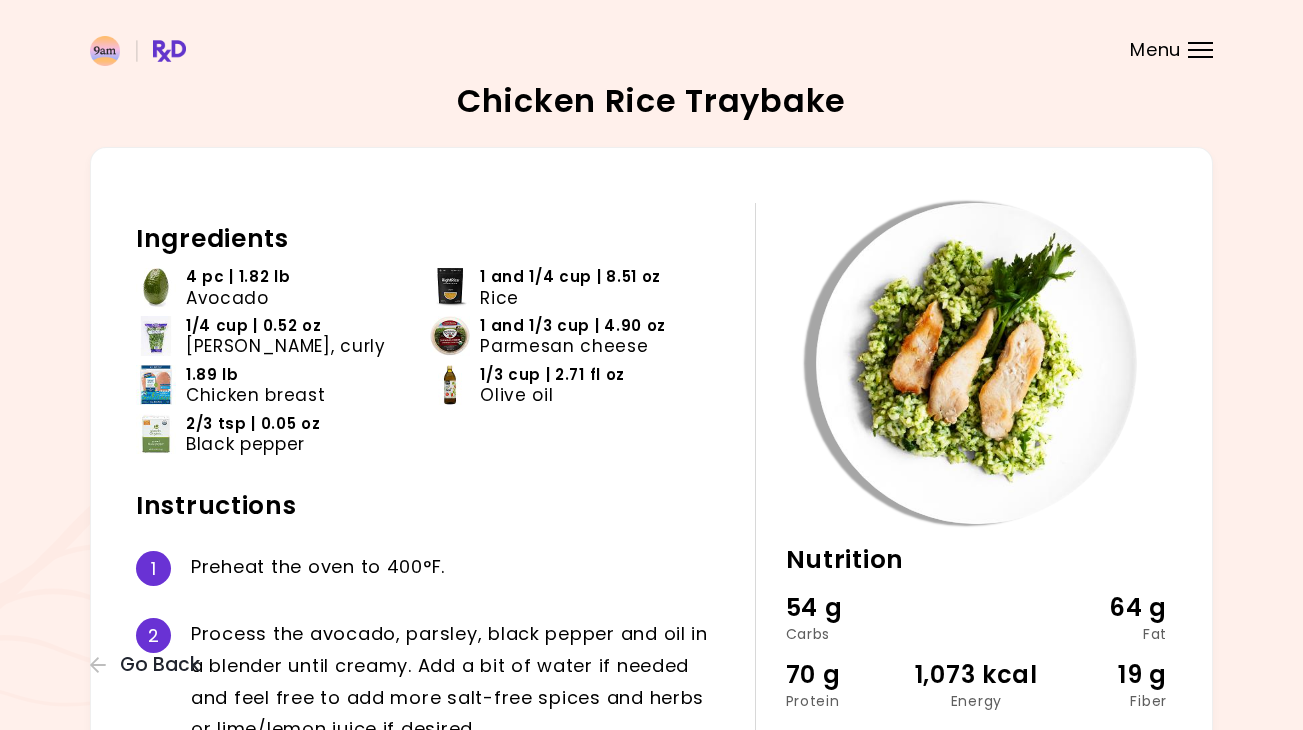 scroll, scrollTop: 0, scrollLeft: 0, axis: both 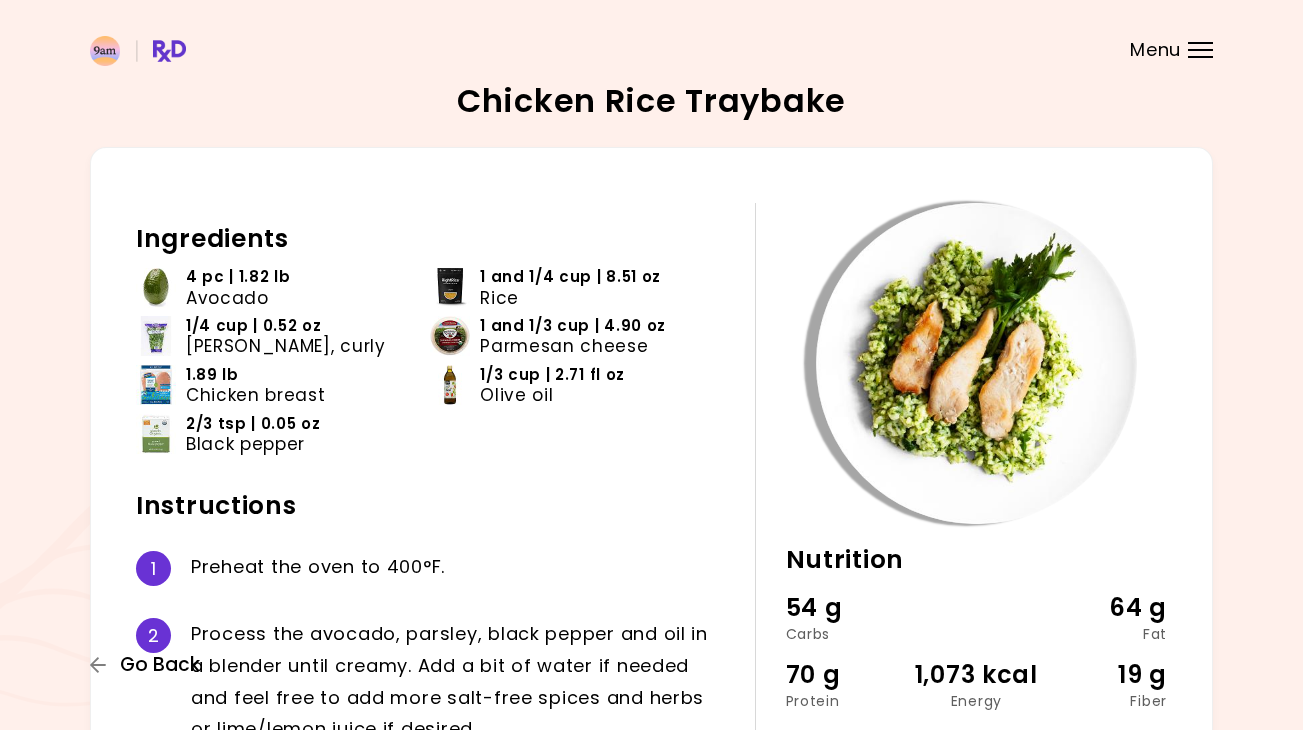 click on "Go Back" at bounding box center [160, 665] 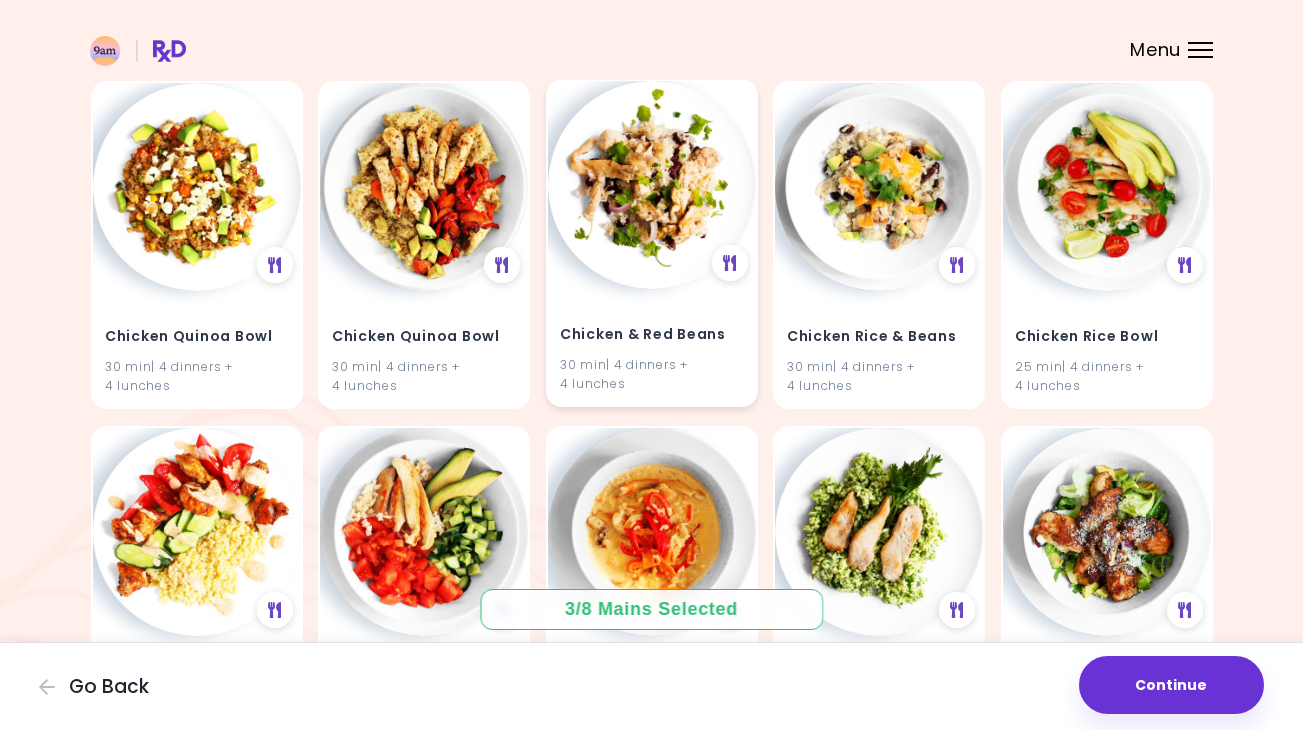 scroll, scrollTop: 19853, scrollLeft: 0, axis: vertical 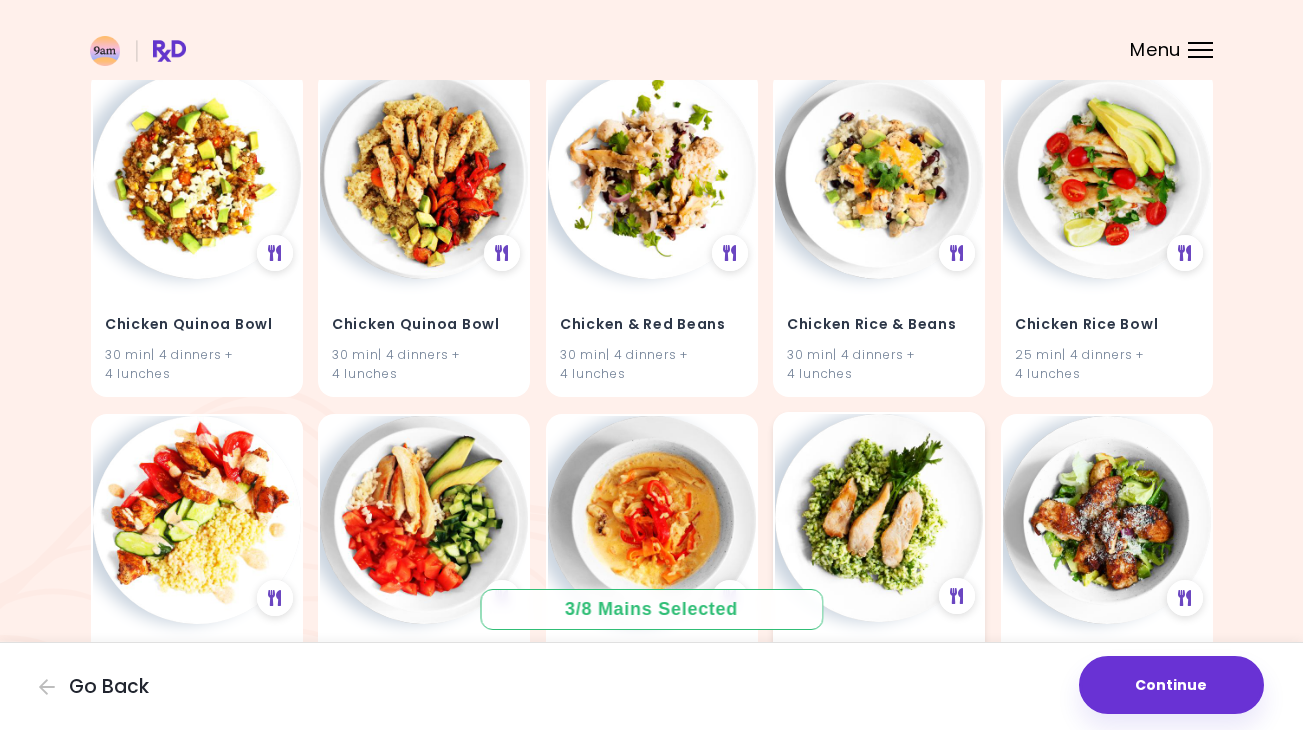 click at bounding box center [879, 518] 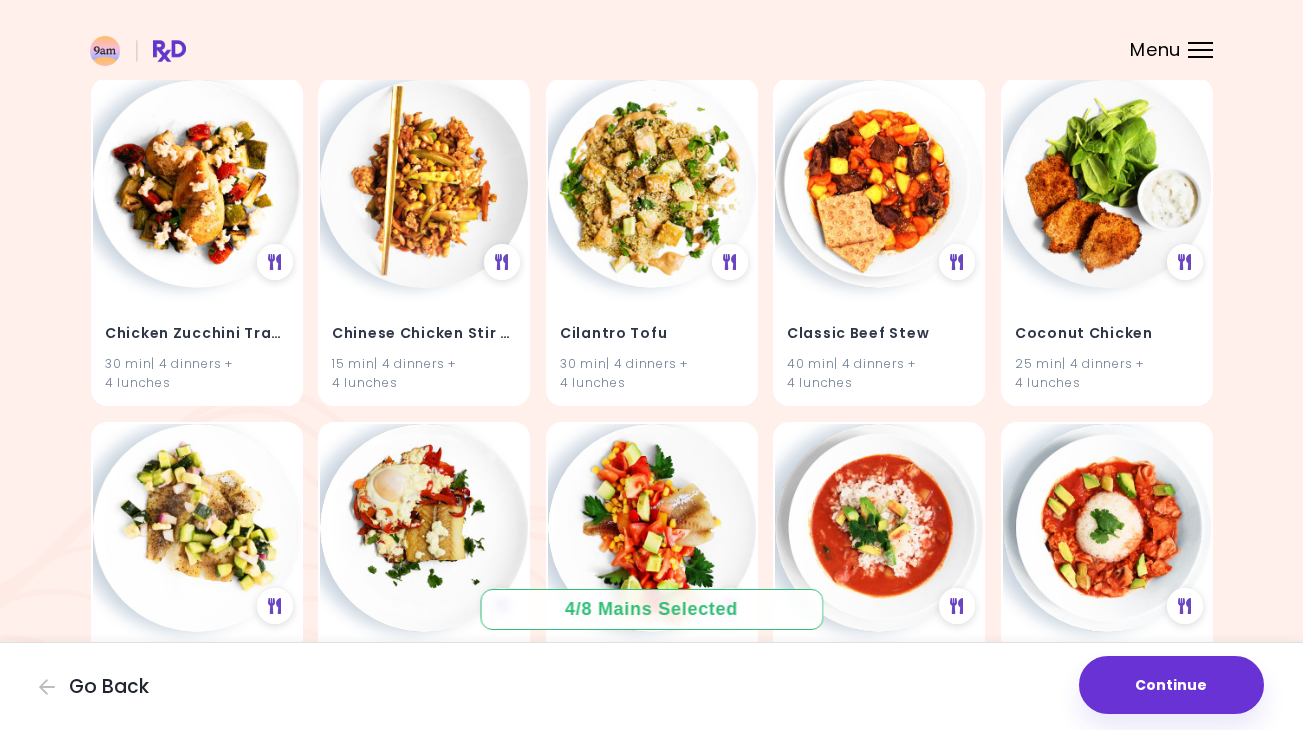 scroll, scrollTop: 22950, scrollLeft: 0, axis: vertical 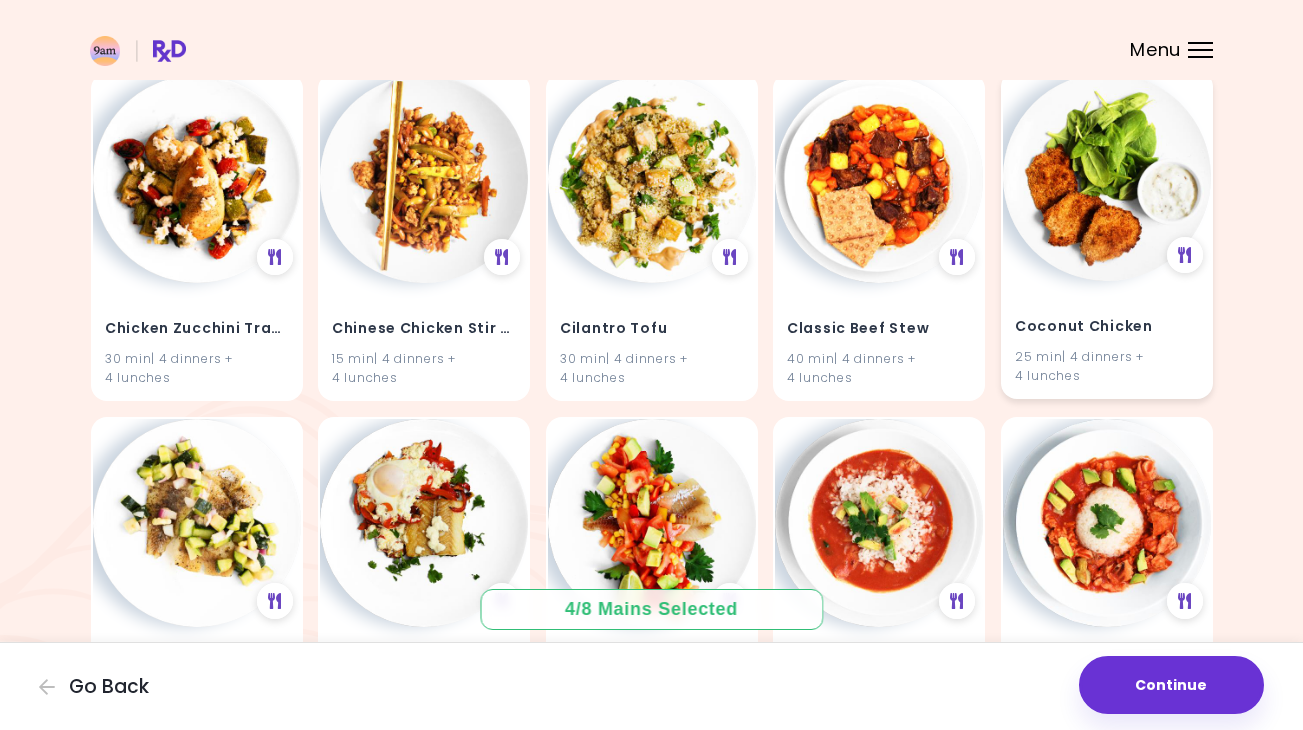 click on "25   min  |   4 dinners +
4 lunches" at bounding box center (1107, 366) 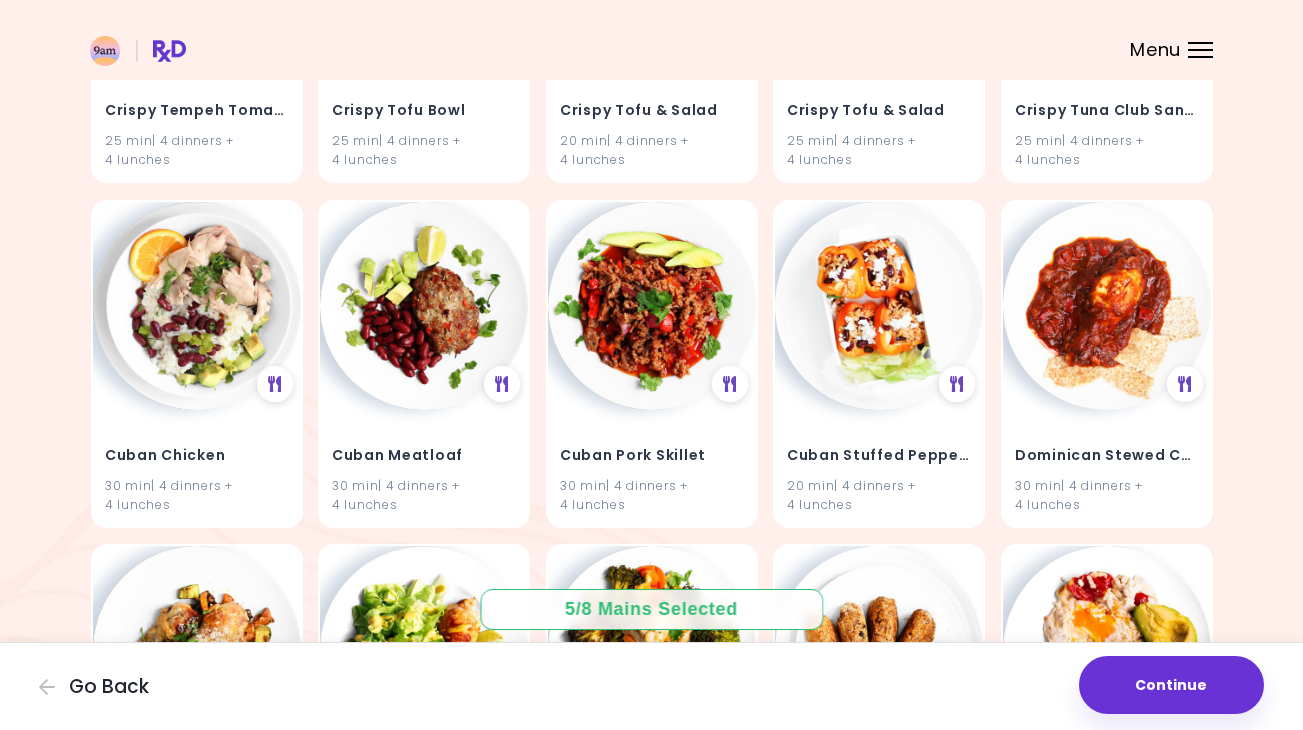 scroll, scrollTop: 26617, scrollLeft: 0, axis: vertical 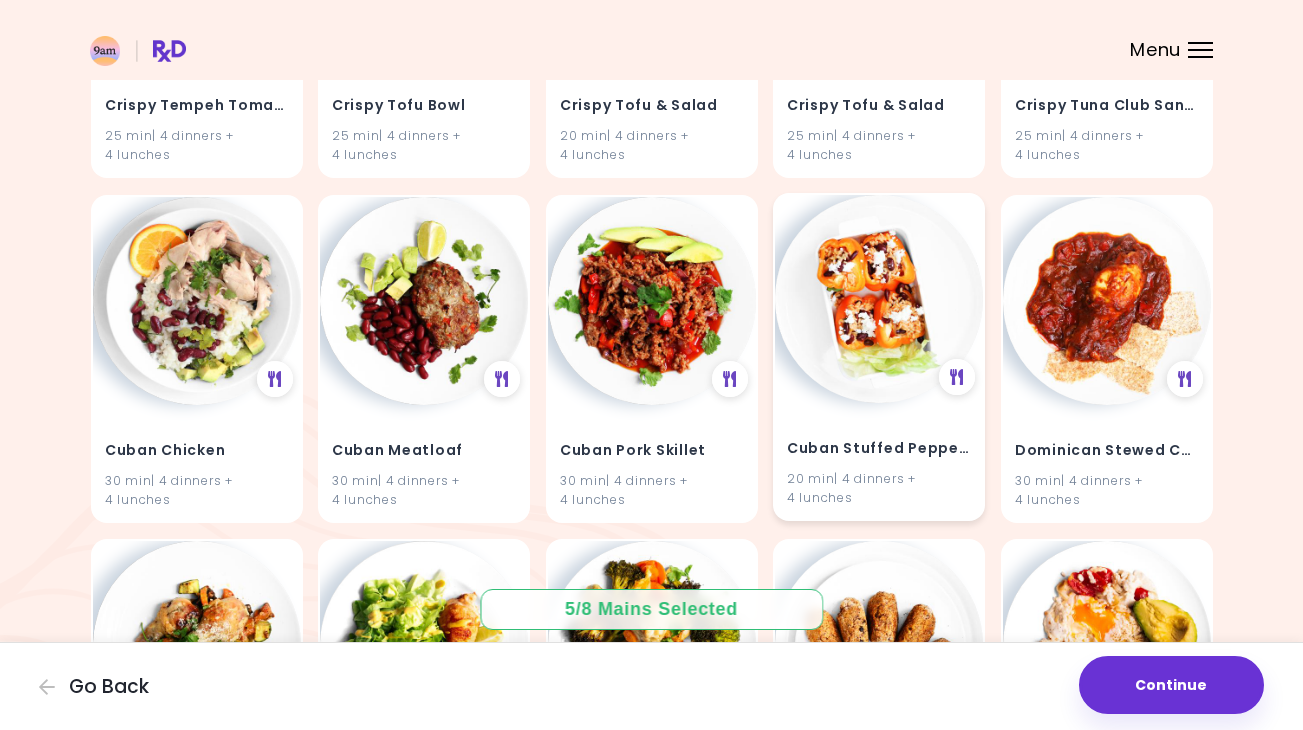 click on "Cuban Stuffed Peppers 20   min  |   4 dinners +
4 lunches" at bounding box center [879, 357] 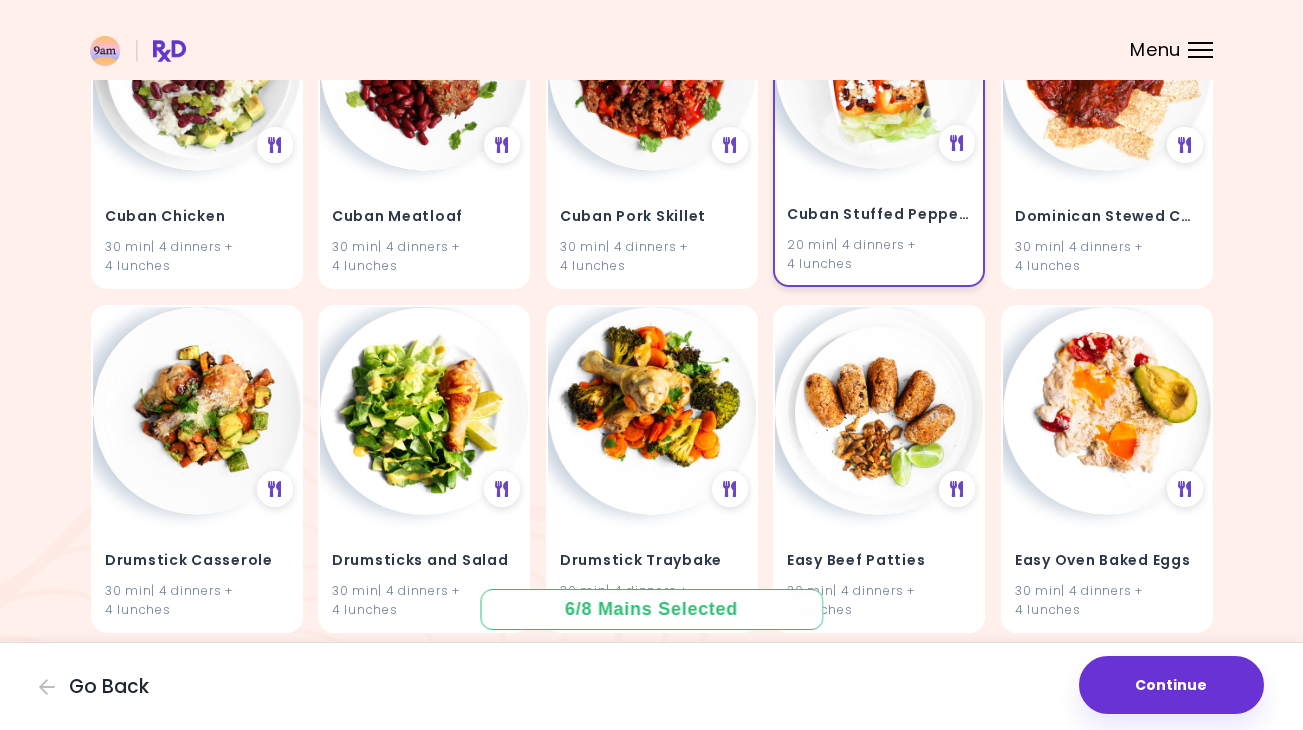 scroll, scrollTop: 26855, scrollLeft: 0, axis: vertical 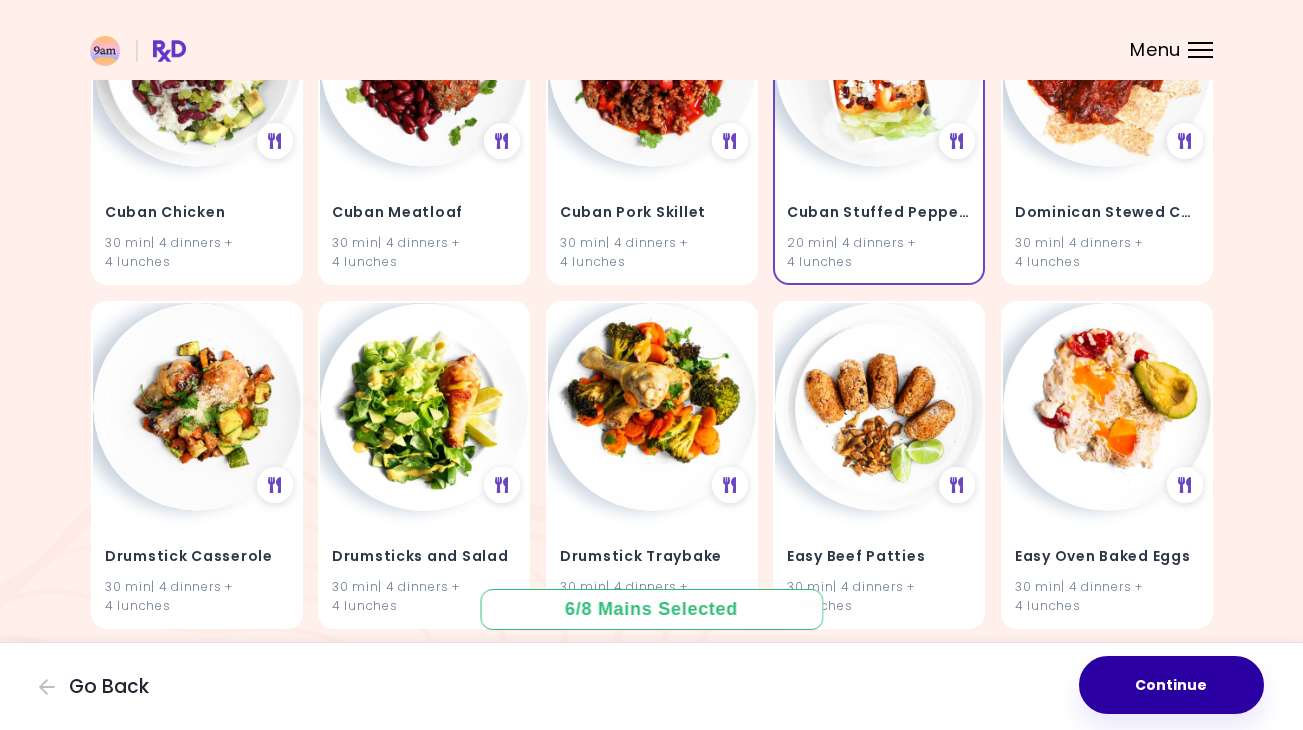 click on "Continue" at bounding box center (1171, 685) 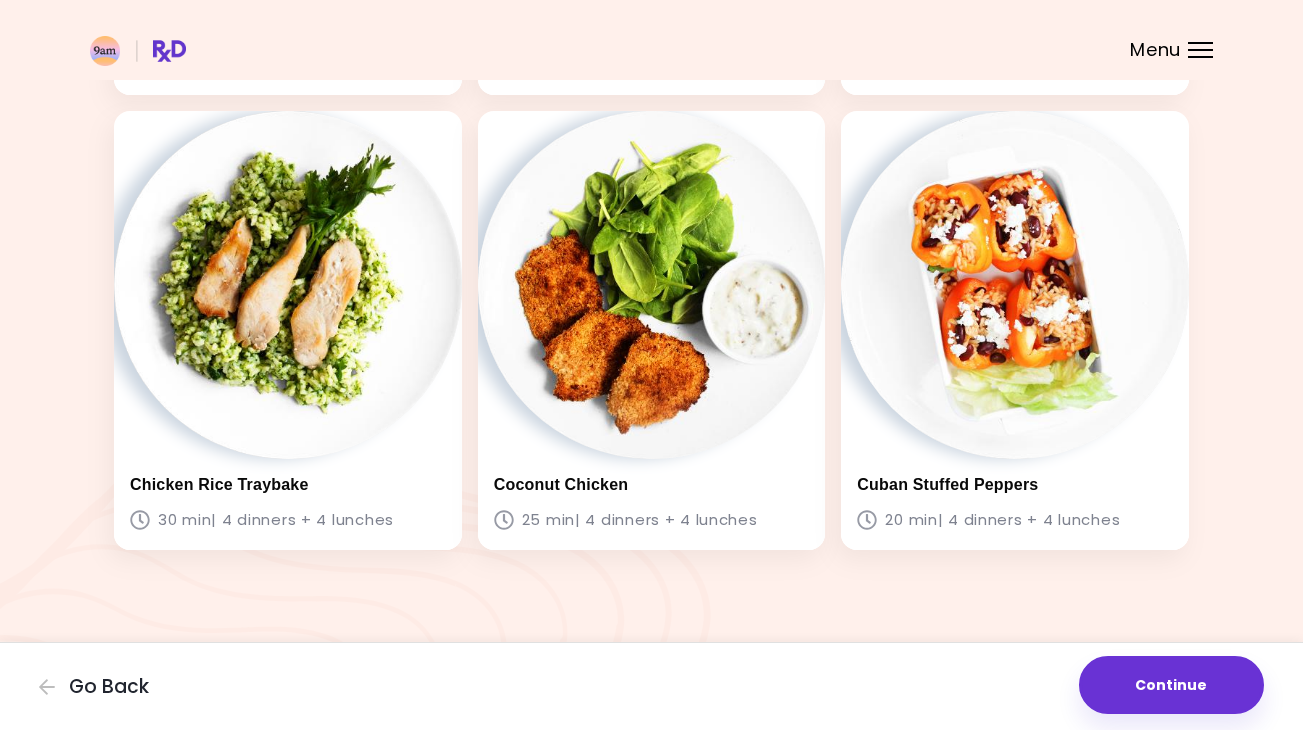 scroll, scrollTop: 533, scrollLeft: 0, axis: vertical 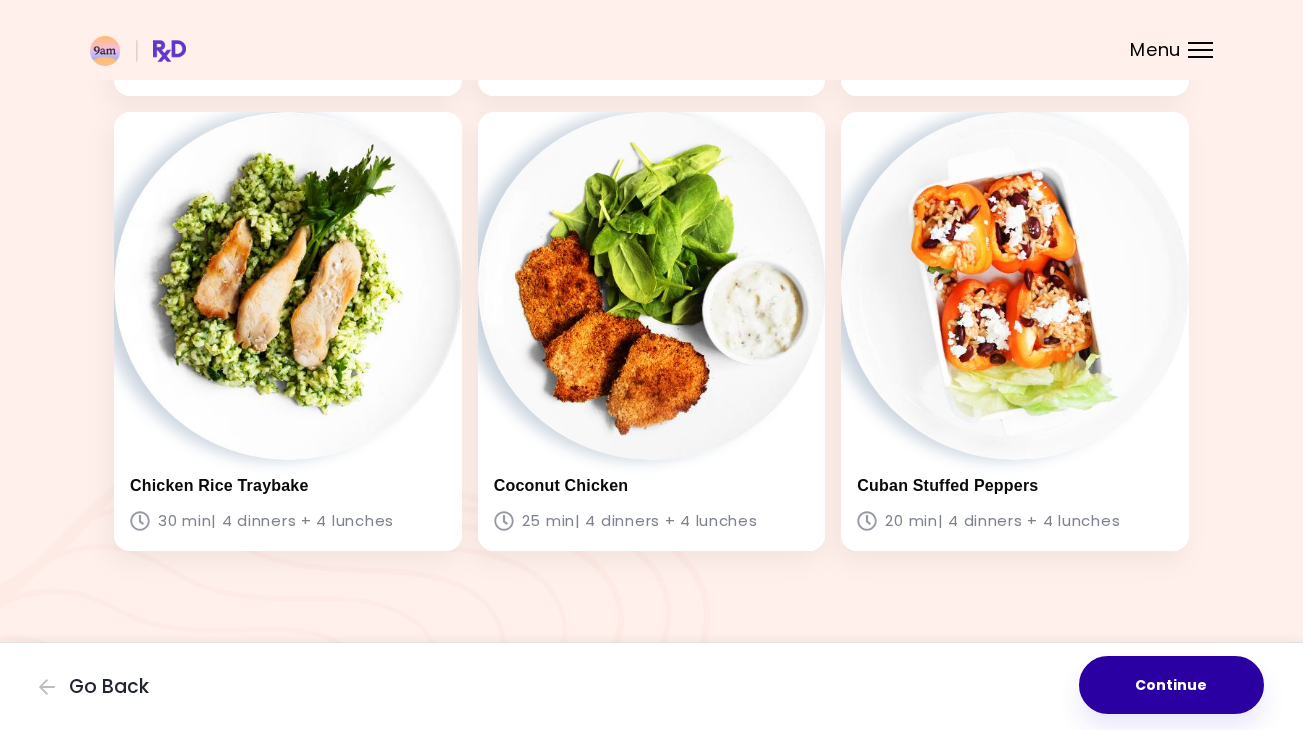click on "Continue" at bounding box center [1171, 685] 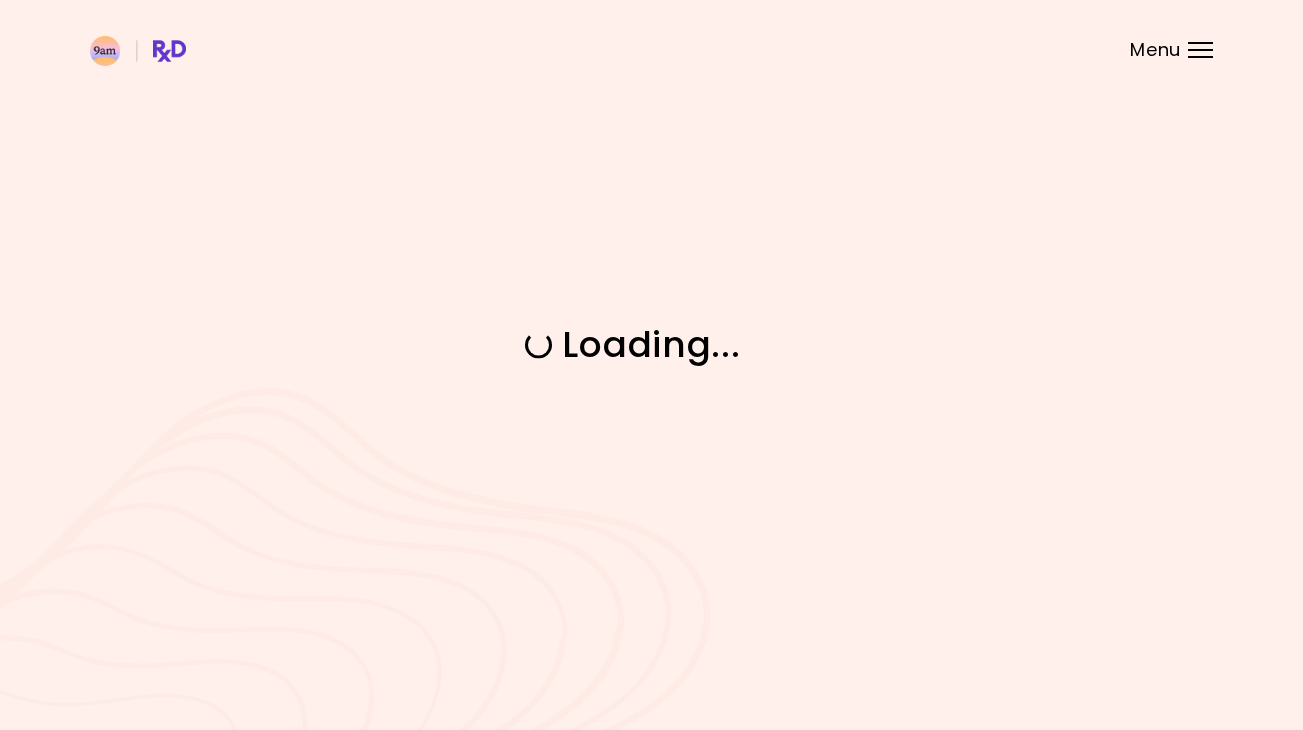 scroll, scrollTop: 0, scrollLeft: 0, axis: both 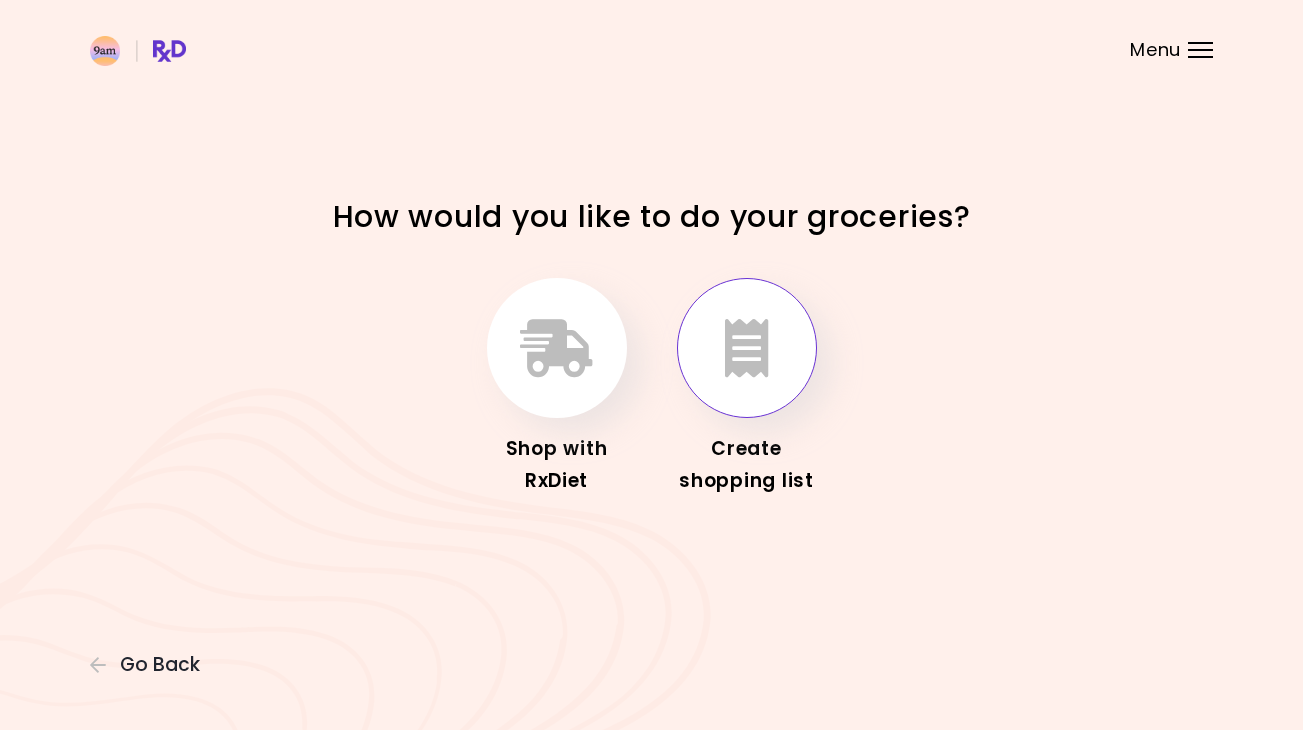 click at bounding box center [747, 348] 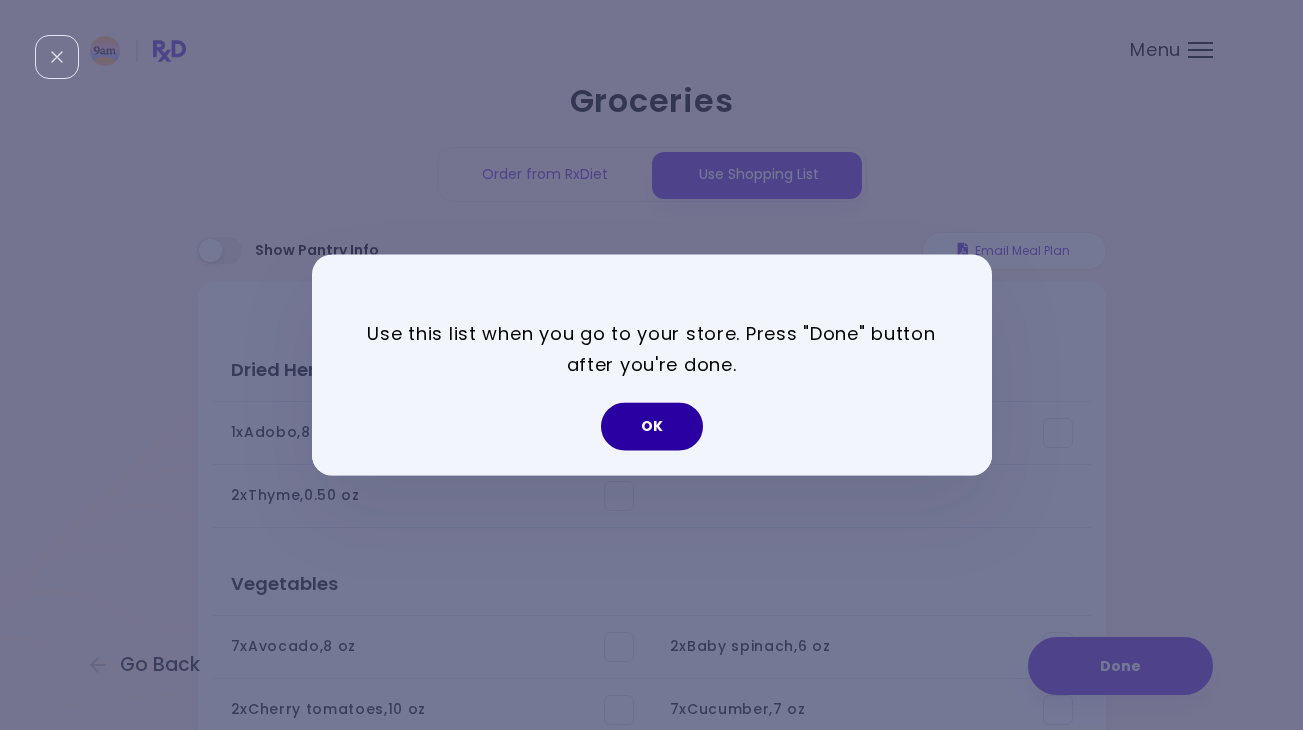 click on "OK" at bounding box center (652, 427) 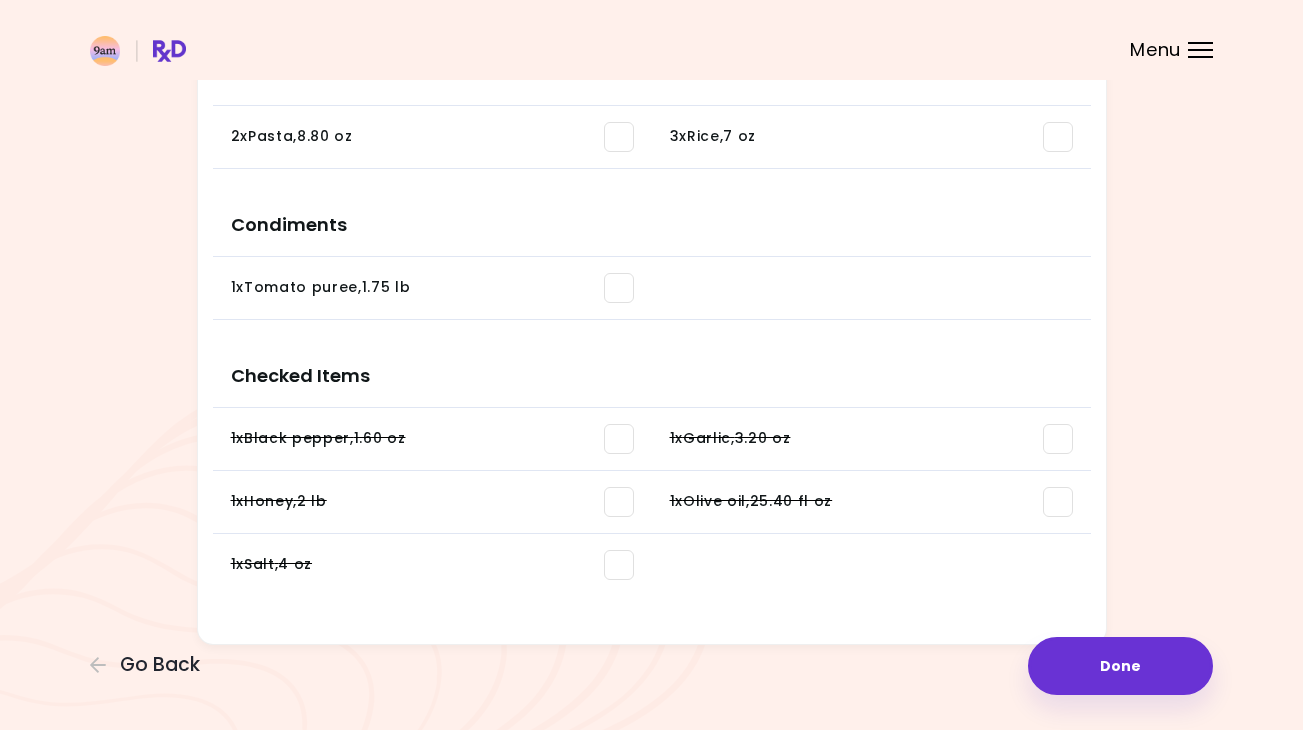 scroll, scrollTop: 2095, scrollLeft: 0, axis: vertical 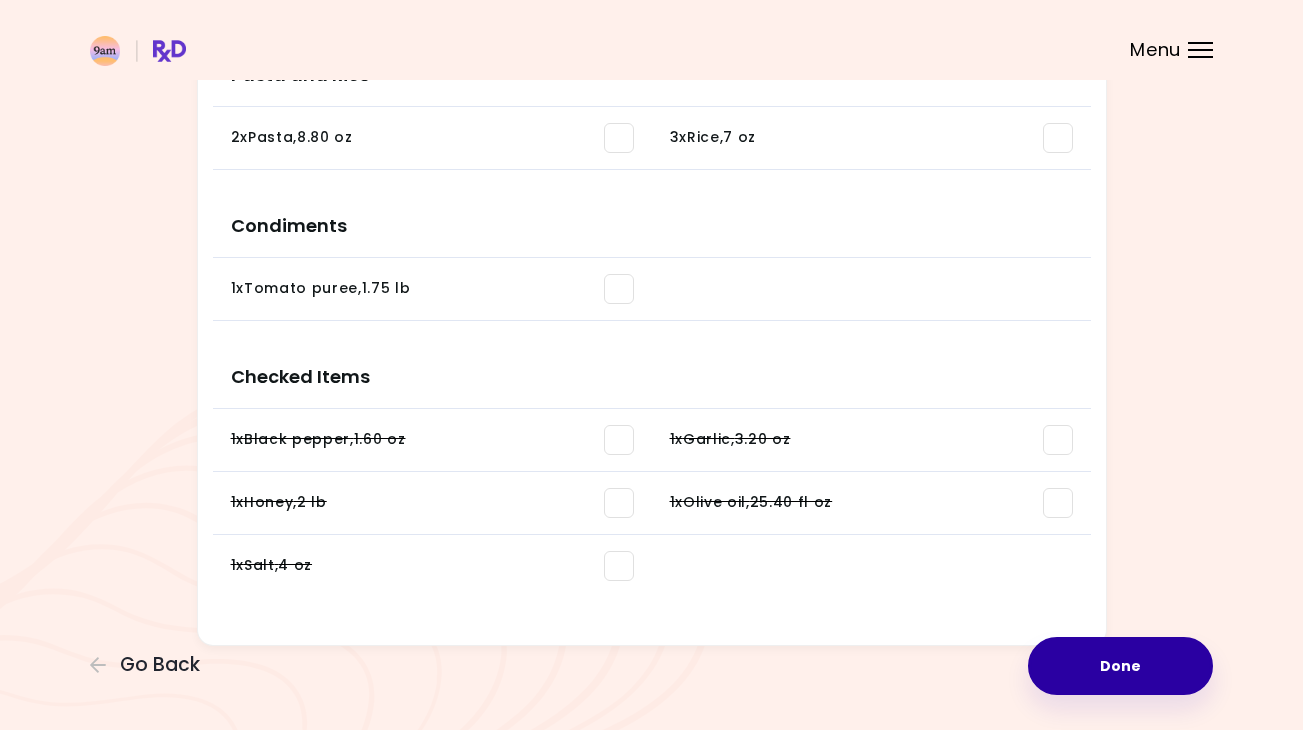 click on "Done" at bounding box center (1120, 666) 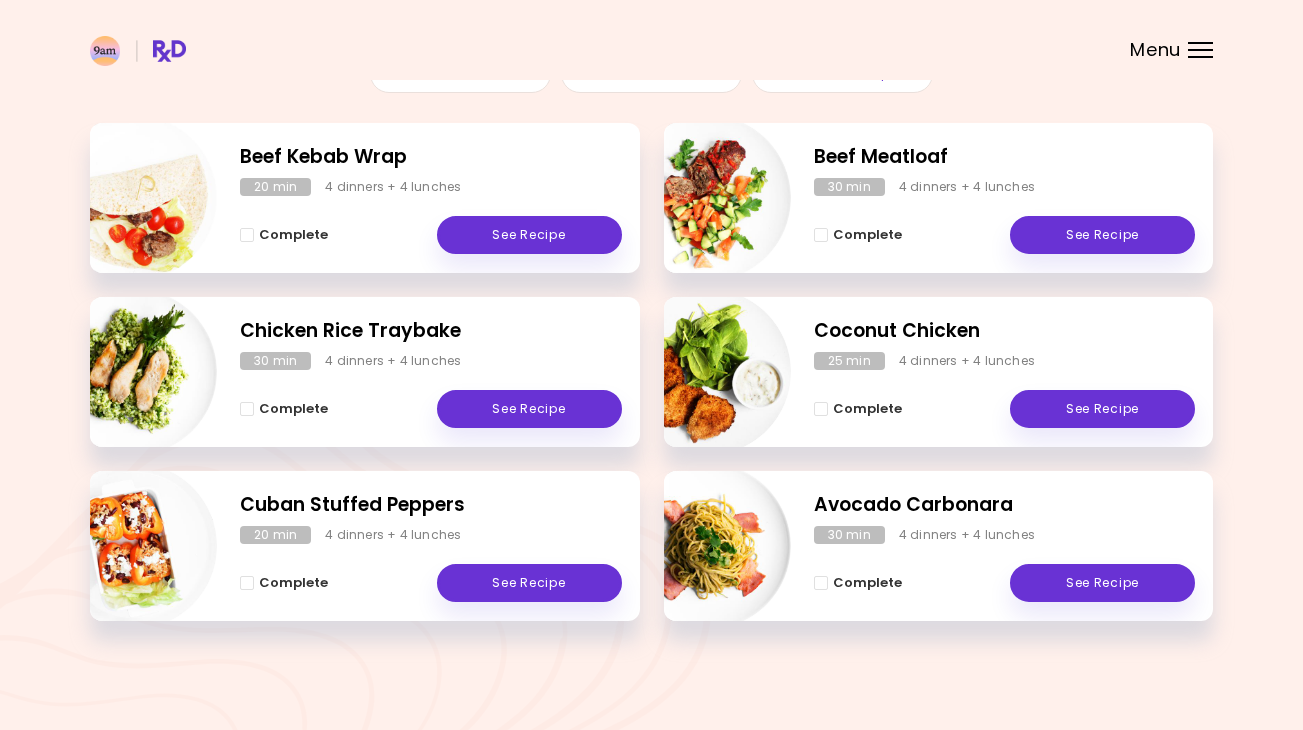 scroll, scrollTop: 0, scrollLeft: 0, axis: both 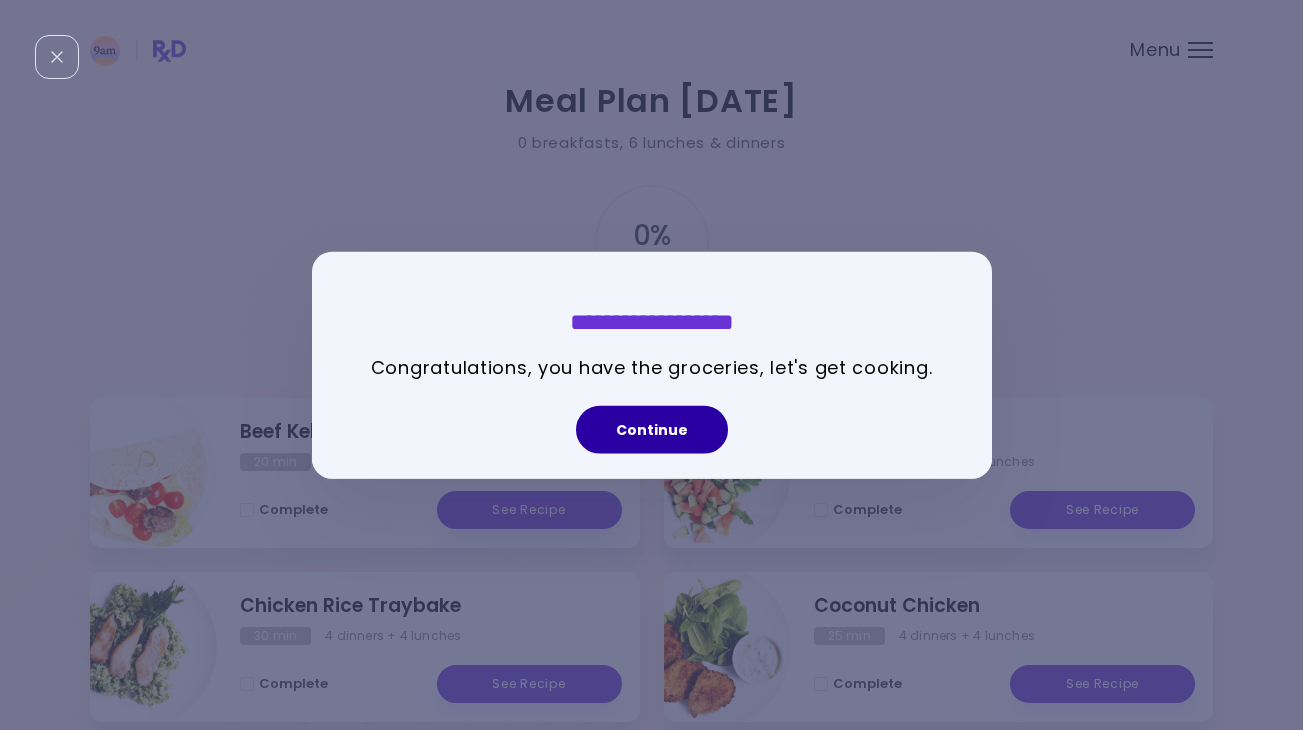 click on "Continue" at bounding box center (652, 429) 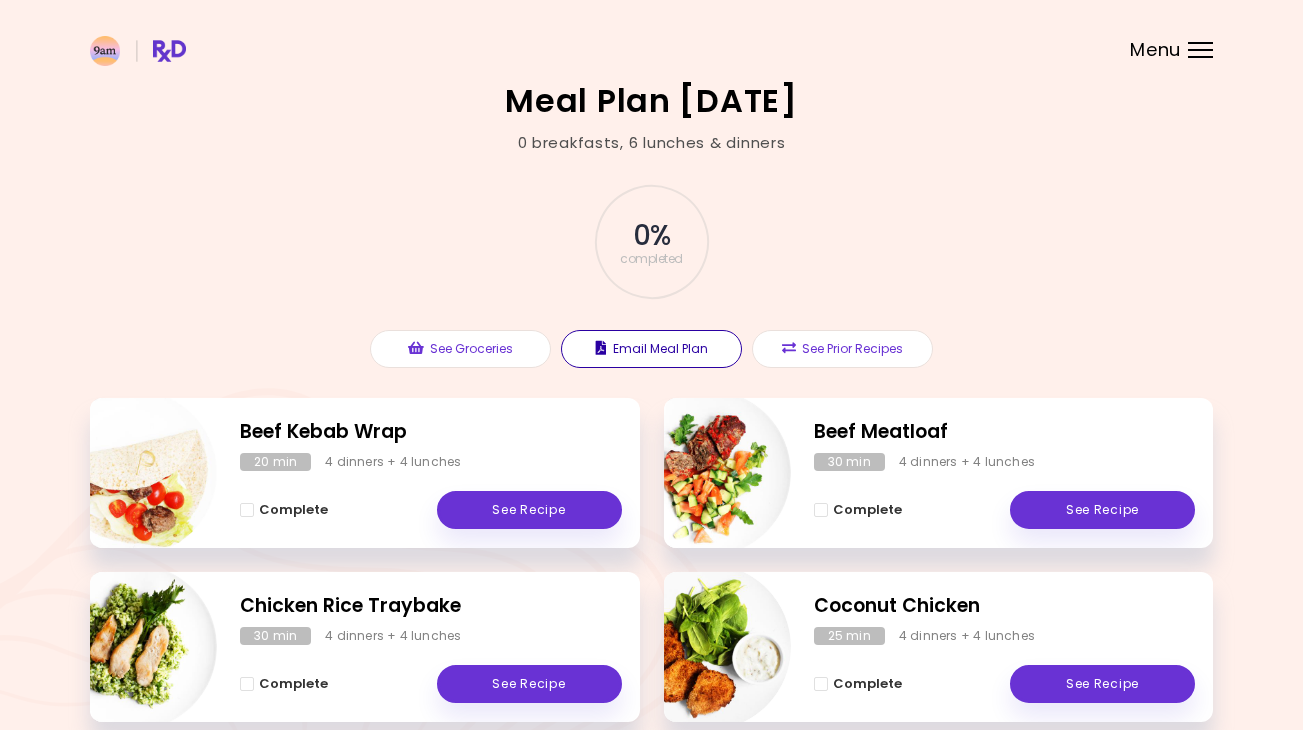 click on "Email Meal Plan" at bounding box center (651, 349) 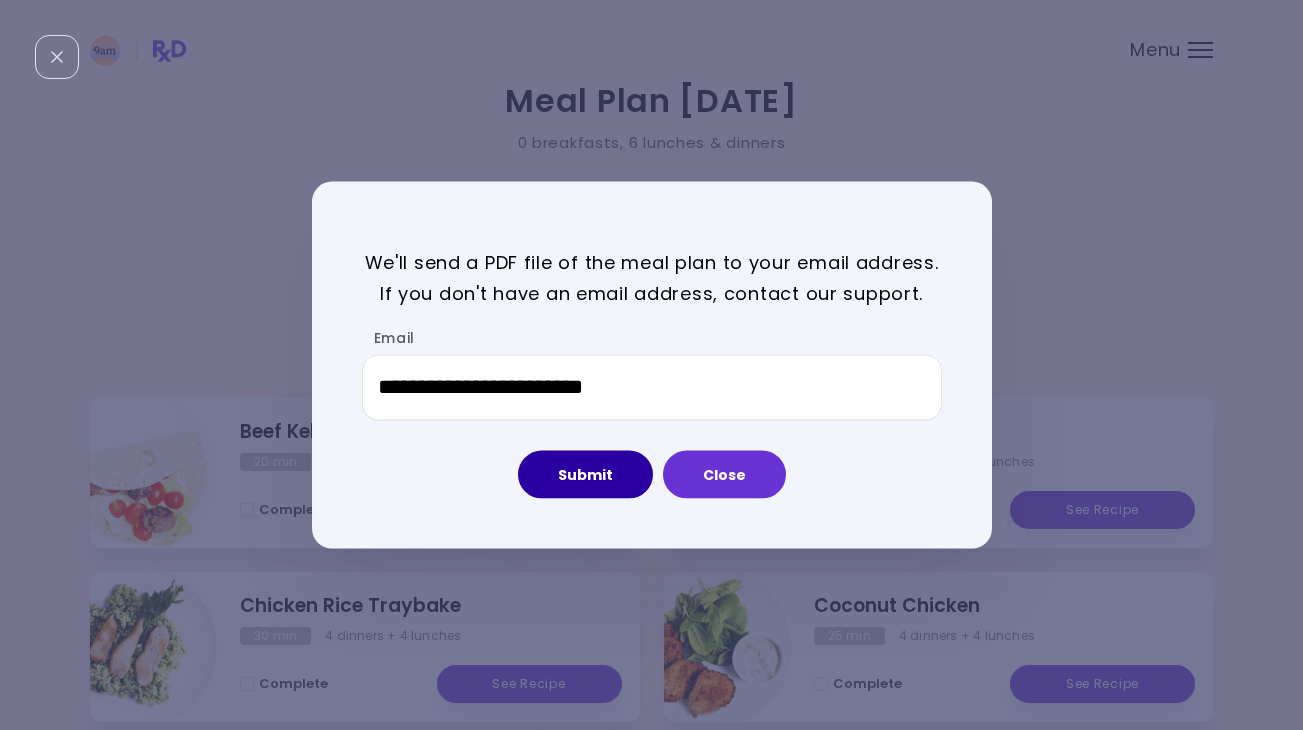 click on "Submit" at bounding box center [585, 474] 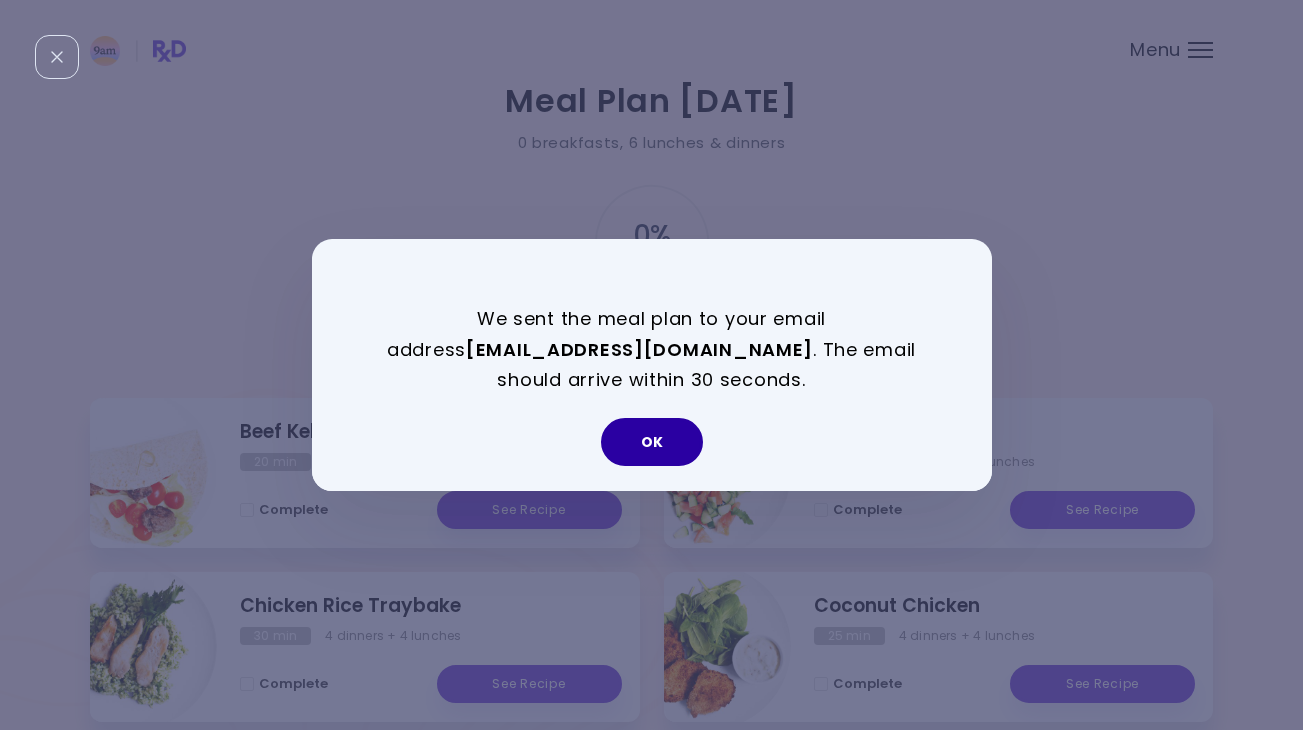 click on "OK" at bounding box center (652, 442) 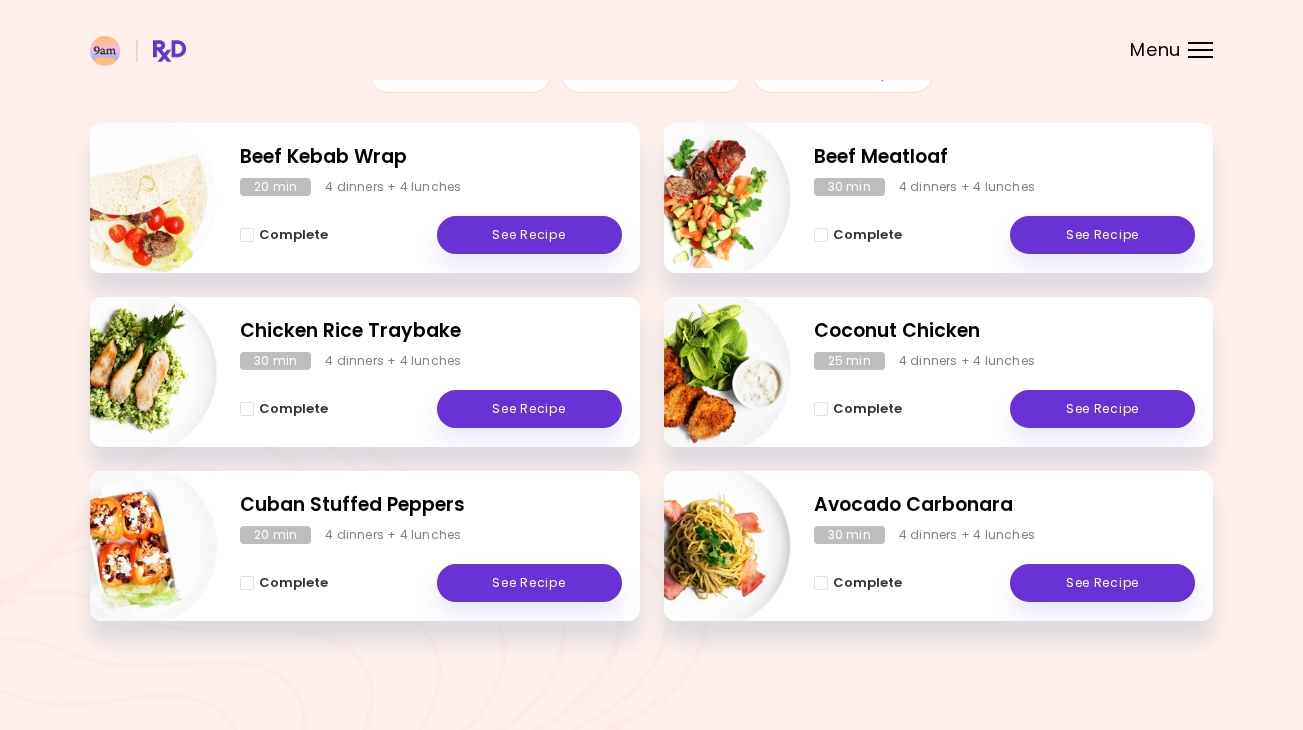 scroll, scrollTop: 274, scrollLeft: 0, axis: vertical 